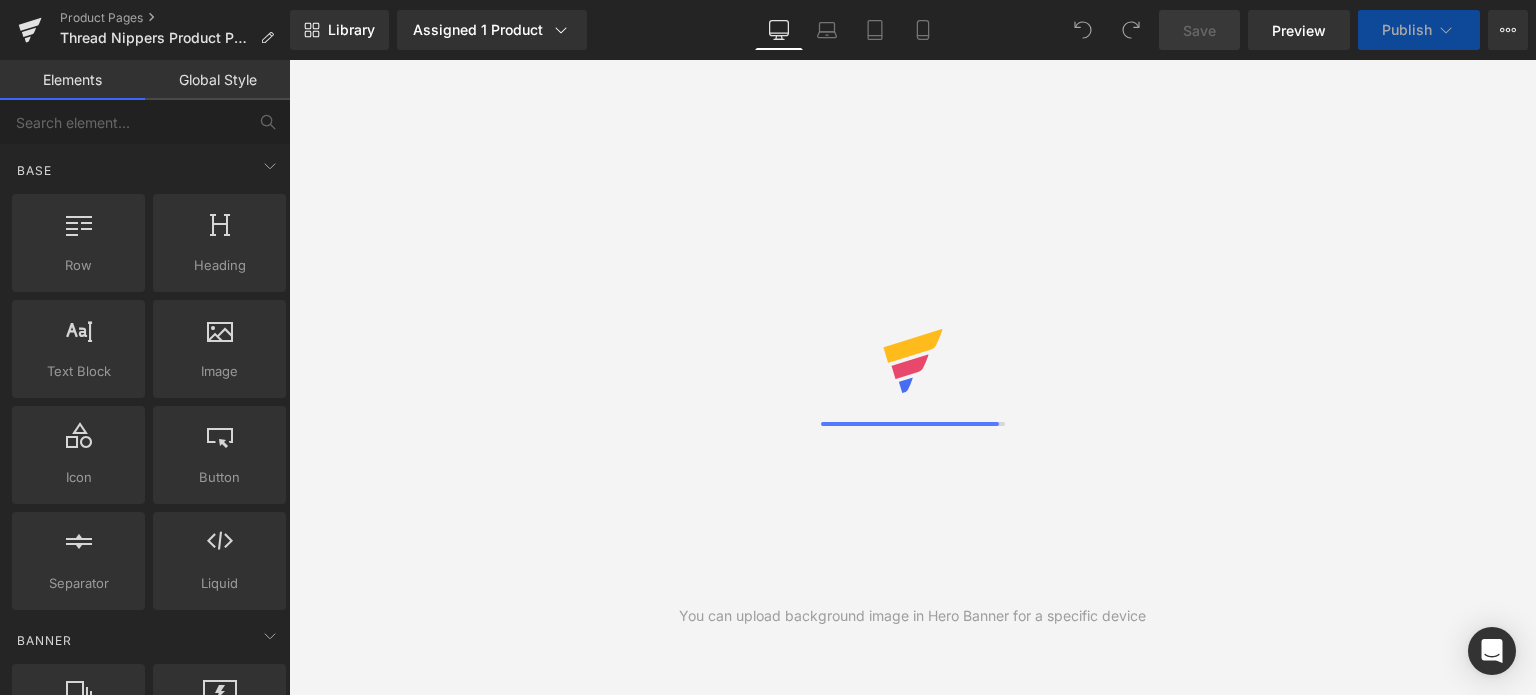 scroll, scrollTop: 0, scrollLeft: 0, axis: both 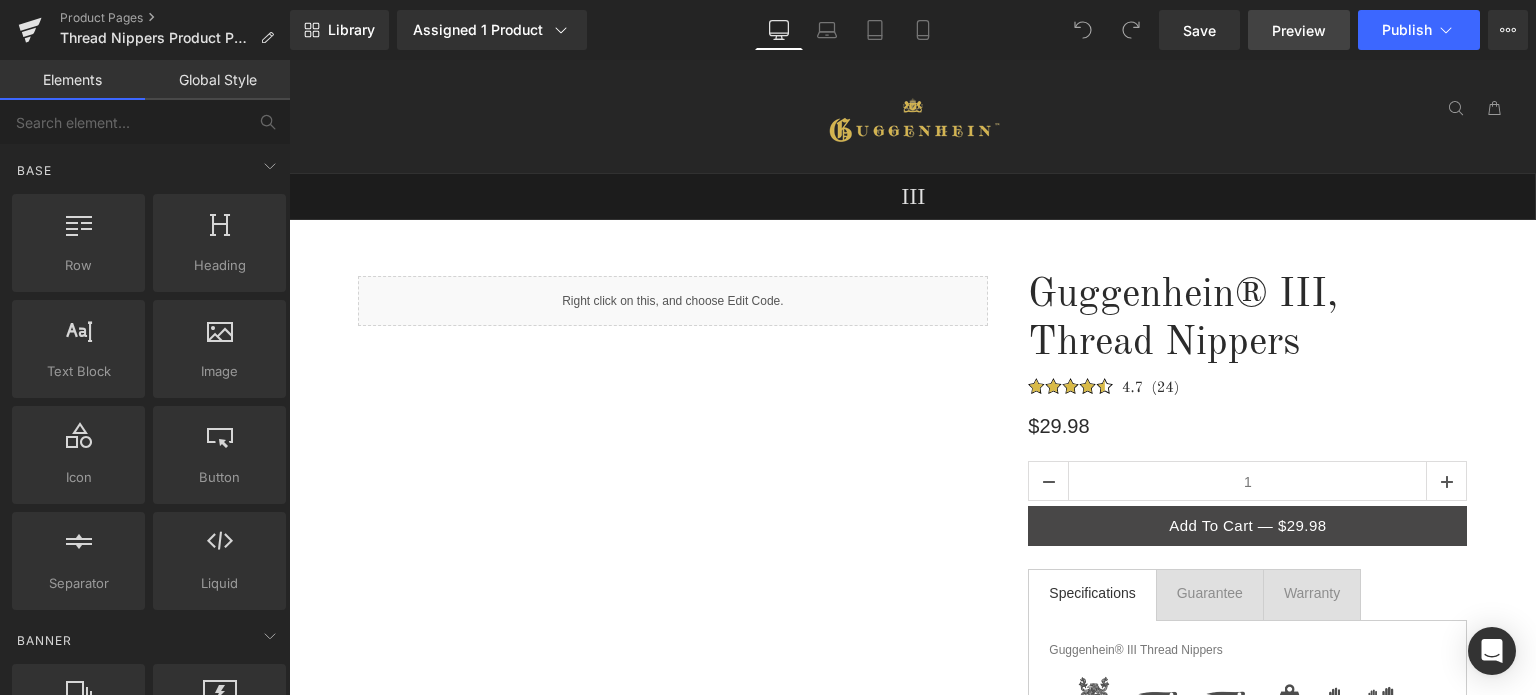 click on "Preview" at bounding box center (1299, 30) 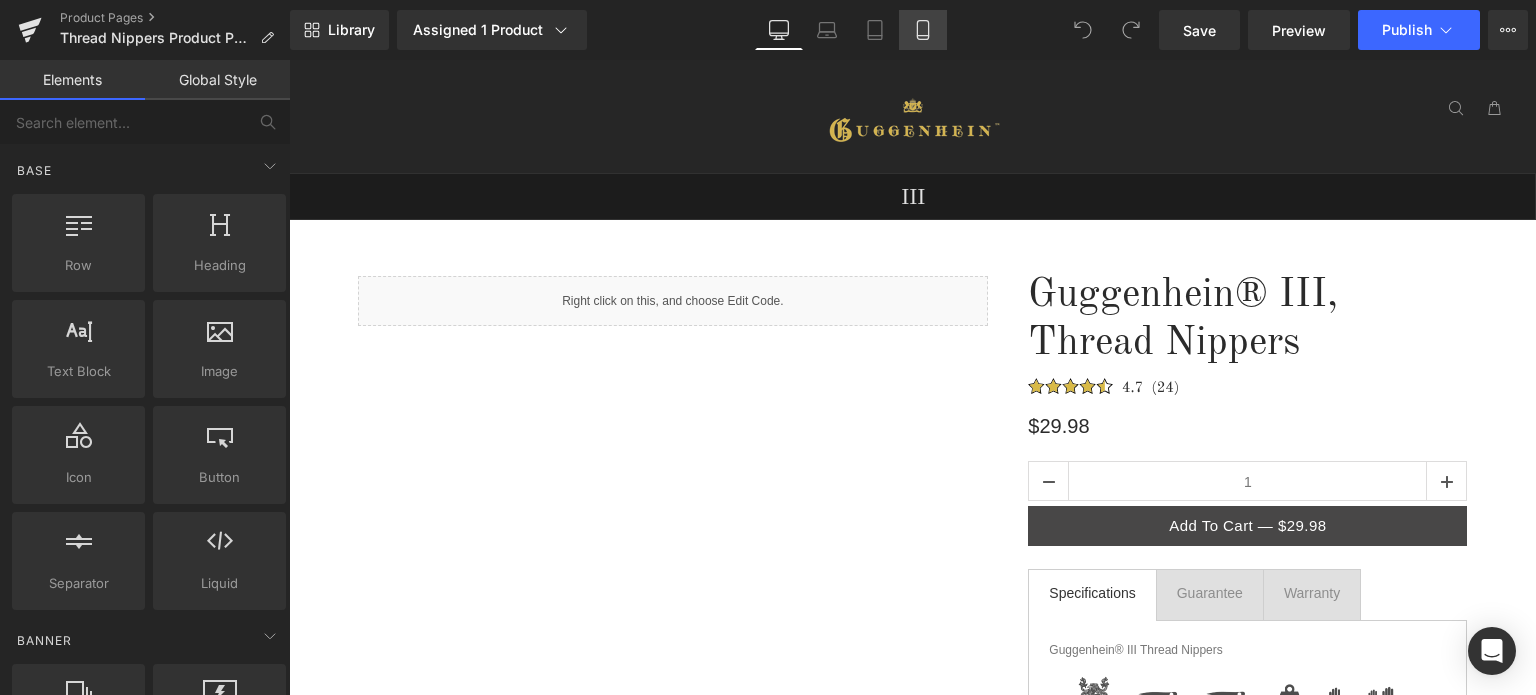 click on "Mobile" at bounding box center (923, 30) 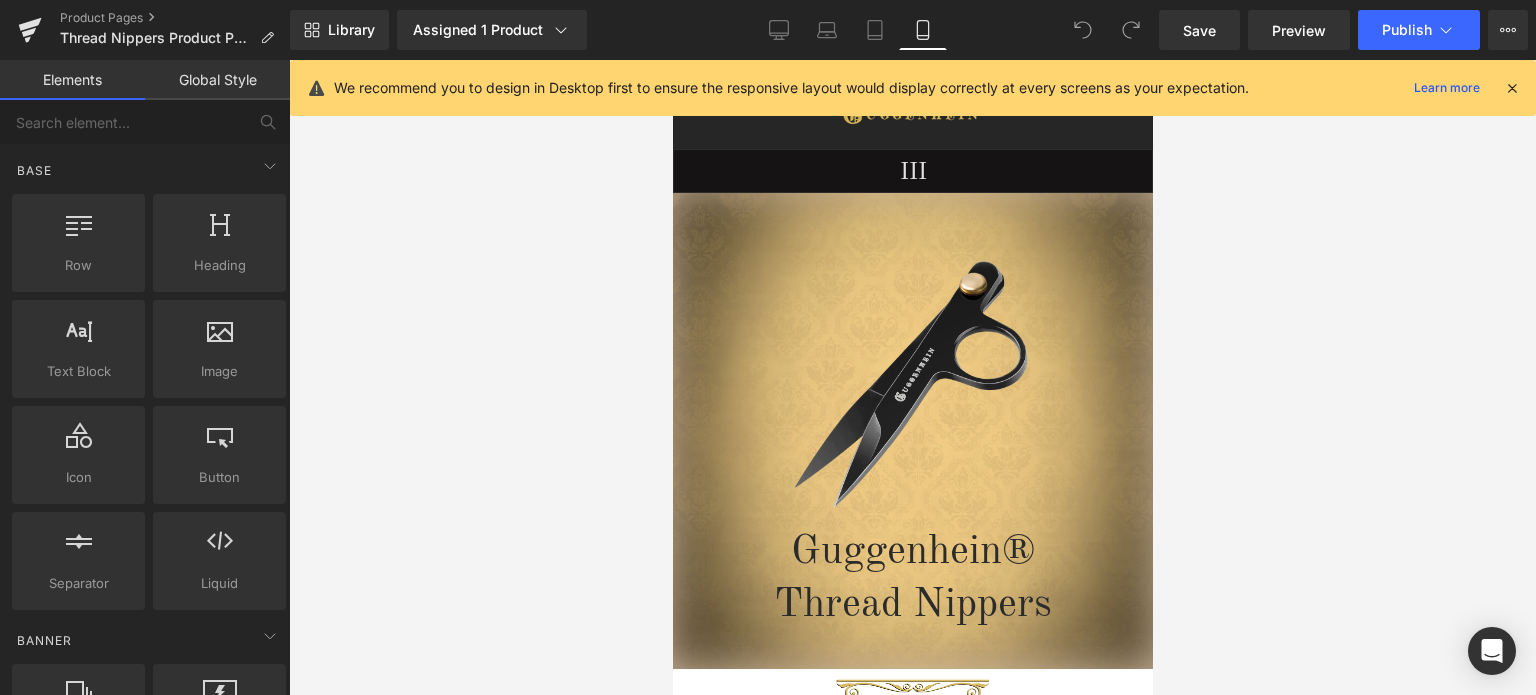 click at bounding box center (1512, 88) 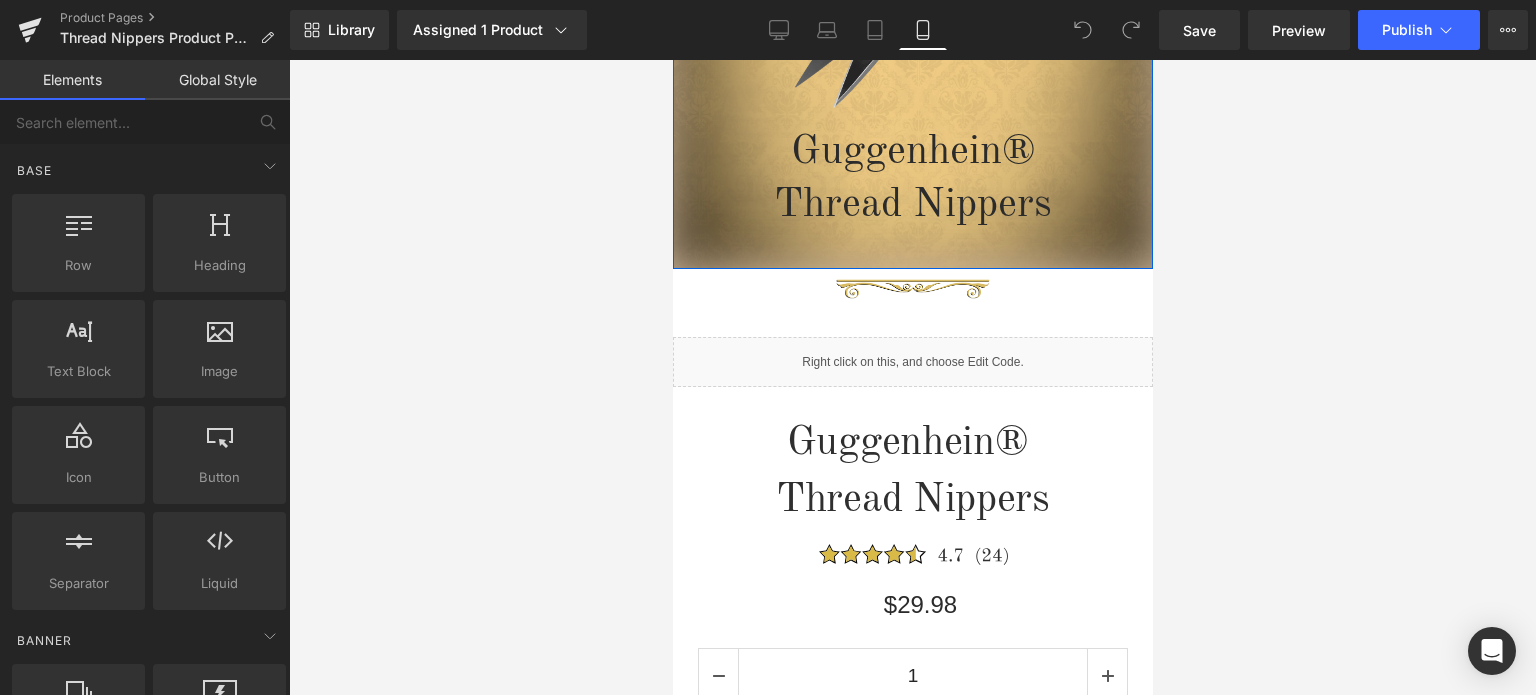 scroll, scrollTop: 800, scrollLeft: 0, axis: vertical 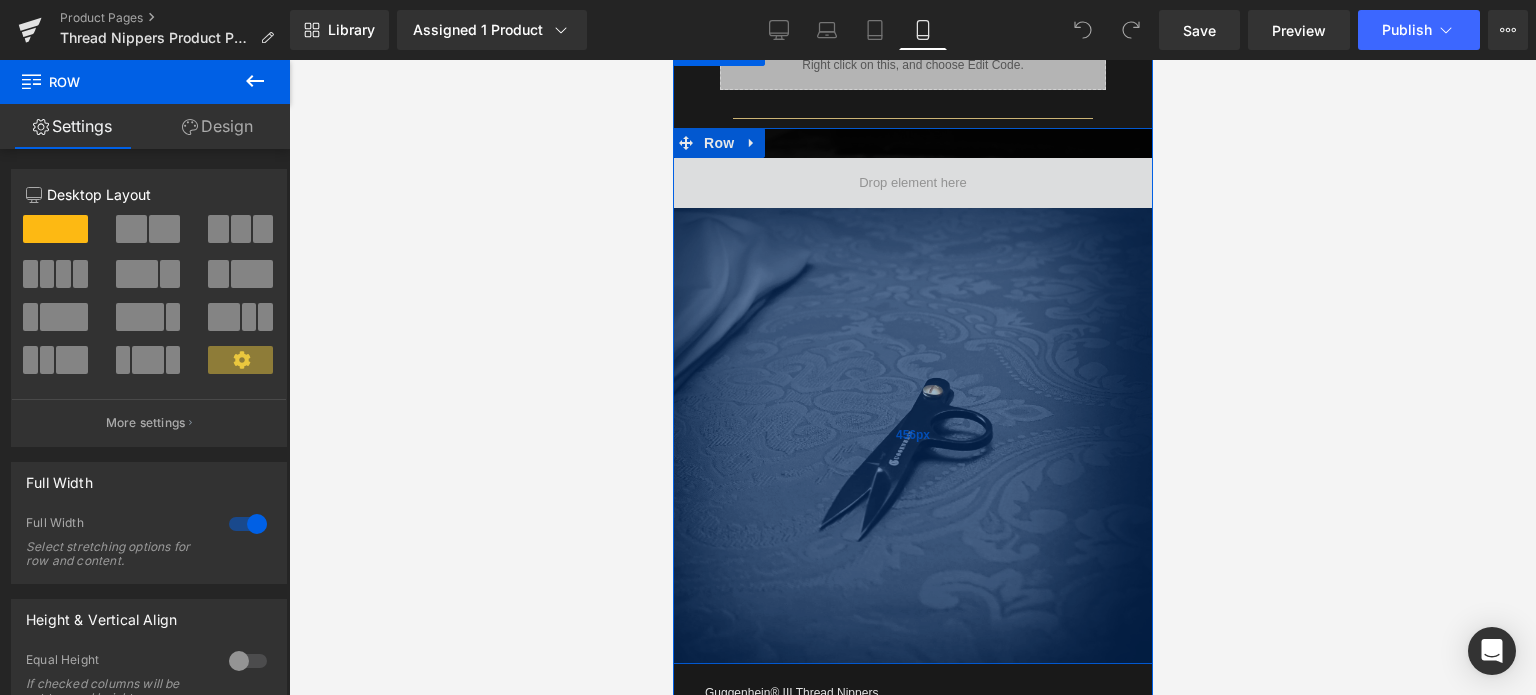 drag, startPoint x: 980, startPoint y: 569, endPoint x: 1853, endPoint y: 564, distance: 873.01434 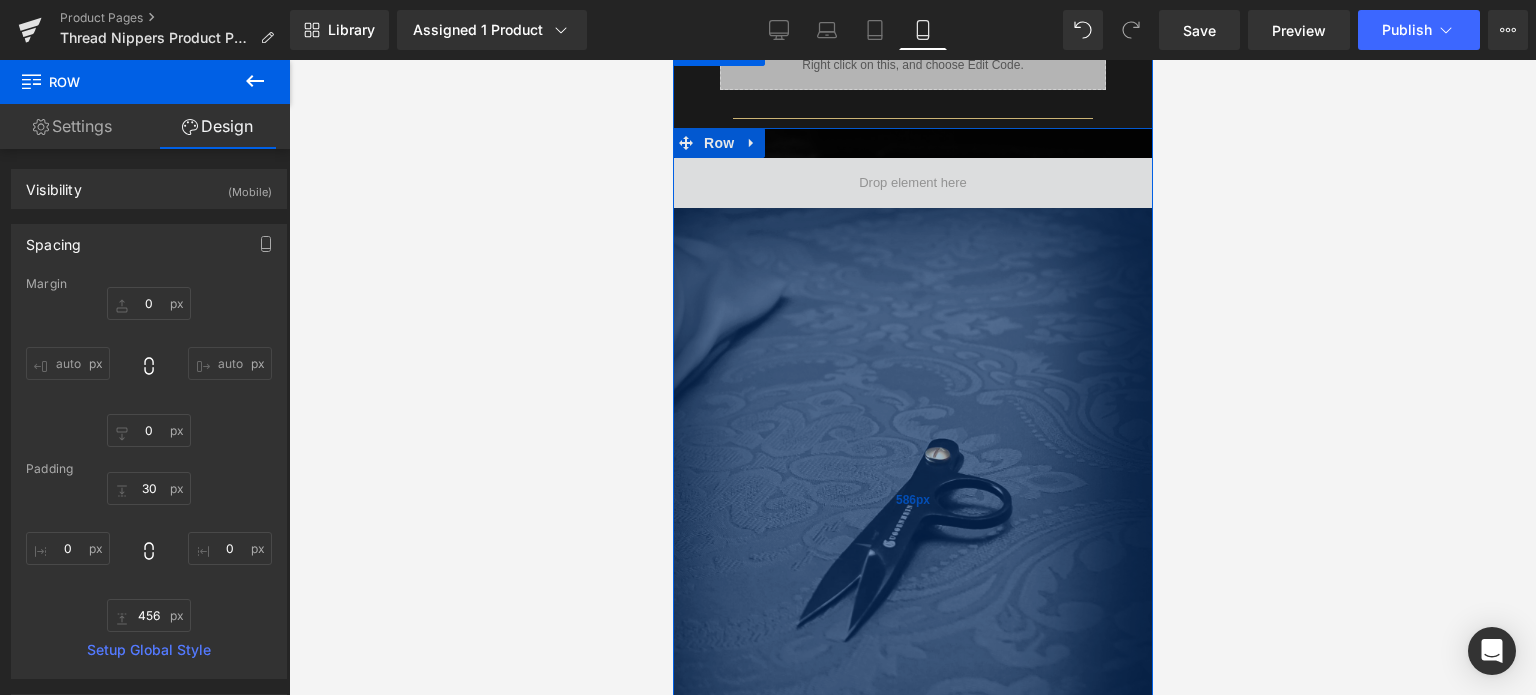 drag, startPoint x: 1029, startPoint y: 357, endPoint x: 1025, endPoint y: 469, distance: 112.0714 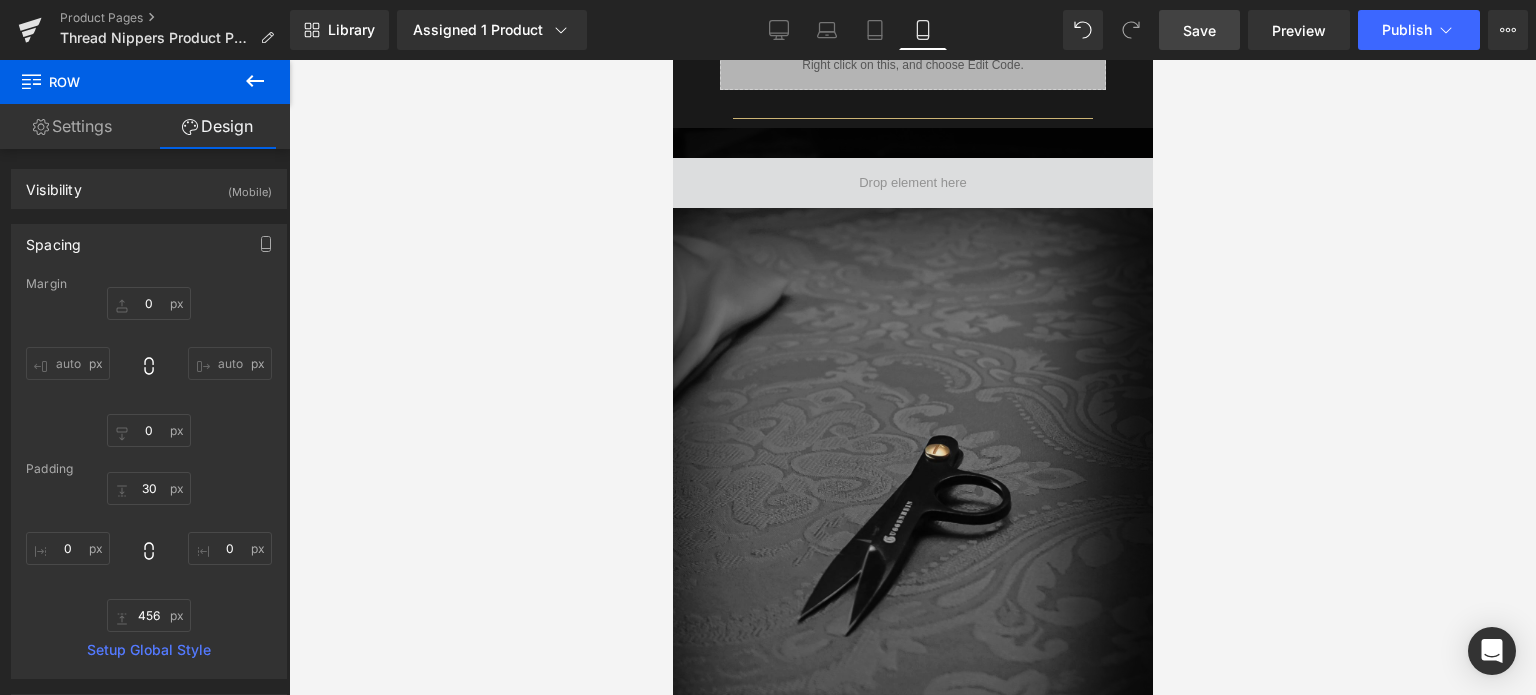 click on "Save" at bounding box center (1199, 30) 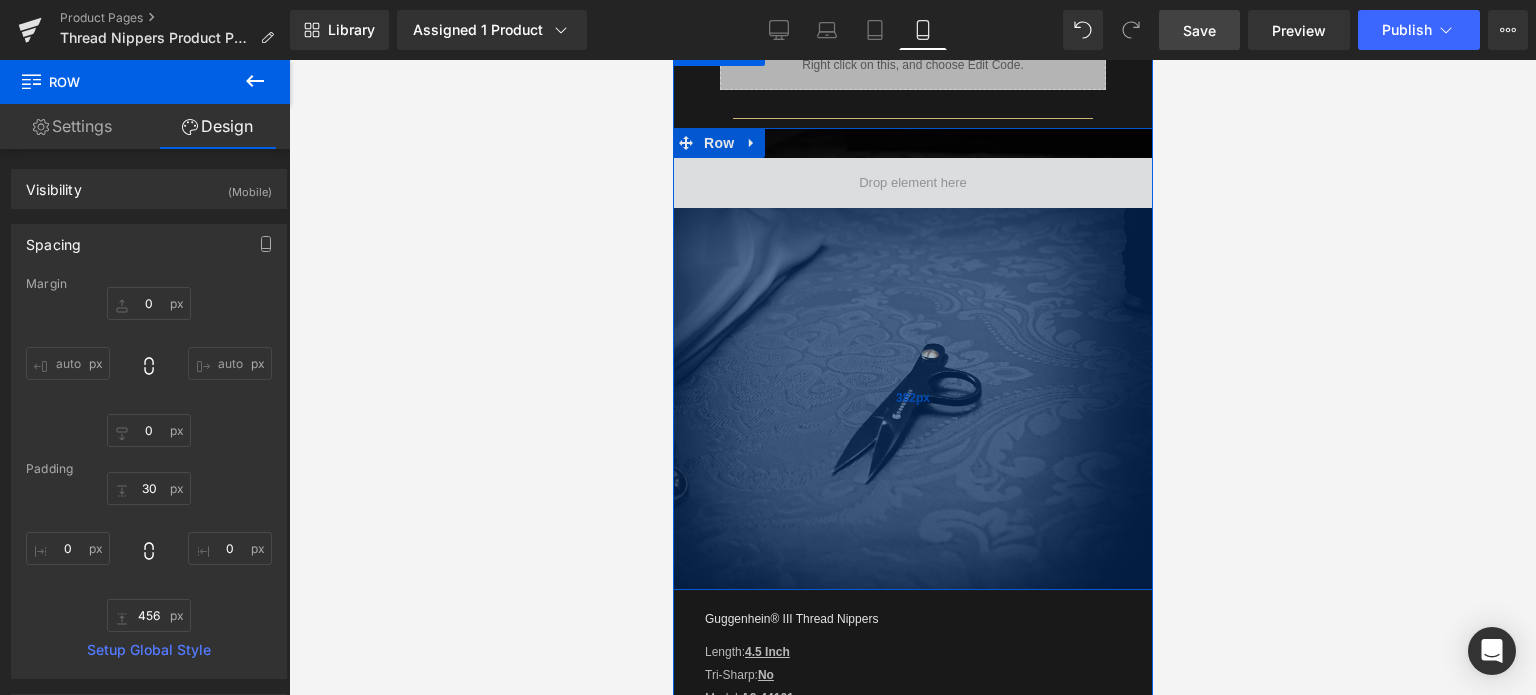 drag, startPoint x: 915, startPoint y: 440, endPoint x: 904, endPoint y: 243, distance: 197.30687 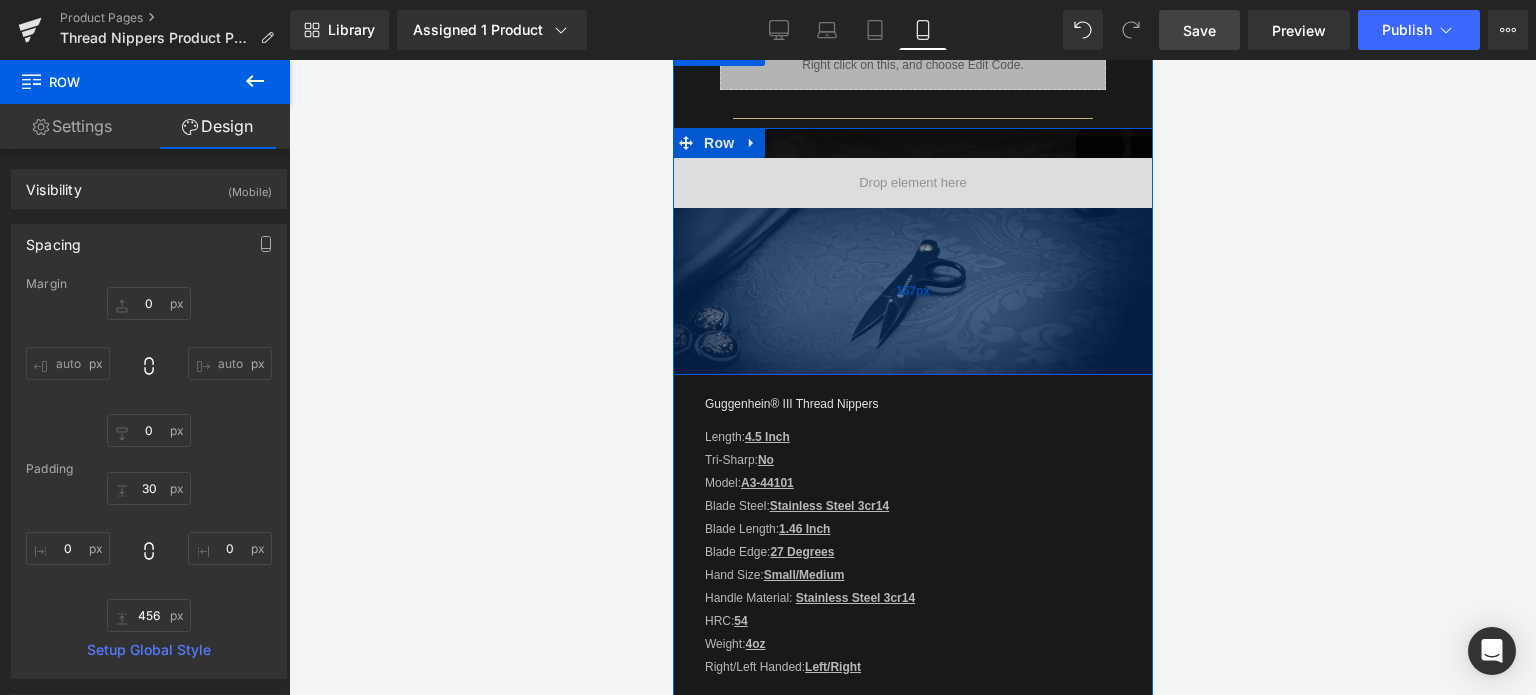 drag, startPoint x: 957, startPoint y: 545, endPoint x: 934, endPoint y: 330, distance: 216.22673 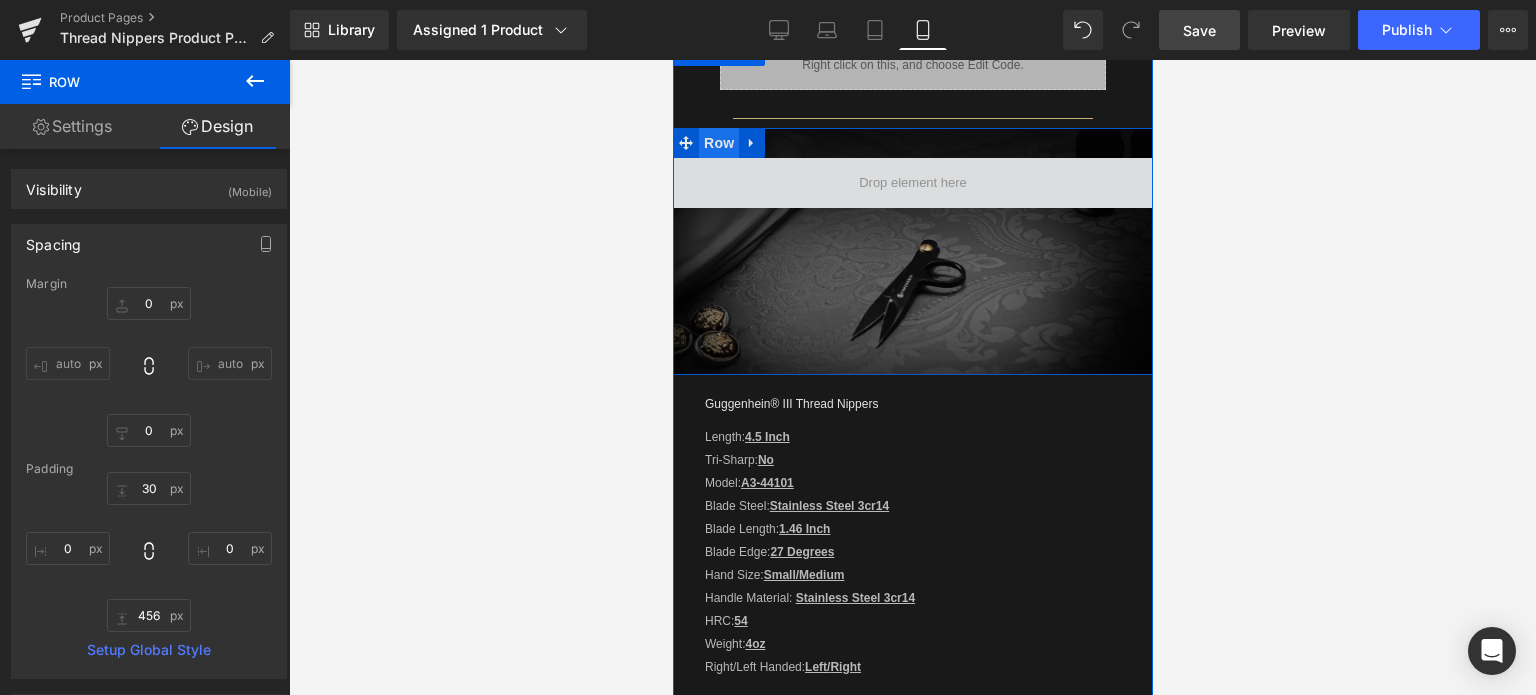 click on "Row" at bounding box center [718, 143] 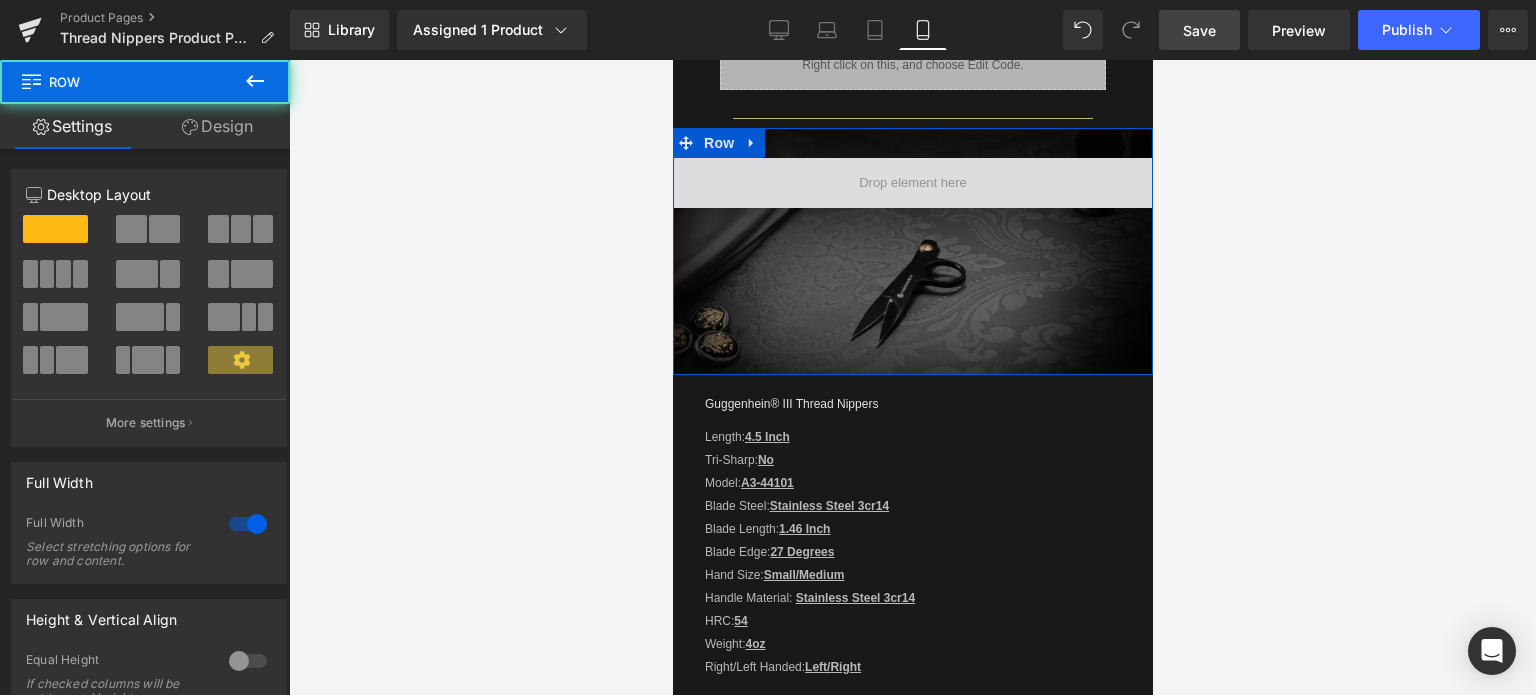 click on "Design" at bounding box center (217, 126) 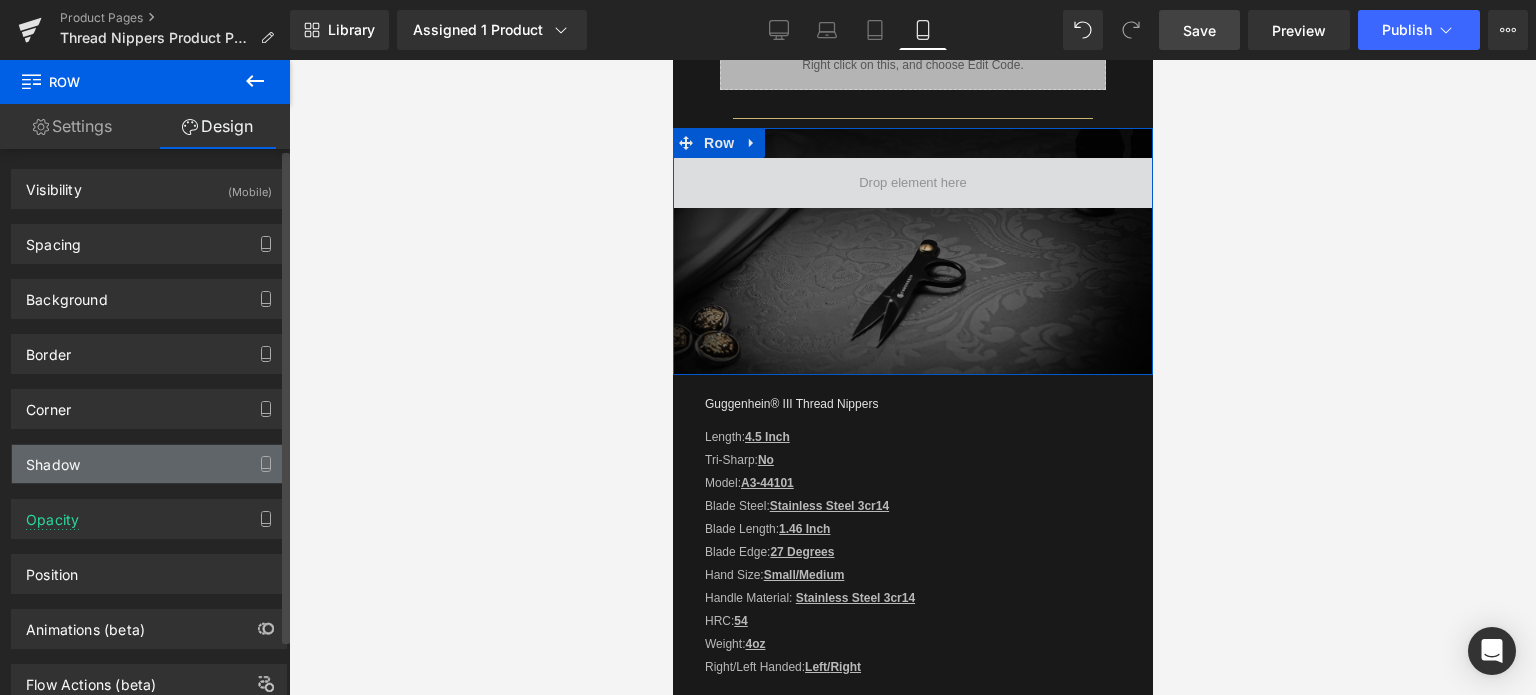 click on "Shadow" at bounding box center [149, 464] 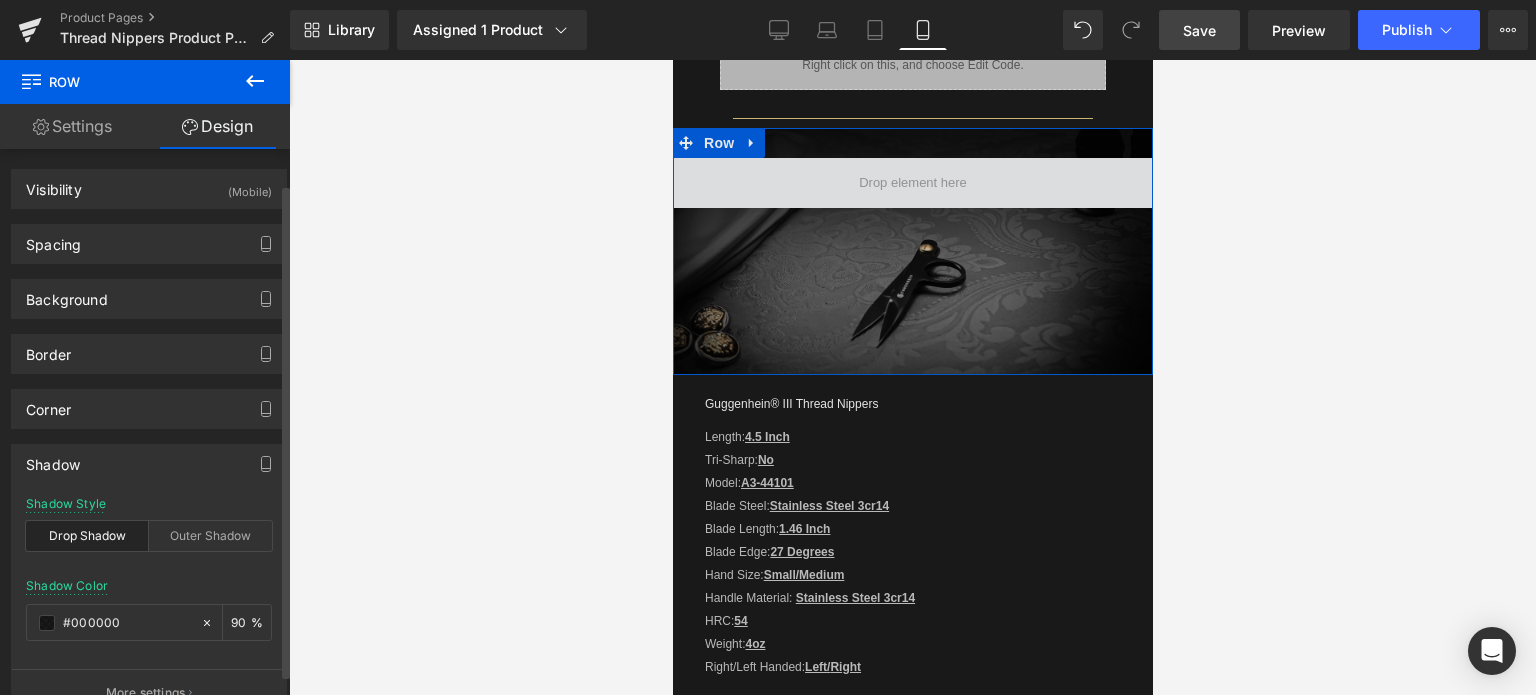 scroll, scrollTop: 200, scrollLeft: 0, axis: vertical 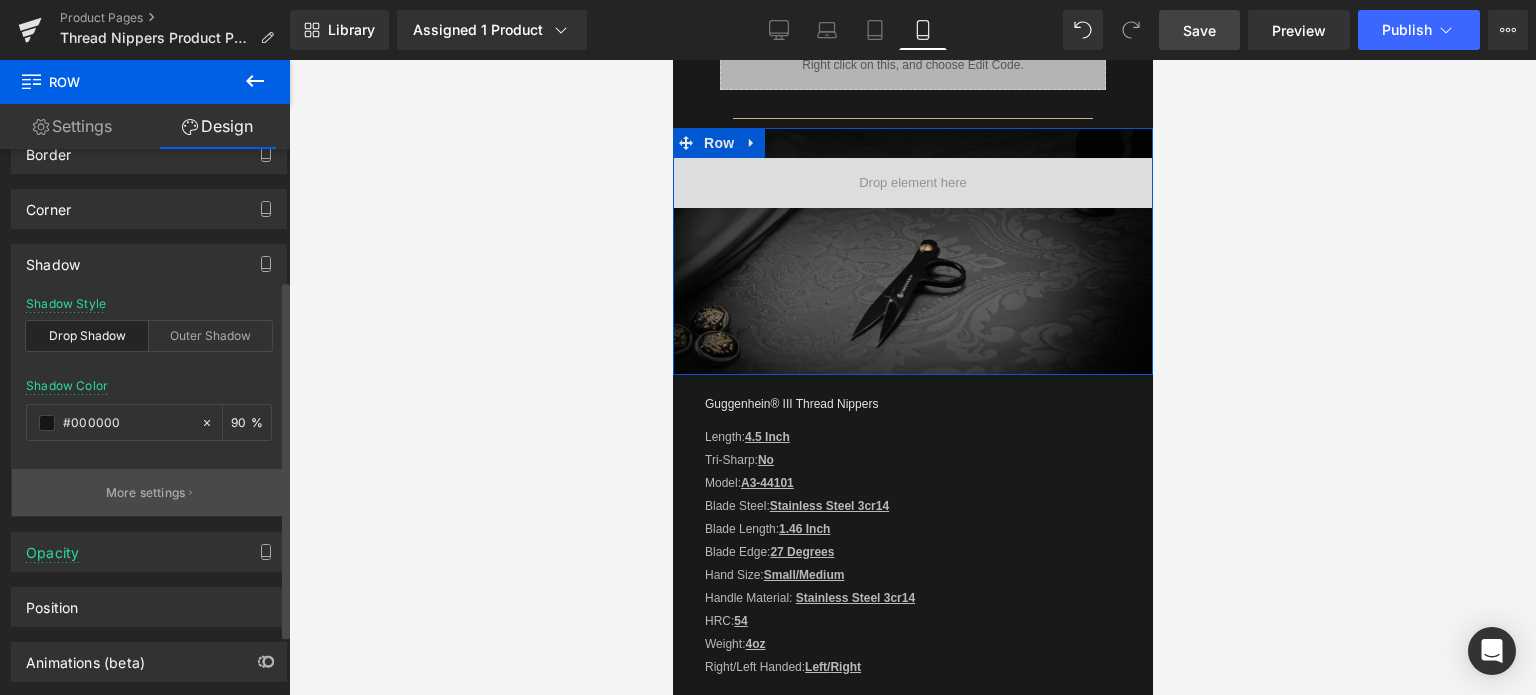 click on "More settings" at bounding box center (146, 493) 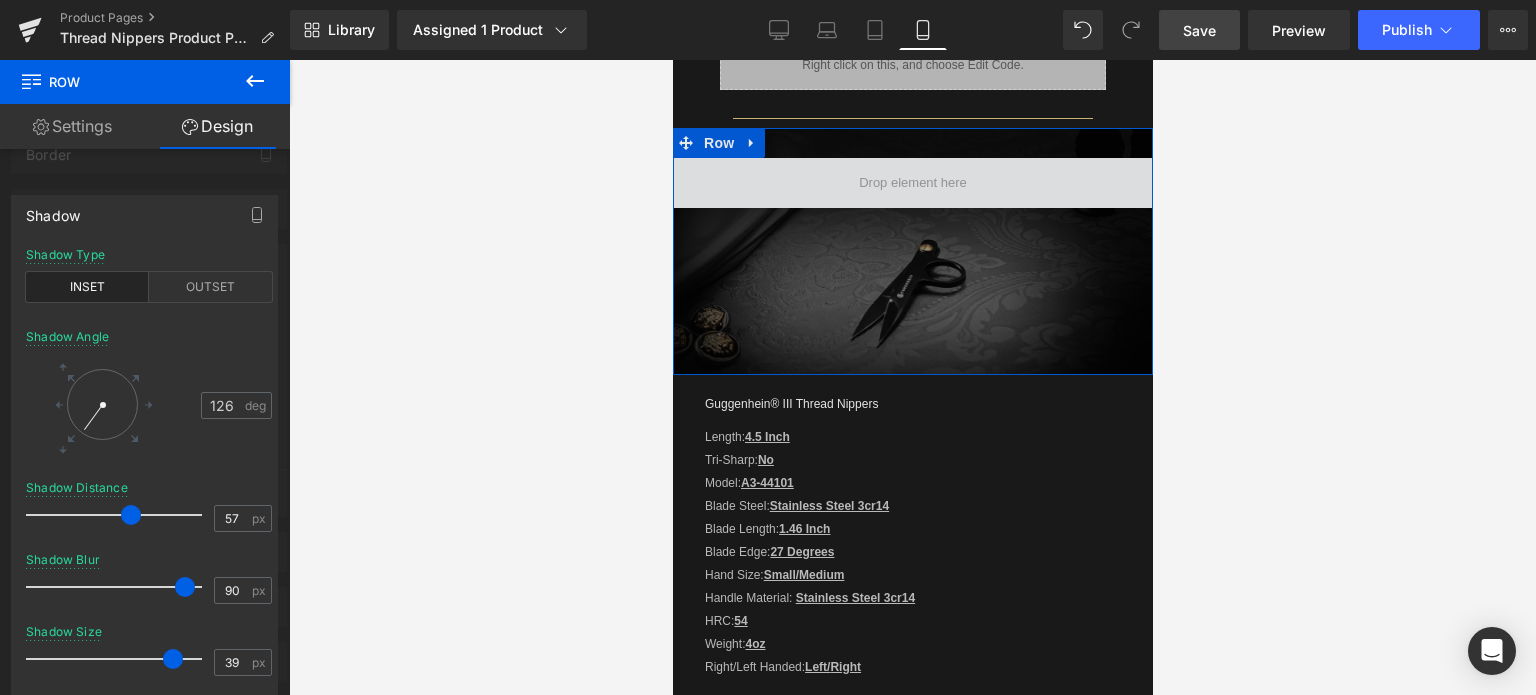 drag, startPoint x: 153, startPoint y: 657, endPoint x: 175, endPoint y: 656, distance: 22.022715 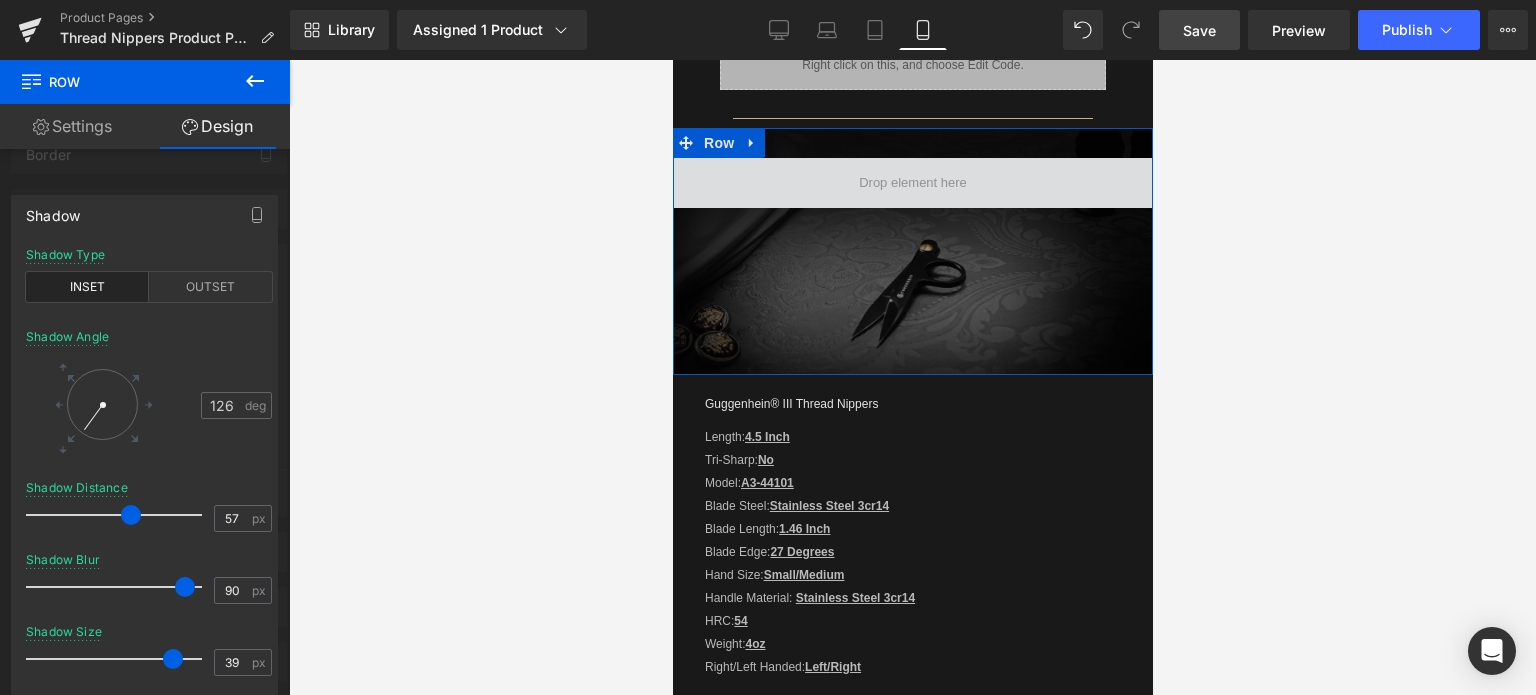 click at bounding box center (173, 659) 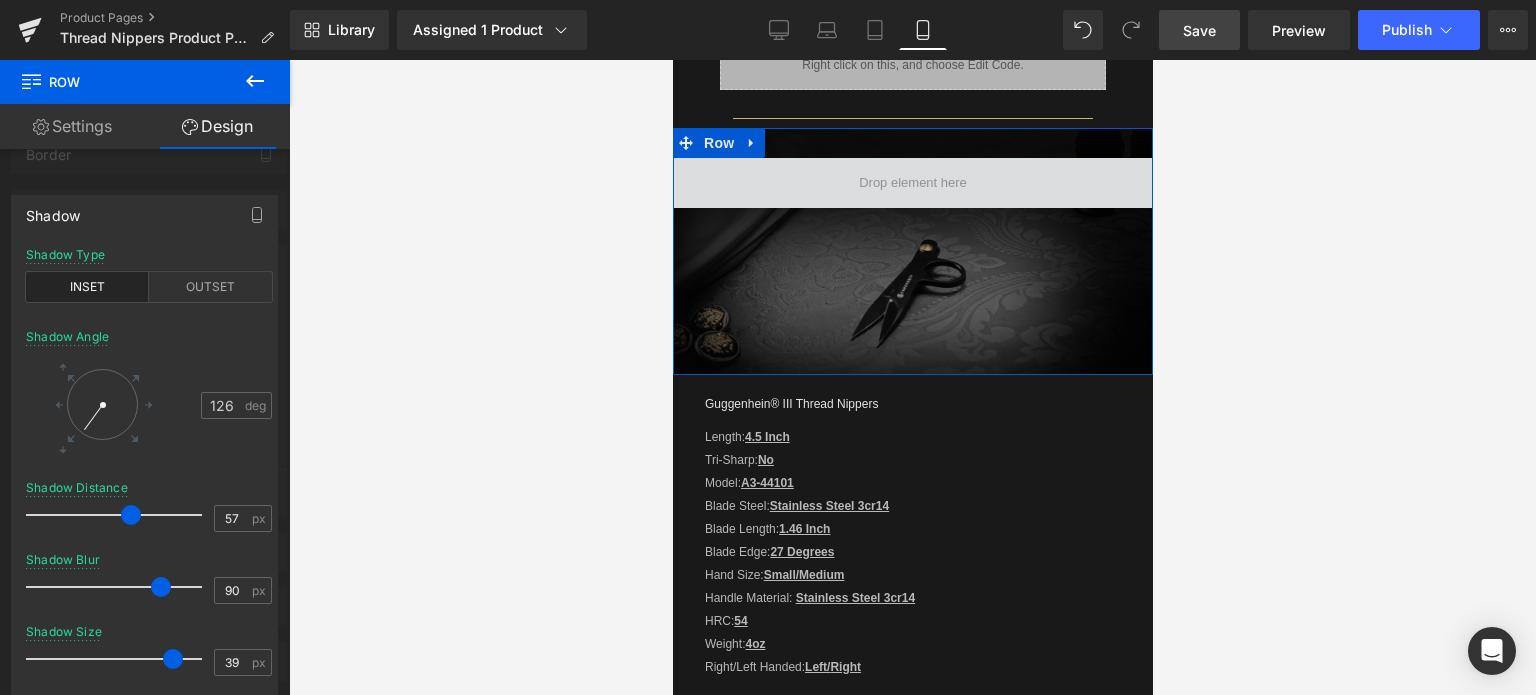 drag, startPoint x: 185, startPoint y: 587, endPoint x: 164, endPoint y: 598, distance: 23.70654 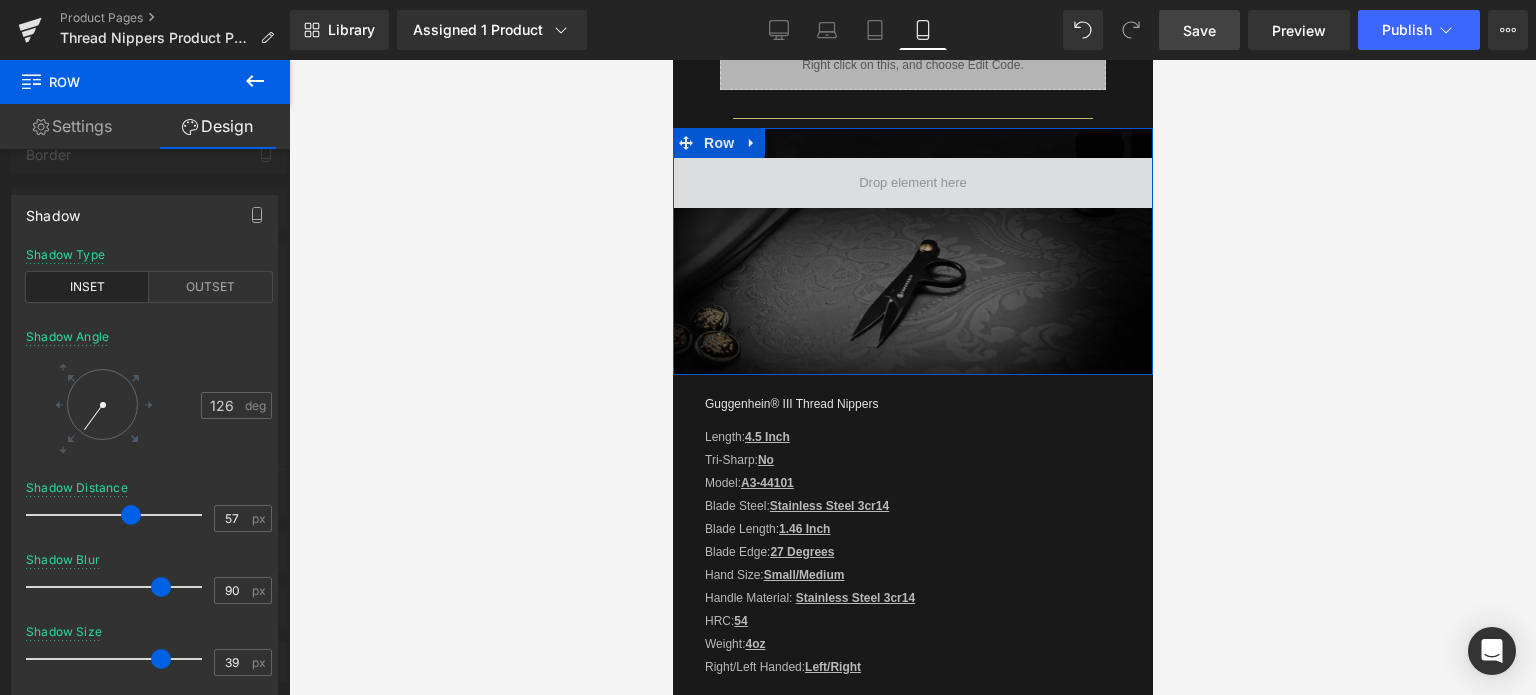 click at bounding box center (161, 659) 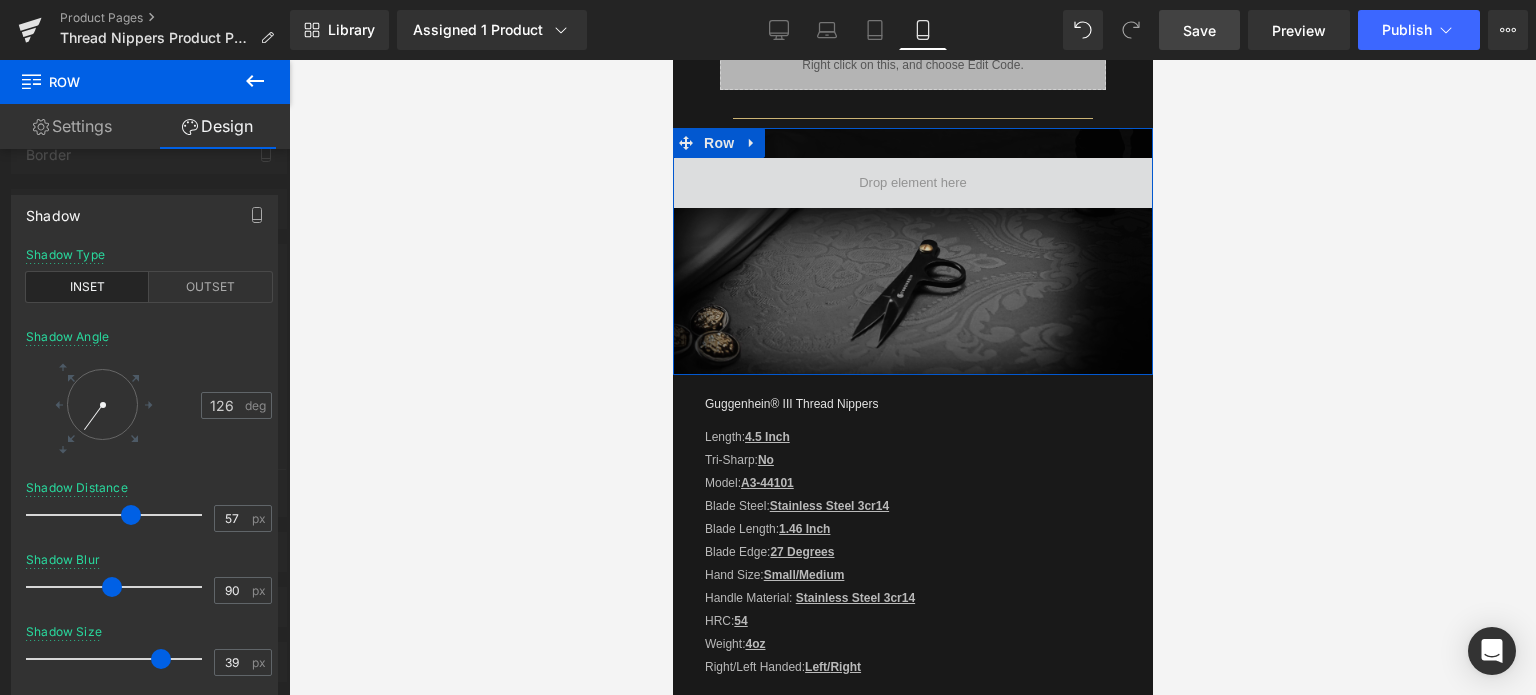 drag, startPoint x: 158, startPoint y: 584, endPoint x: 109, endPoint y: 577, distance: 49.497475 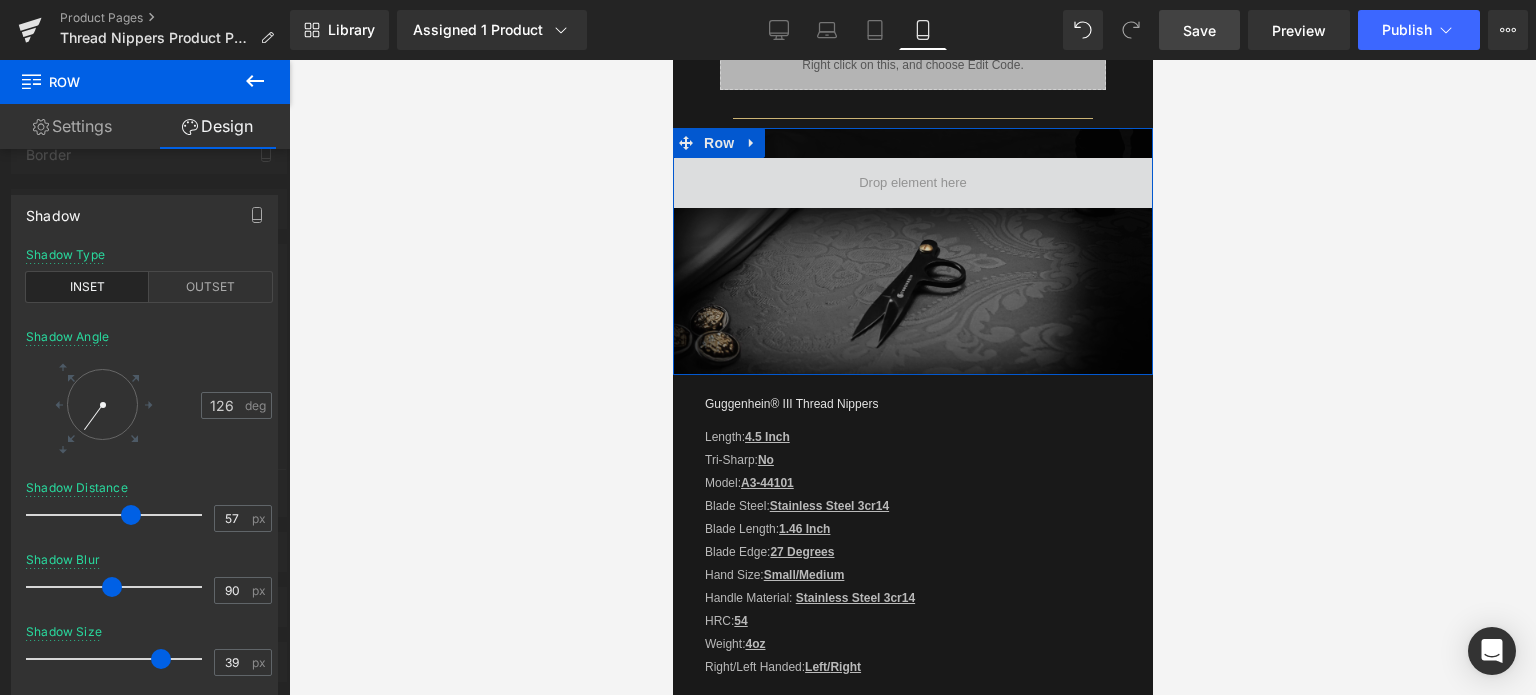 click at bounding box center (112, 587) 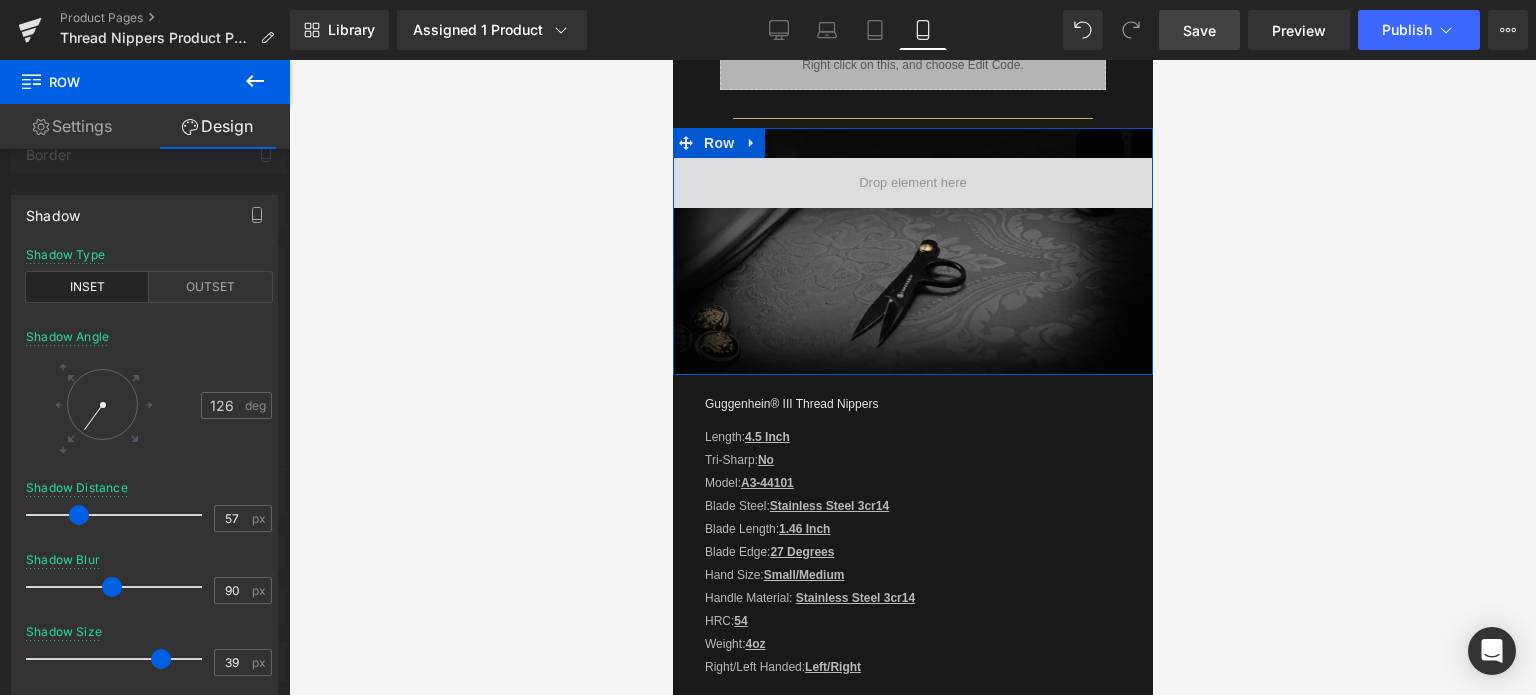 drag, startPoint x: 129, startPoint y: 515, endPoint x: 83, endPoint y: 512, distance: 46.09772 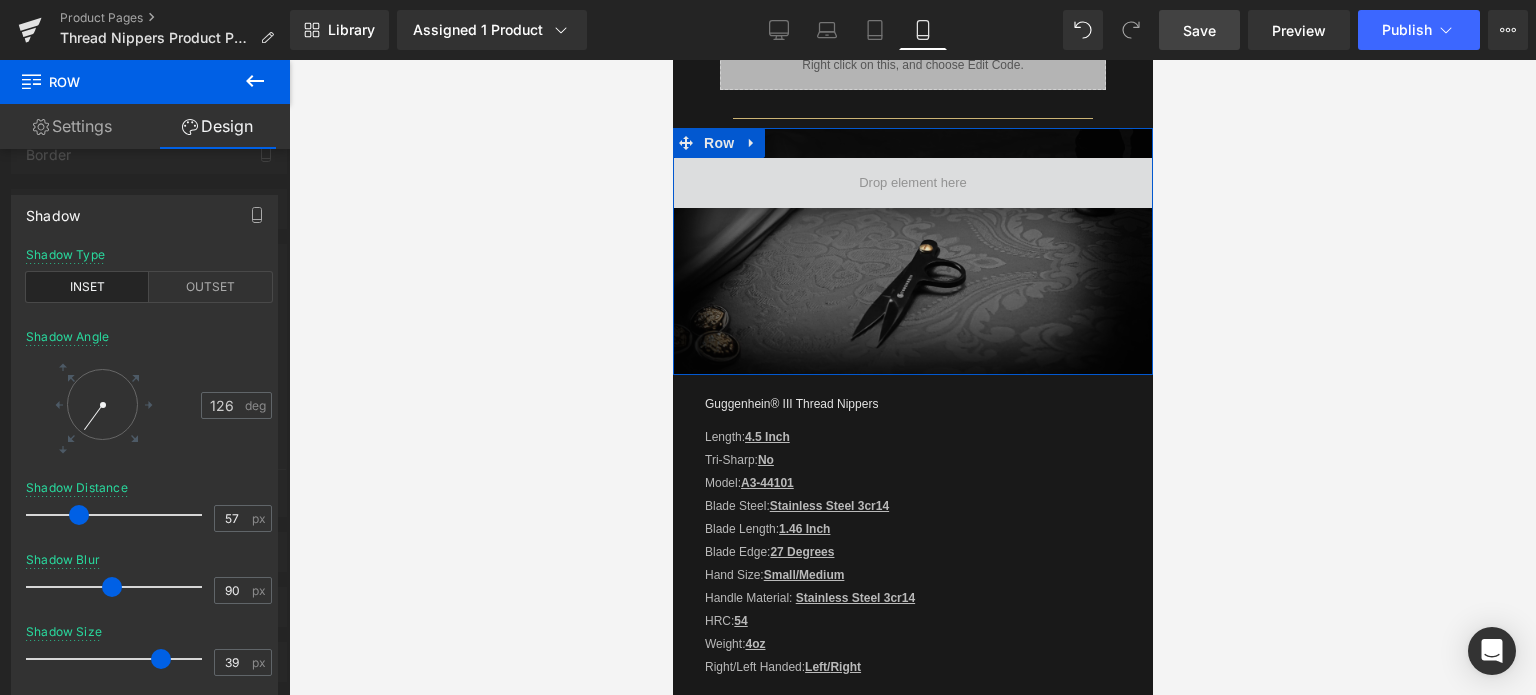 click at bounding box center (79, 515) 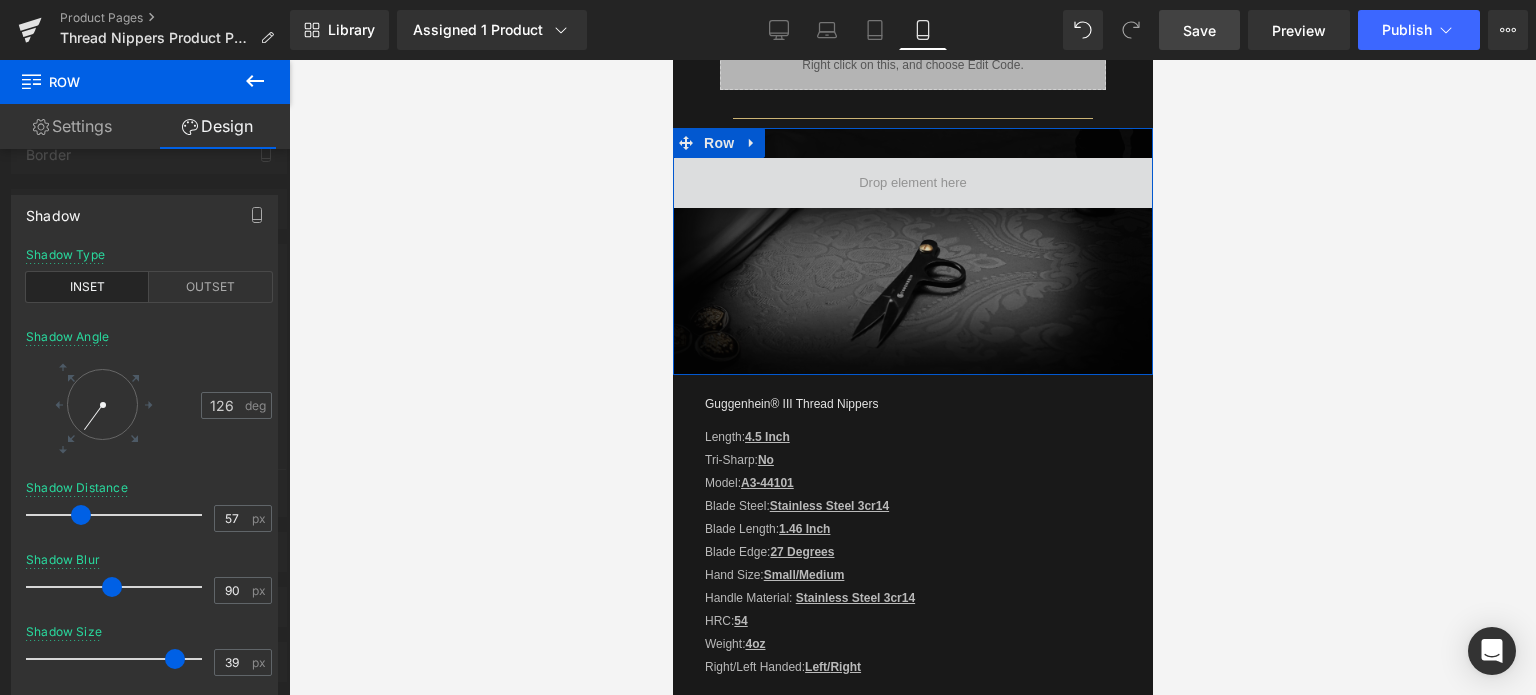 drag, startPoint x: 157, startPoint y: 657, endPoint x: 171, endPoint y: 652, distance: 14.866069 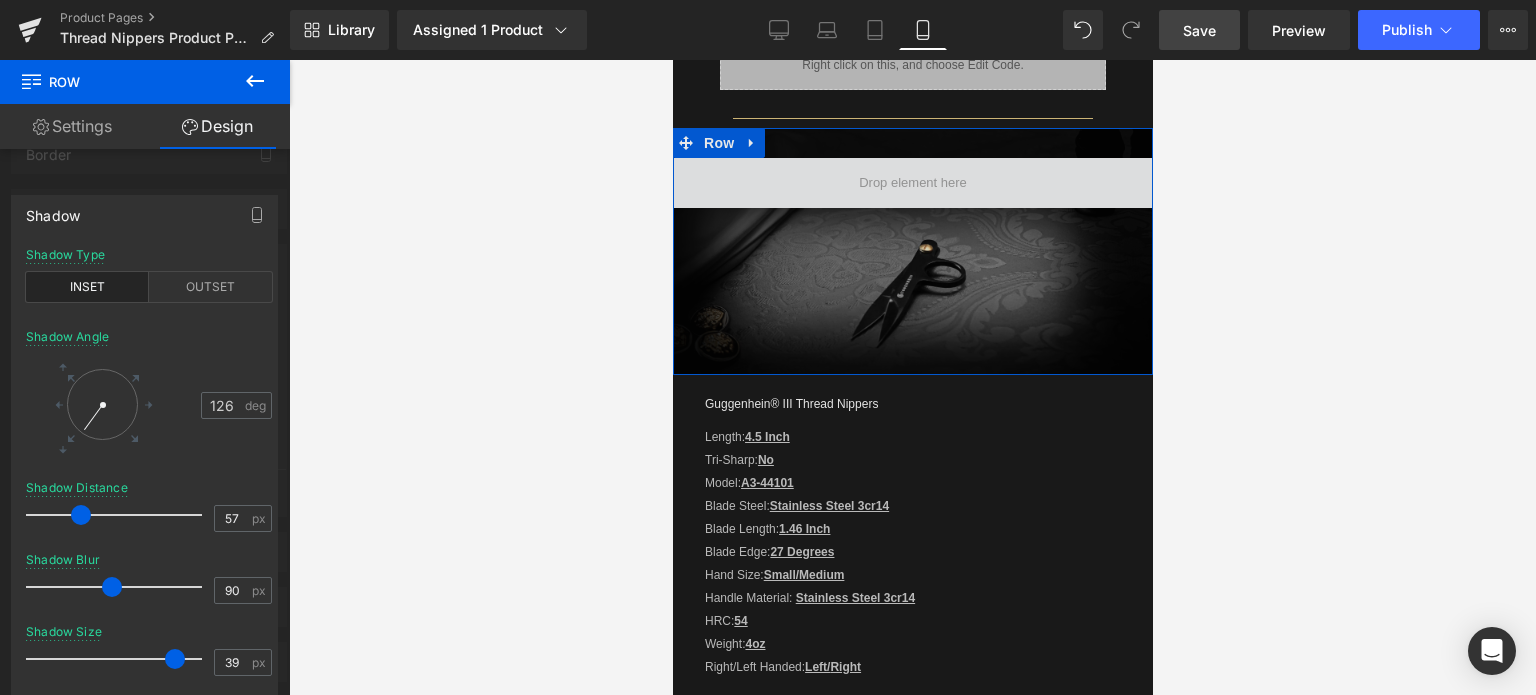 click at bounding box center (175, 659) 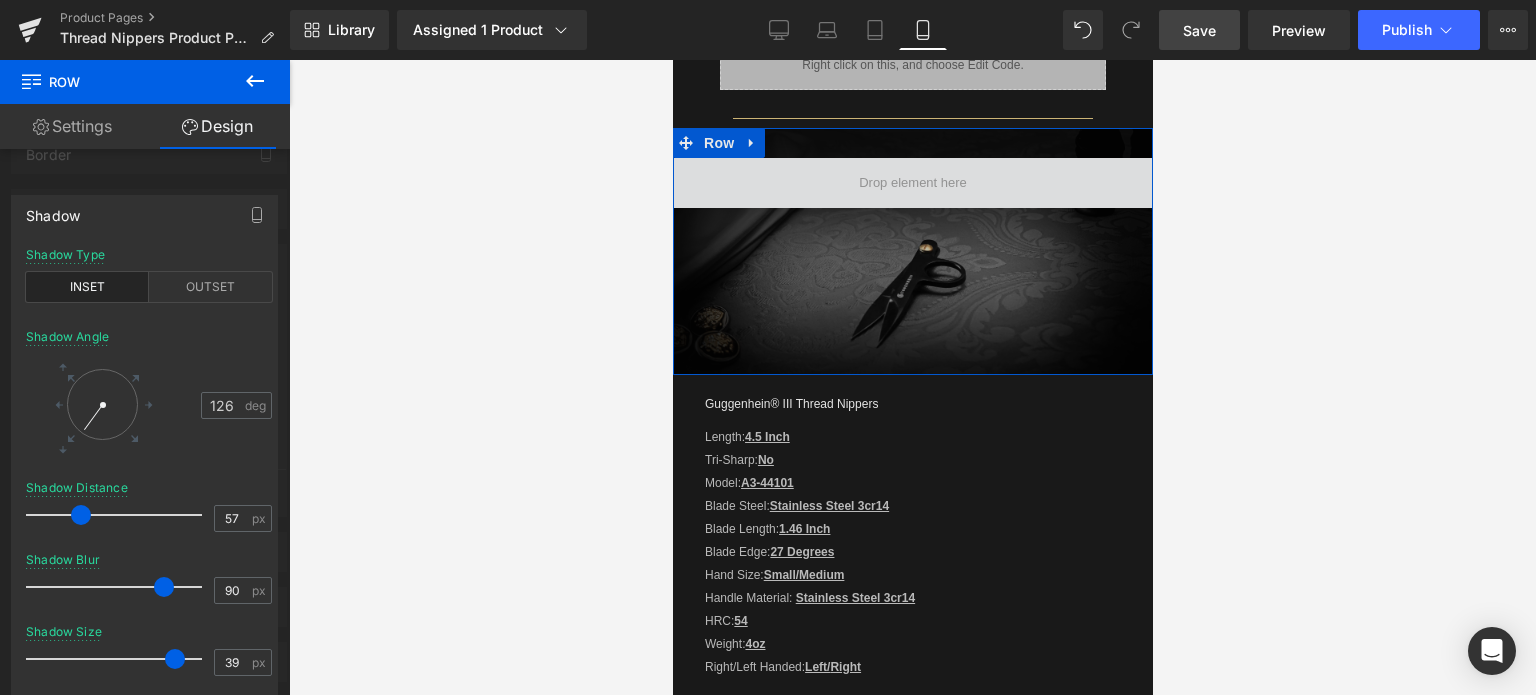 drag, startPoint x: 111, startPoint y: 585, endPoint x: 156, endPoint y: 583, distance: 45.044422 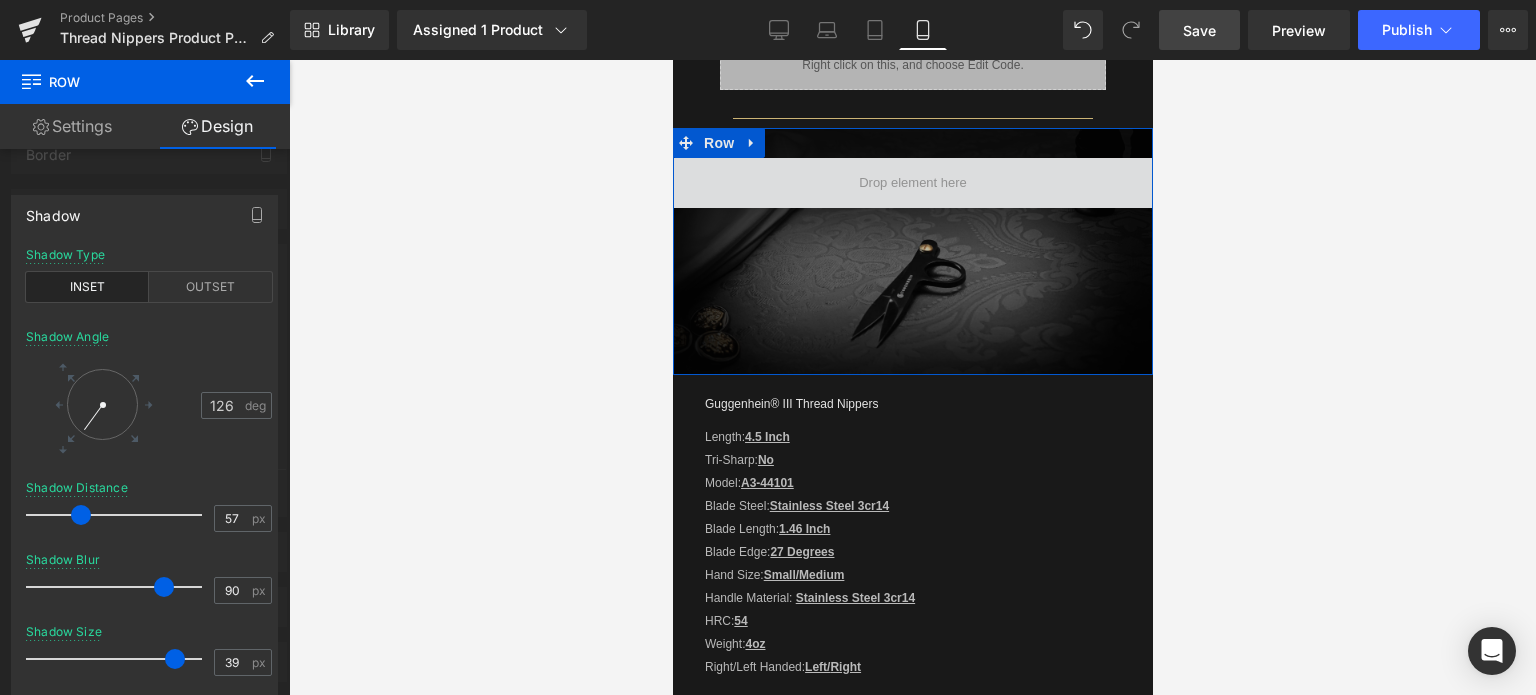click at bounding box center [164, 587] 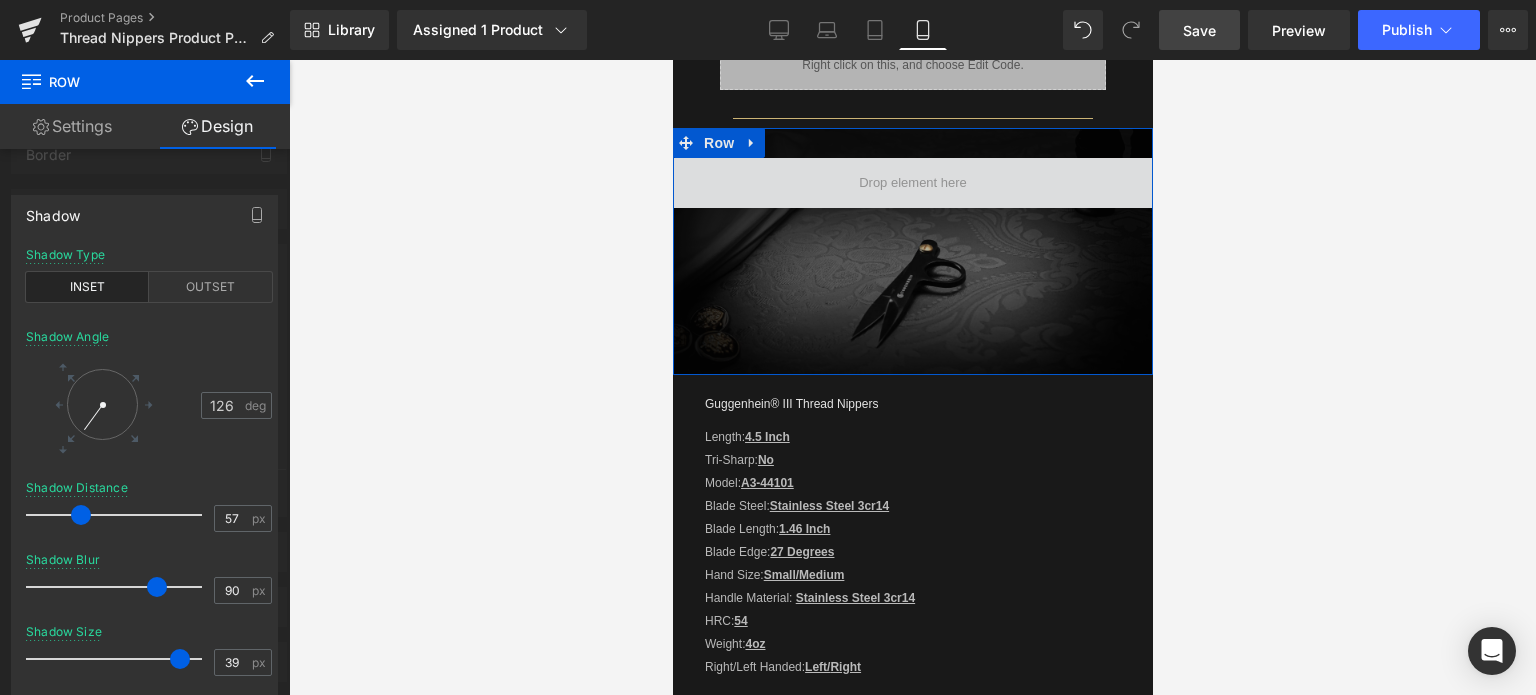 click at bounding box center [180, 659] 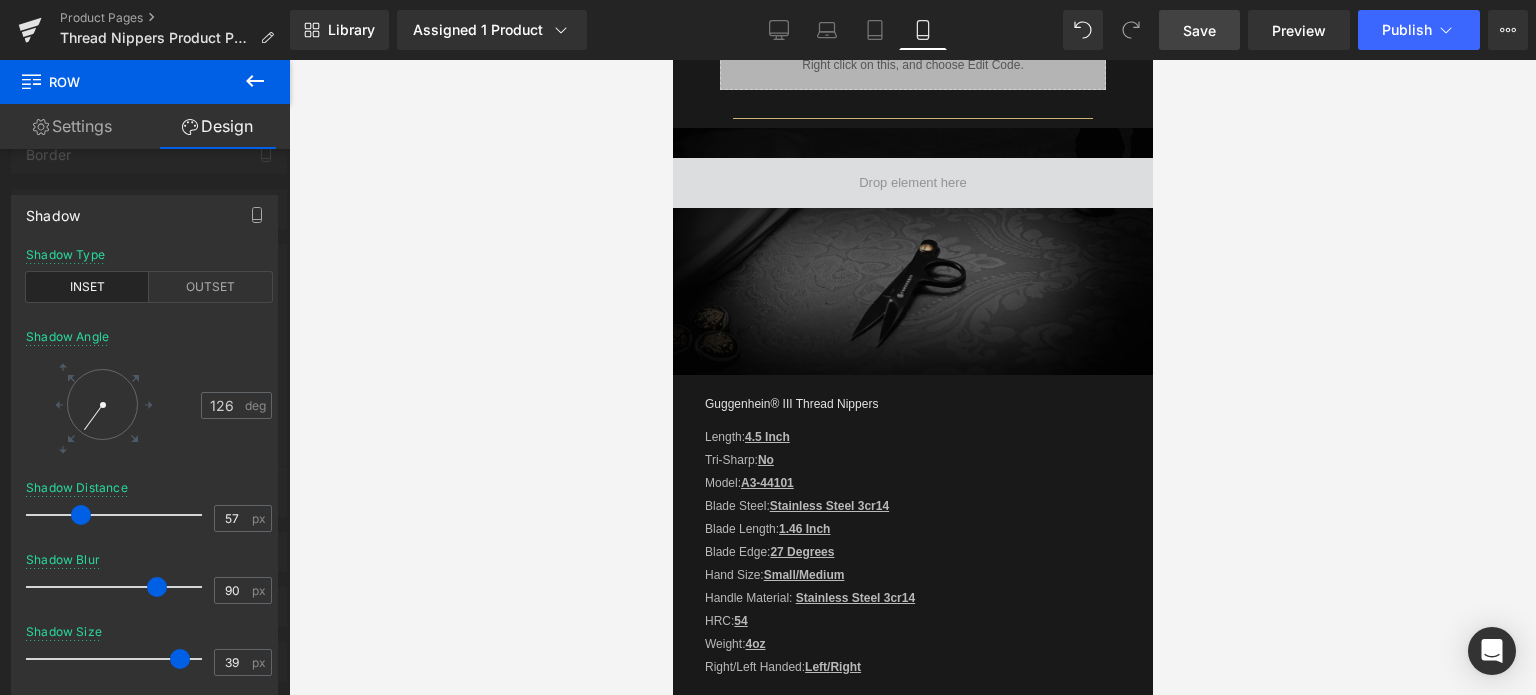 click on "Save" at bounding box center (1199, 30) 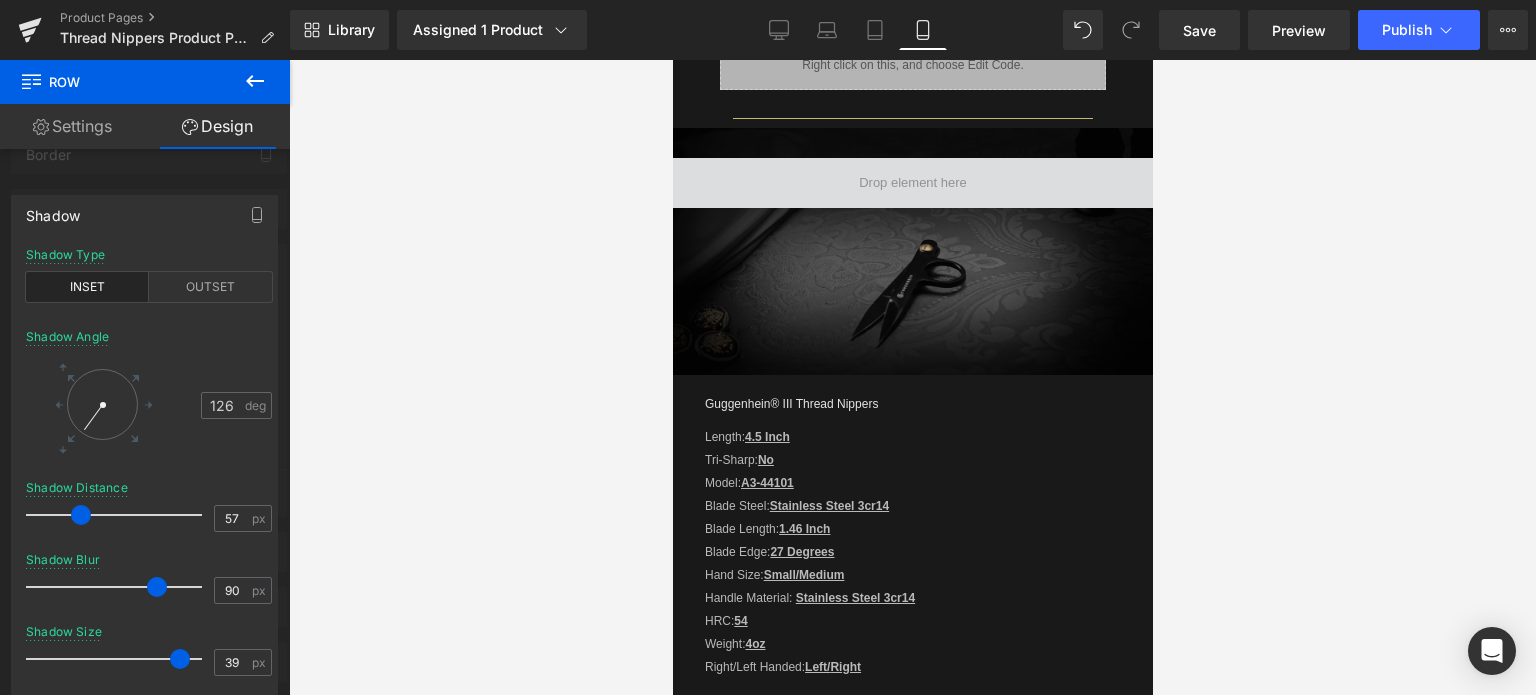 click on "Guggenhein
0
SHOPPING CART
CLOSE
No Products in the Cart
. . .
TOTAL:
$0.00
PROCEED TO CHECKOUT  X" at bounding box center (912, 974) 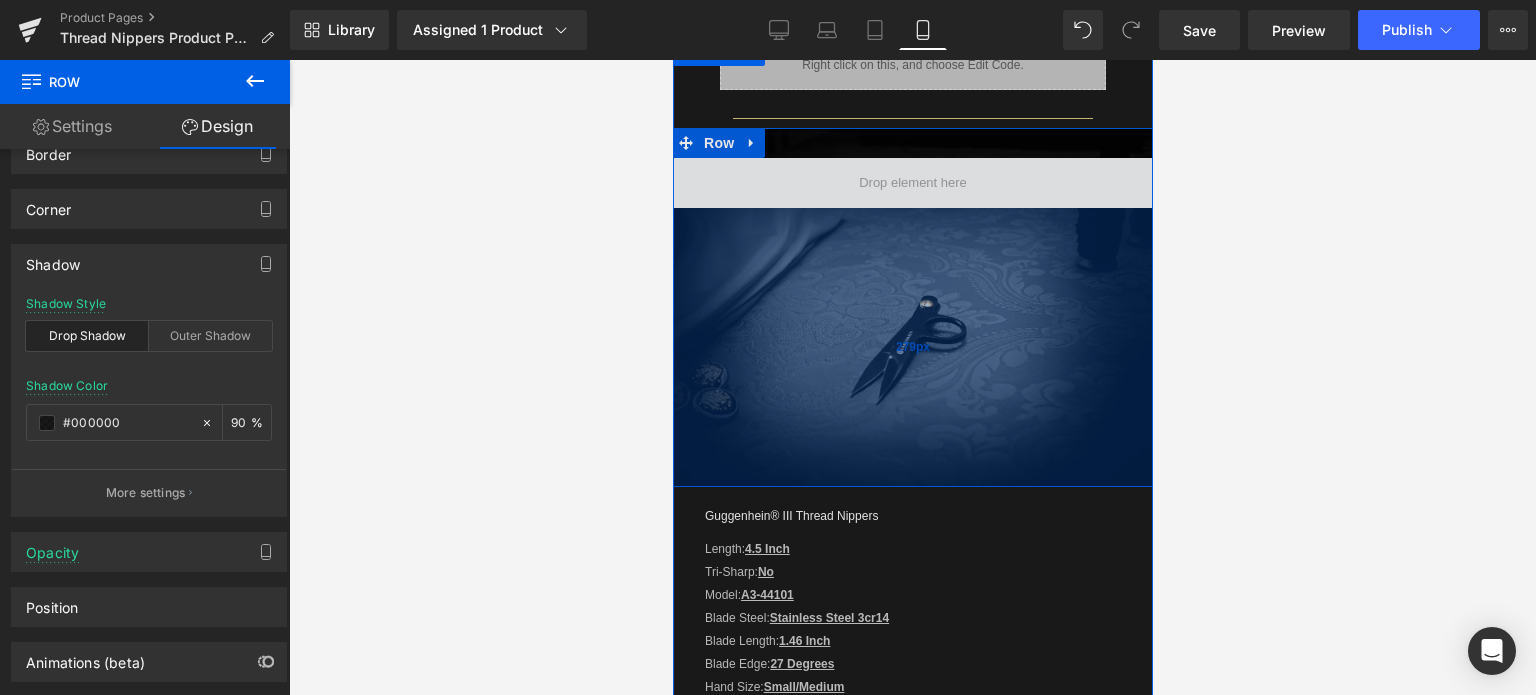 drag, startPoint x: 994, startPoint y: 357, endPoint x: 995, endPoint y: 491, distance: 134.00374 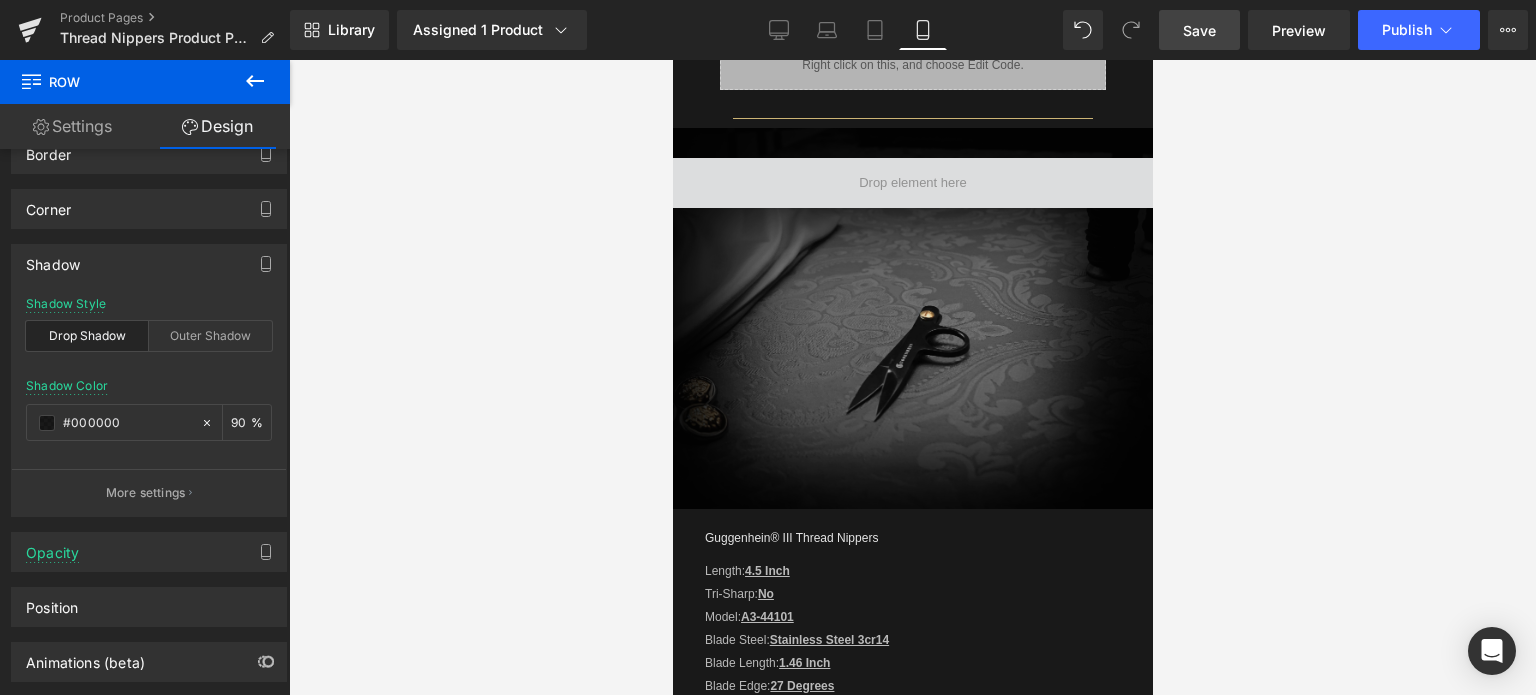 click on "Save" at bounding box center [1199, 30] 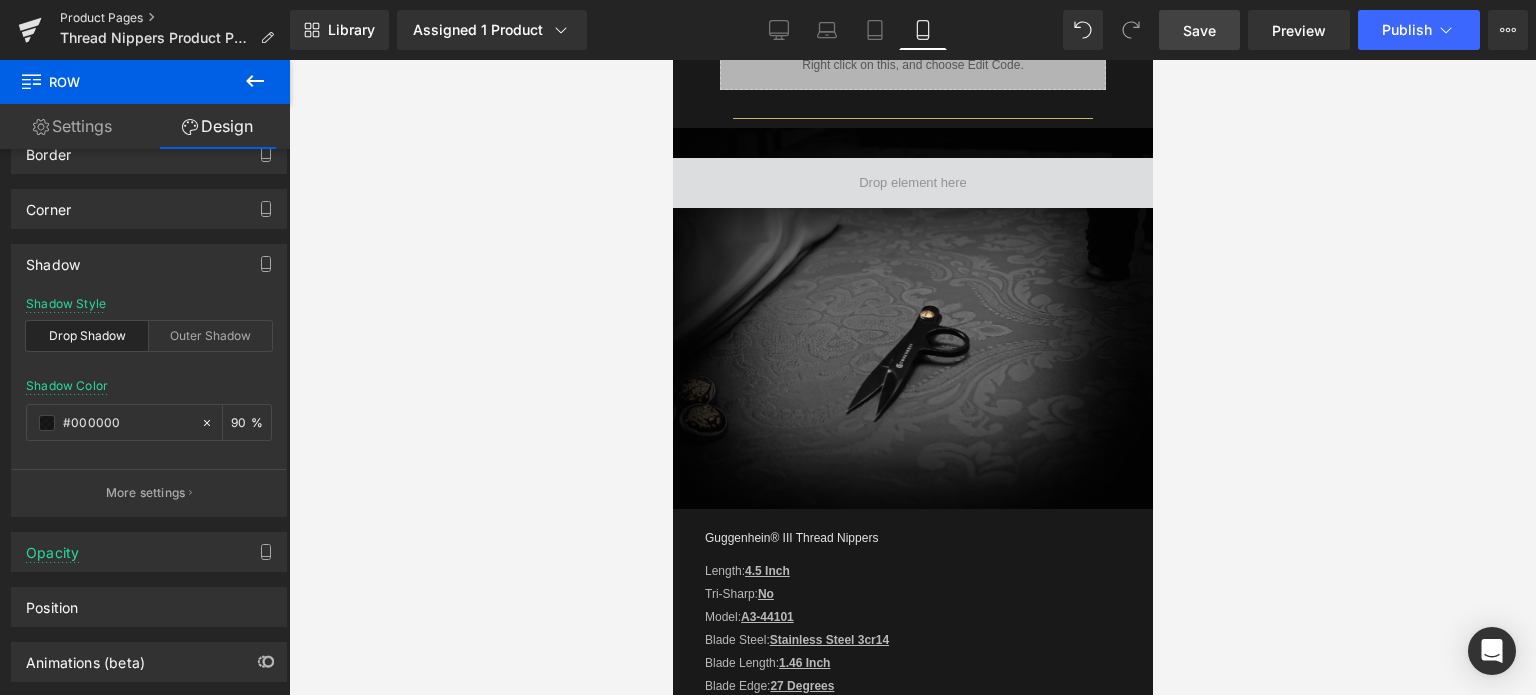 click on "Product Pages" at bounding box center (175, 18) 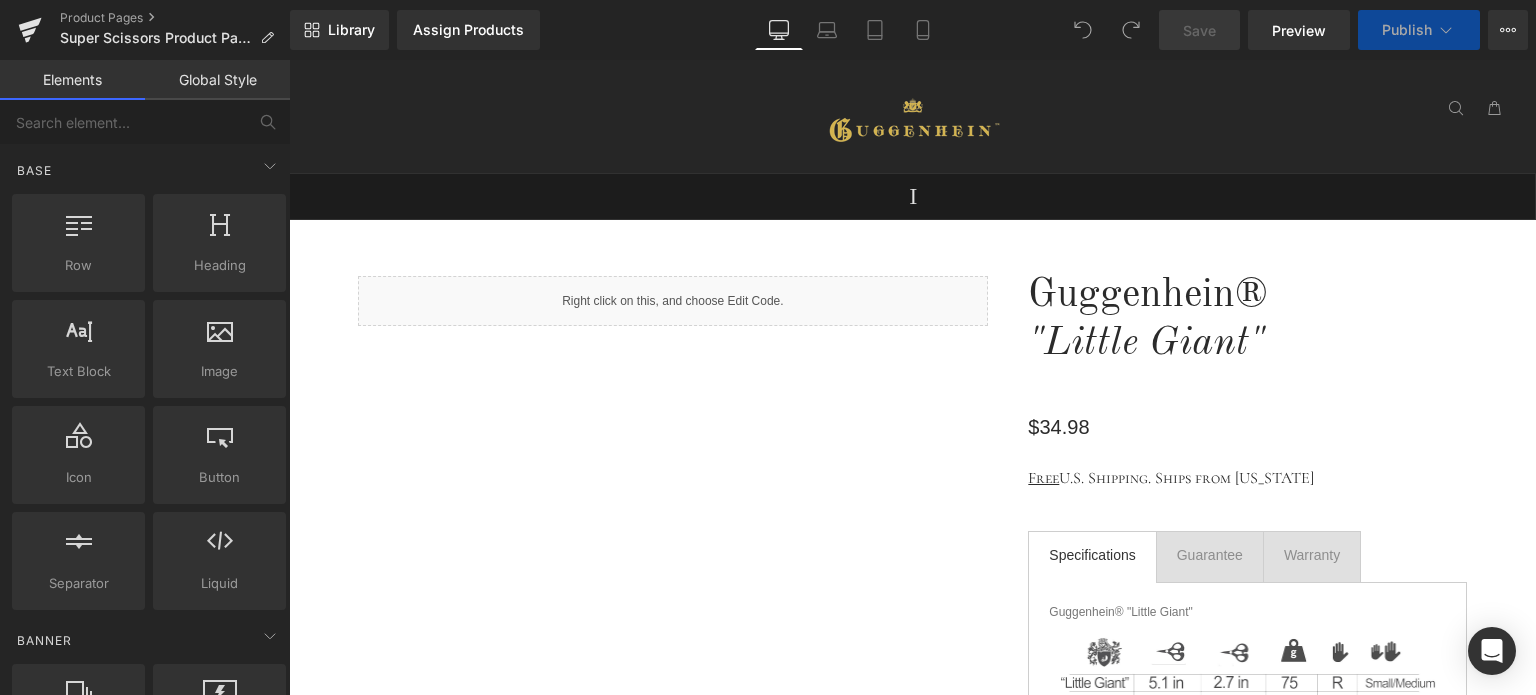 scroll, scrollTop: 0, scrollLeft: 0, axis: both 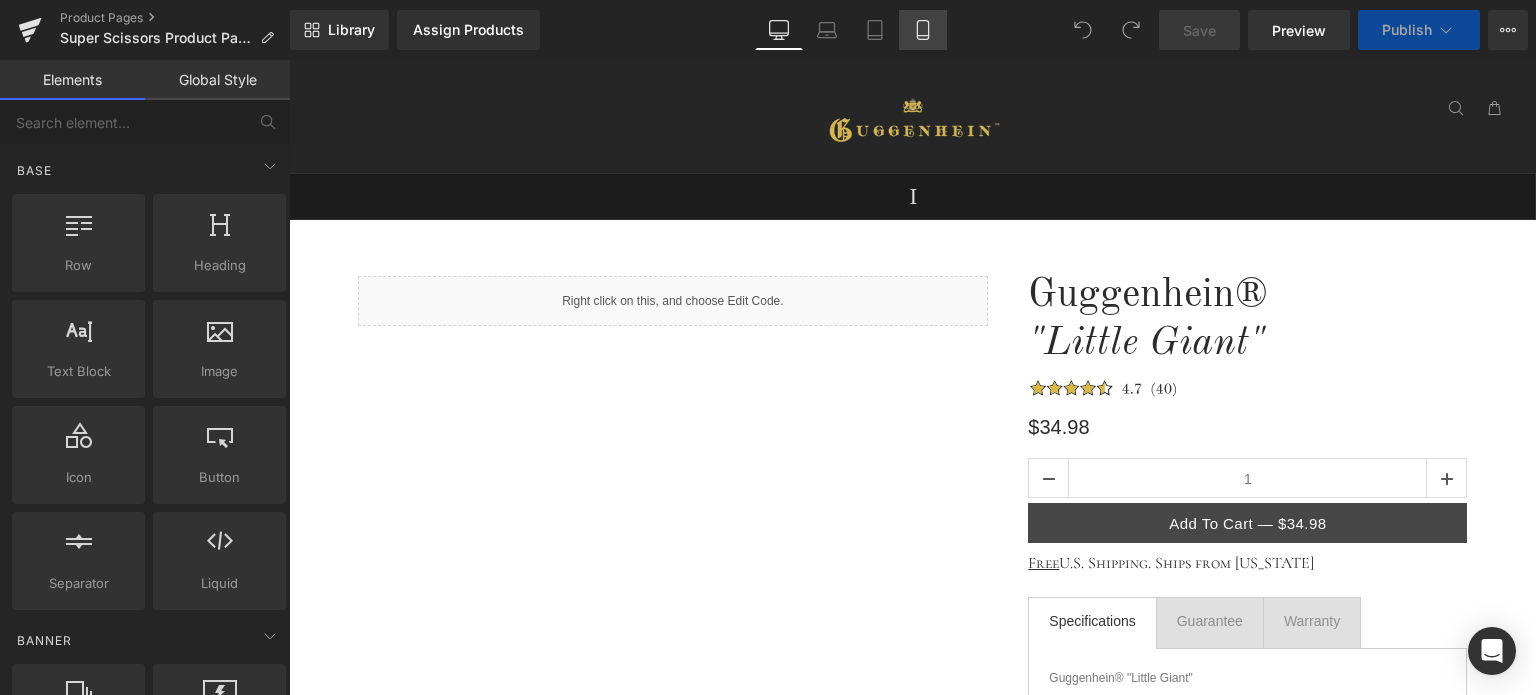 click 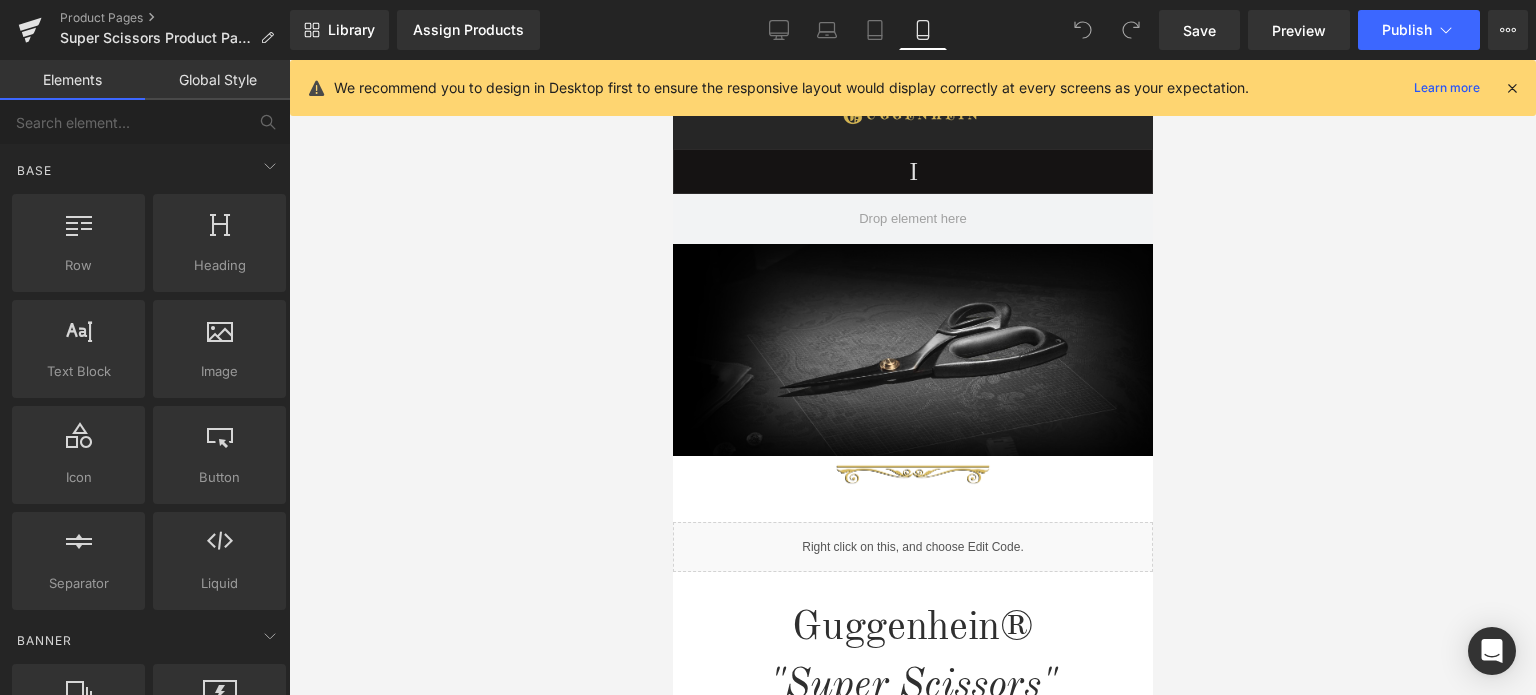 click at bounding box center (1512, 88) 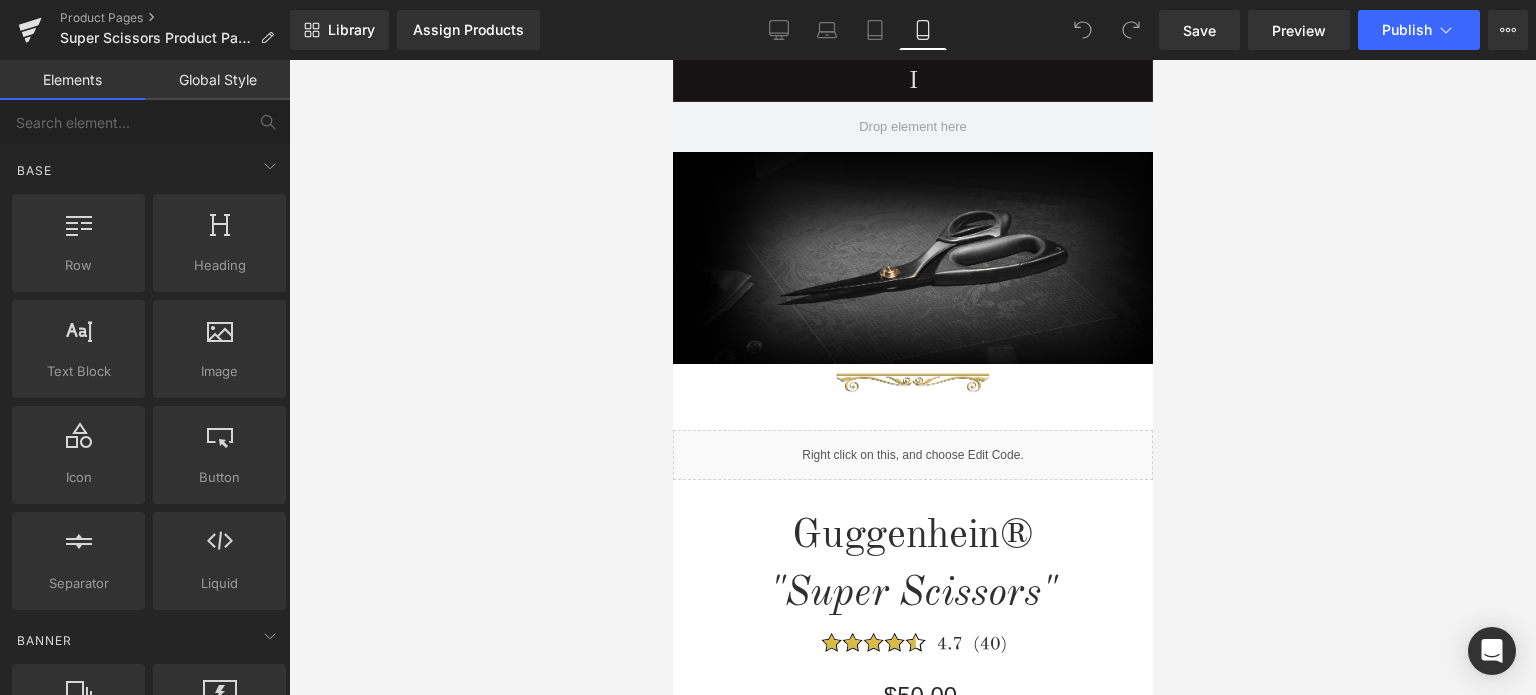 scroll, scrollTop: 0, scrollLeft: 0, axis: both 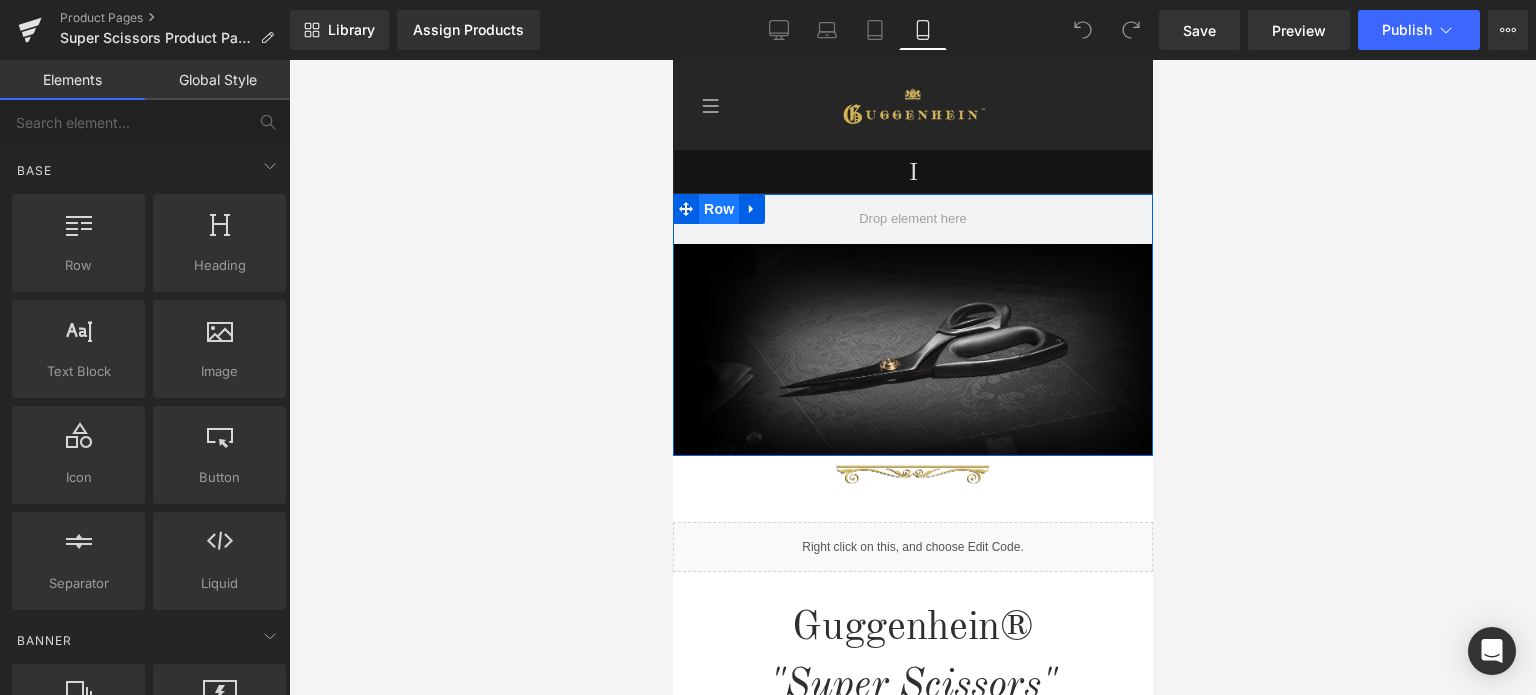 click on "Row" at bounding box center [718, 209] 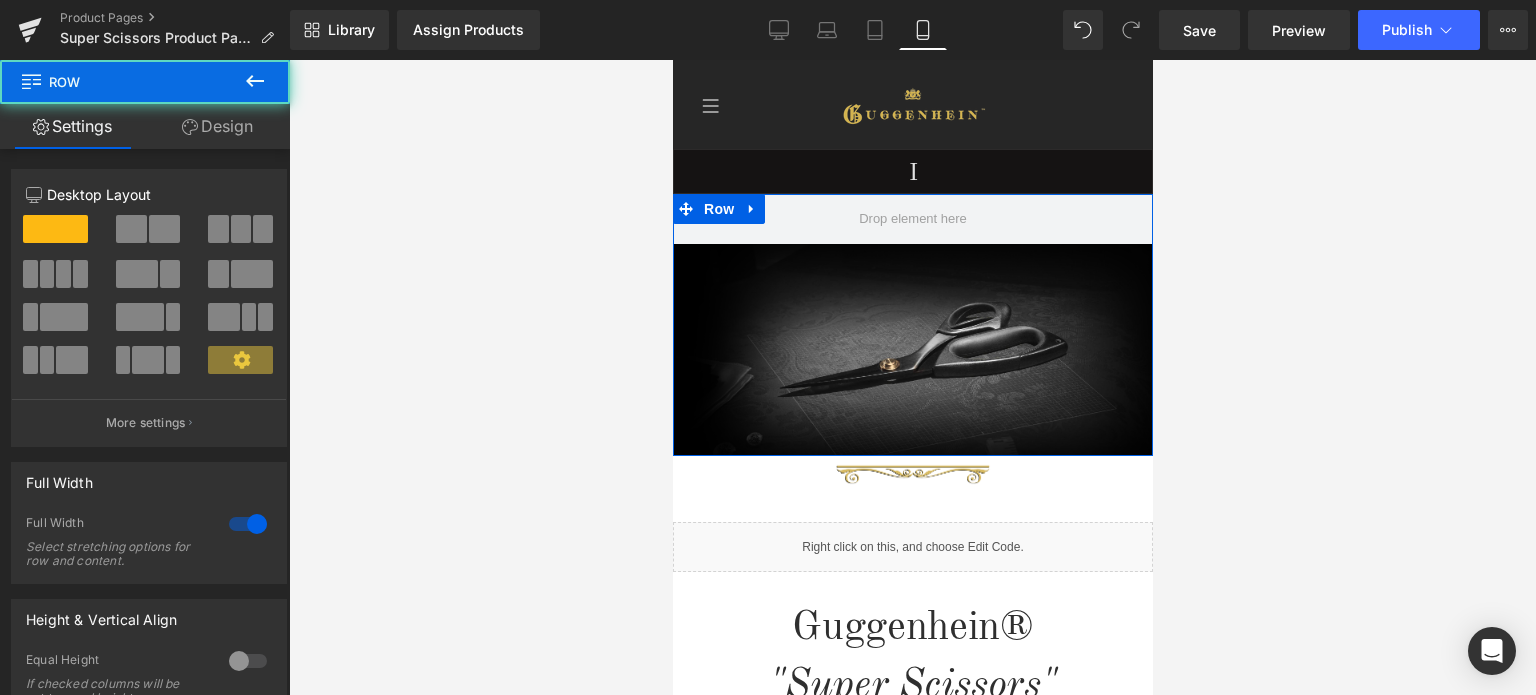 click on "Design" at bounding box center (217, 126) 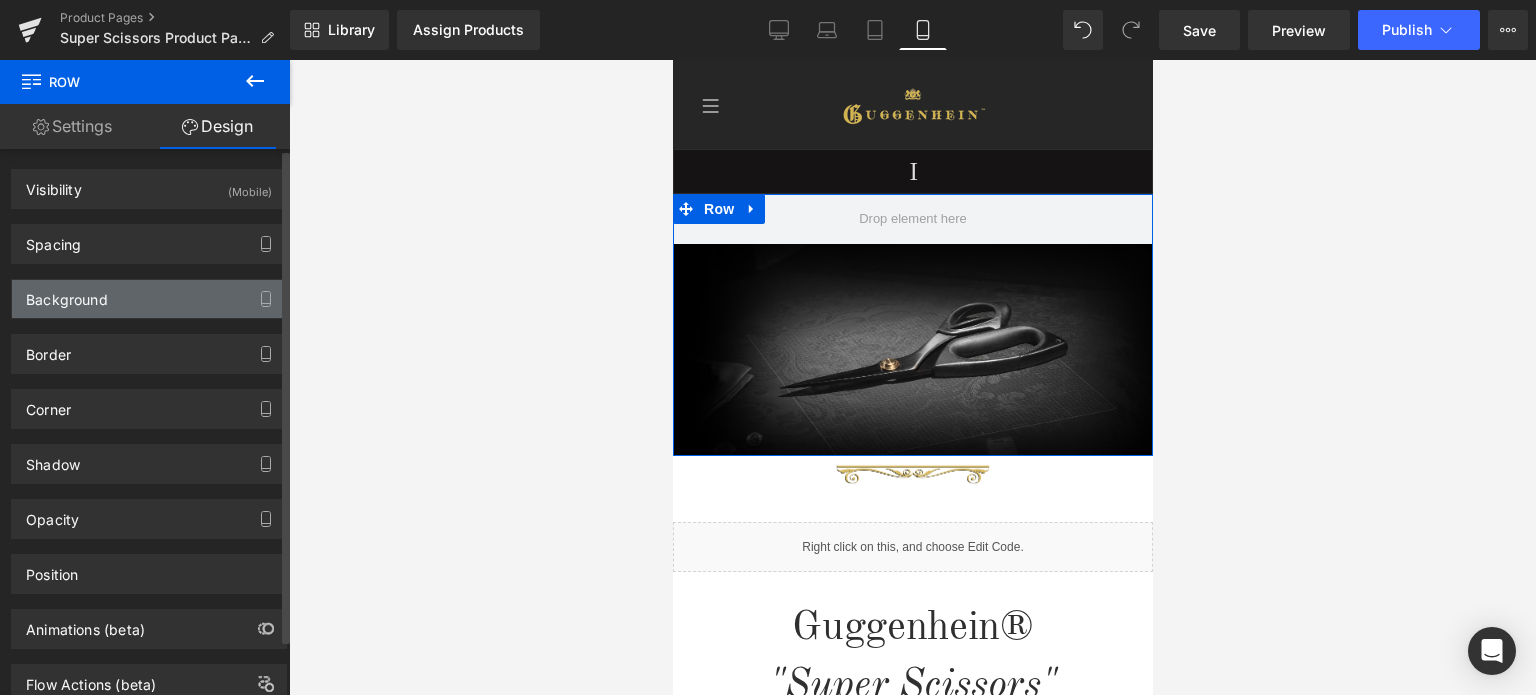 click on "Background" at bounding box center [149, 299] 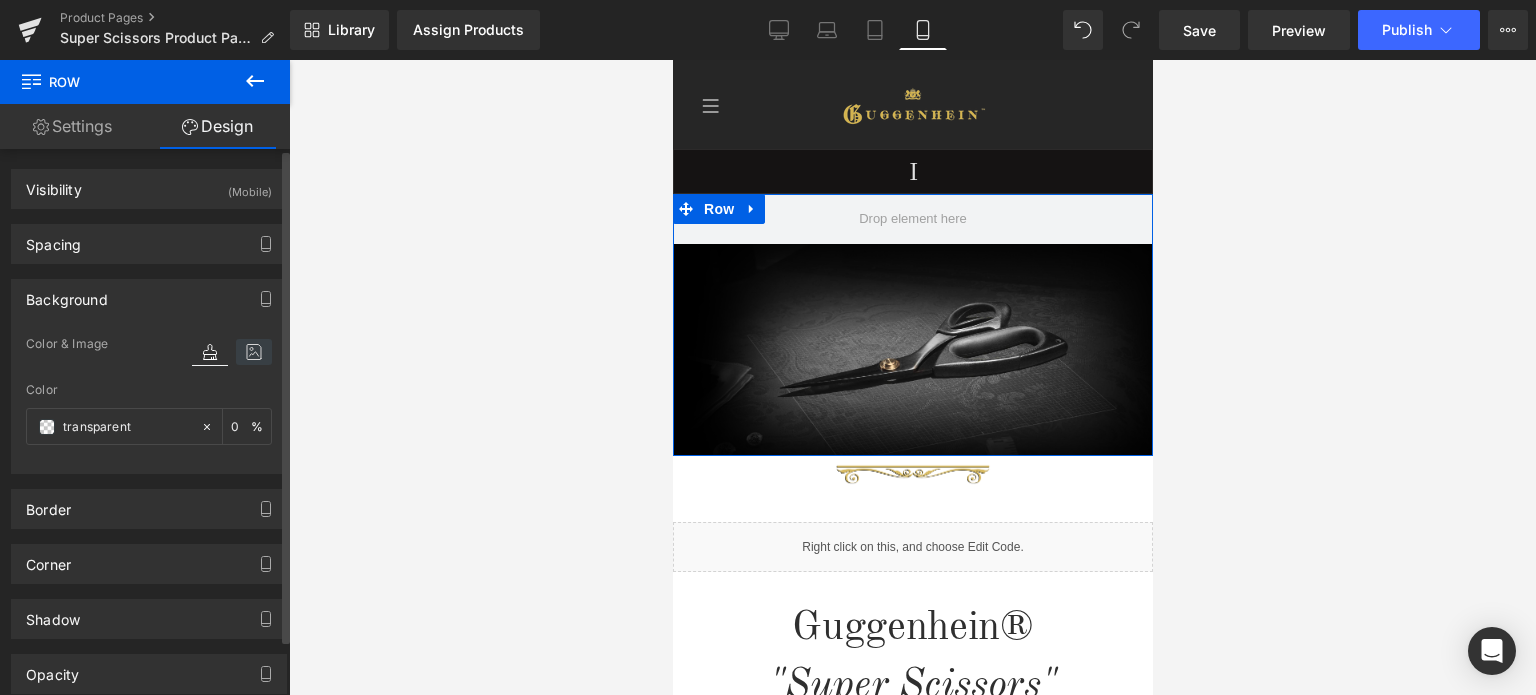 click at bounding box center [254, 352] 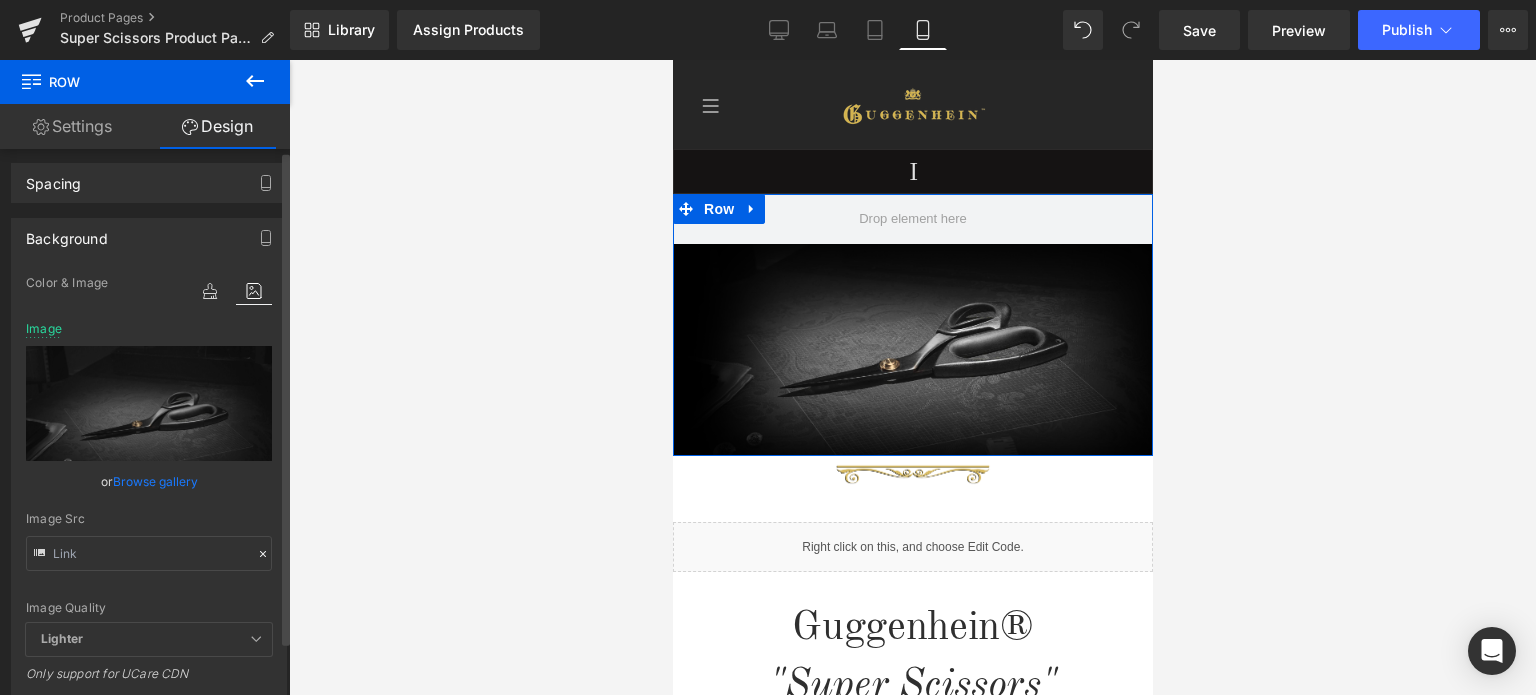 scroll, scrollTop: 200, scrollLeft: 0, axis: vertical 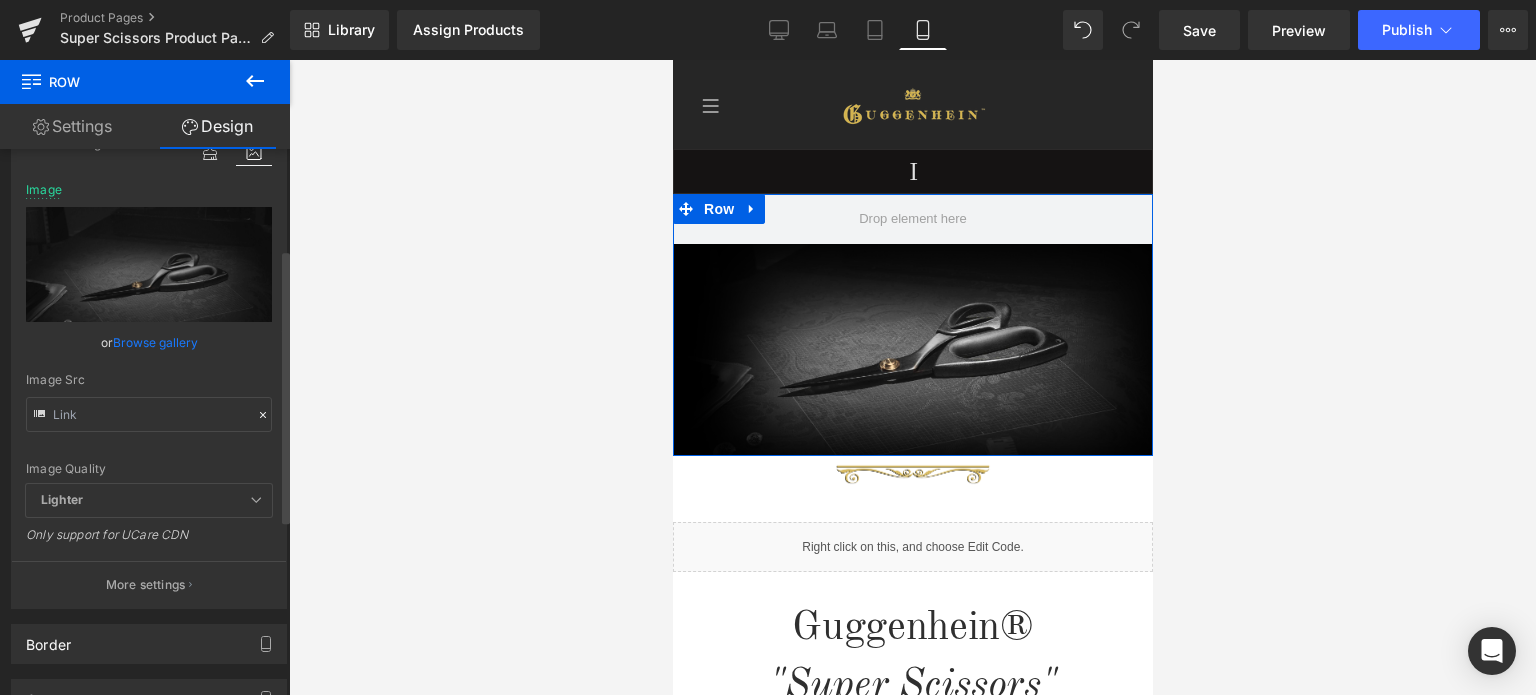 click 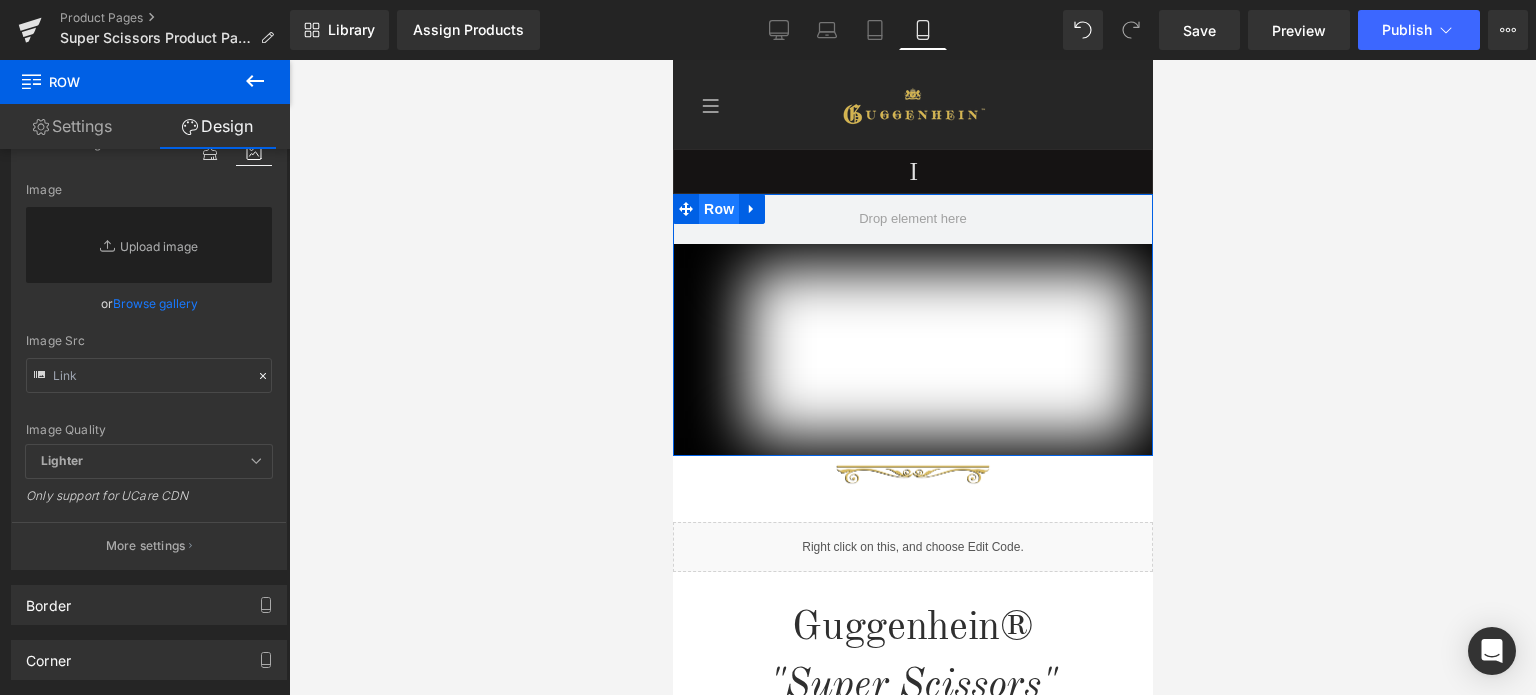 click on "Row" at bounding box center [718, 209] 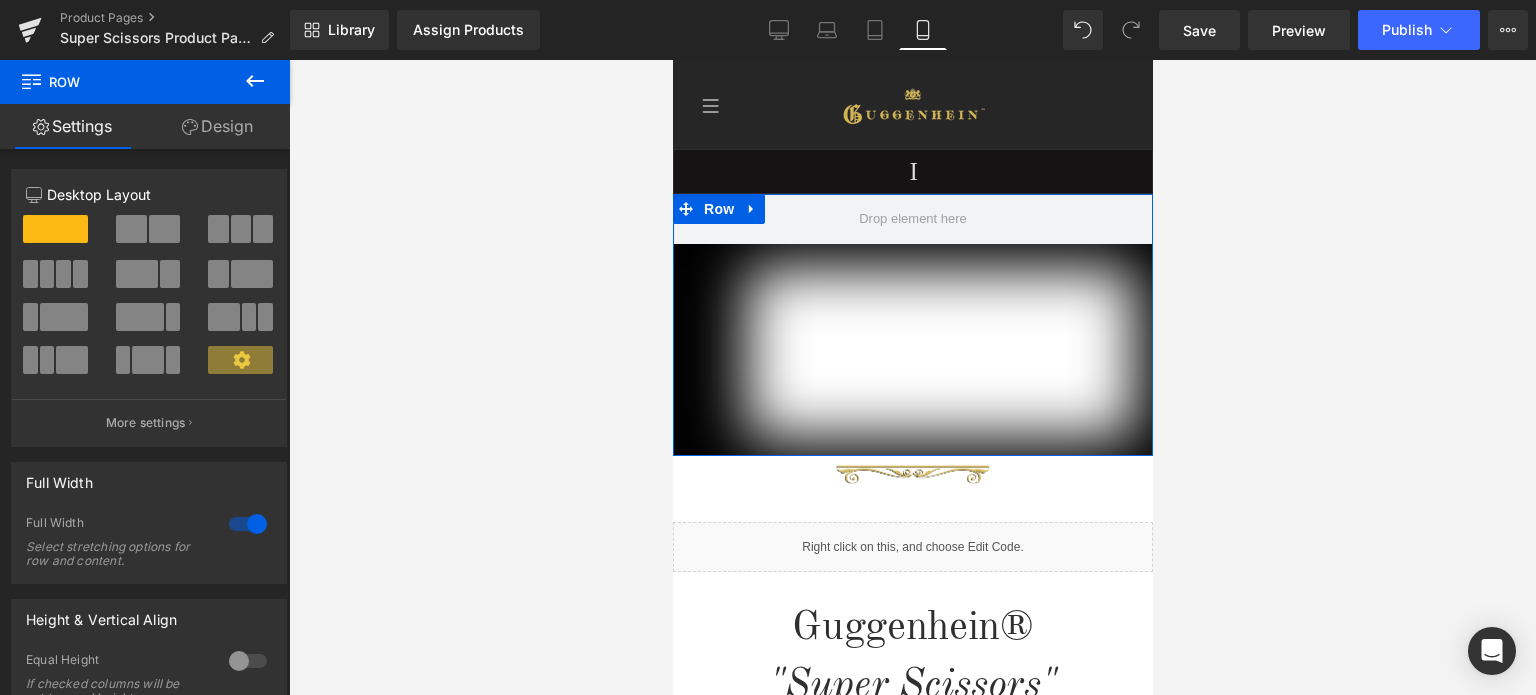 click on "Design" at bounding box center (217, 126) 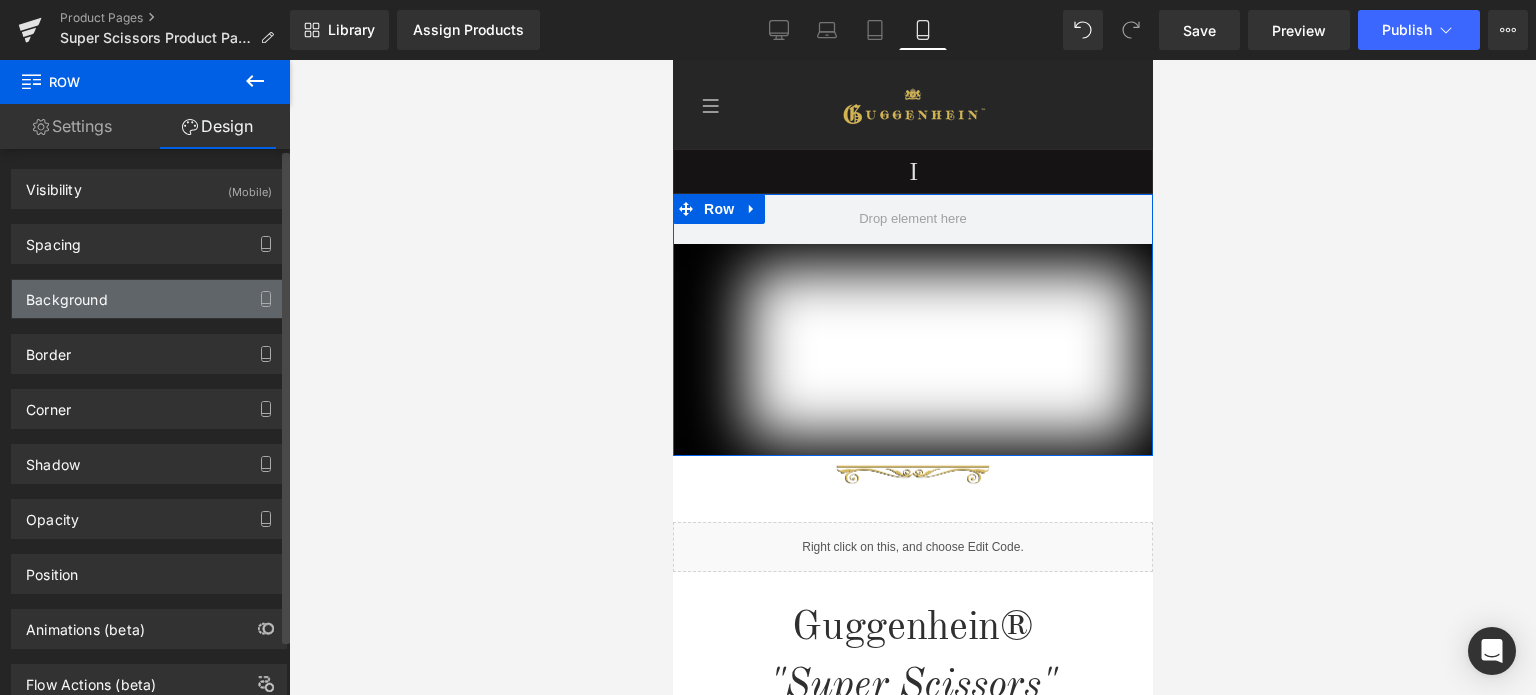 click on "Background" at bounding box center [149, 299] 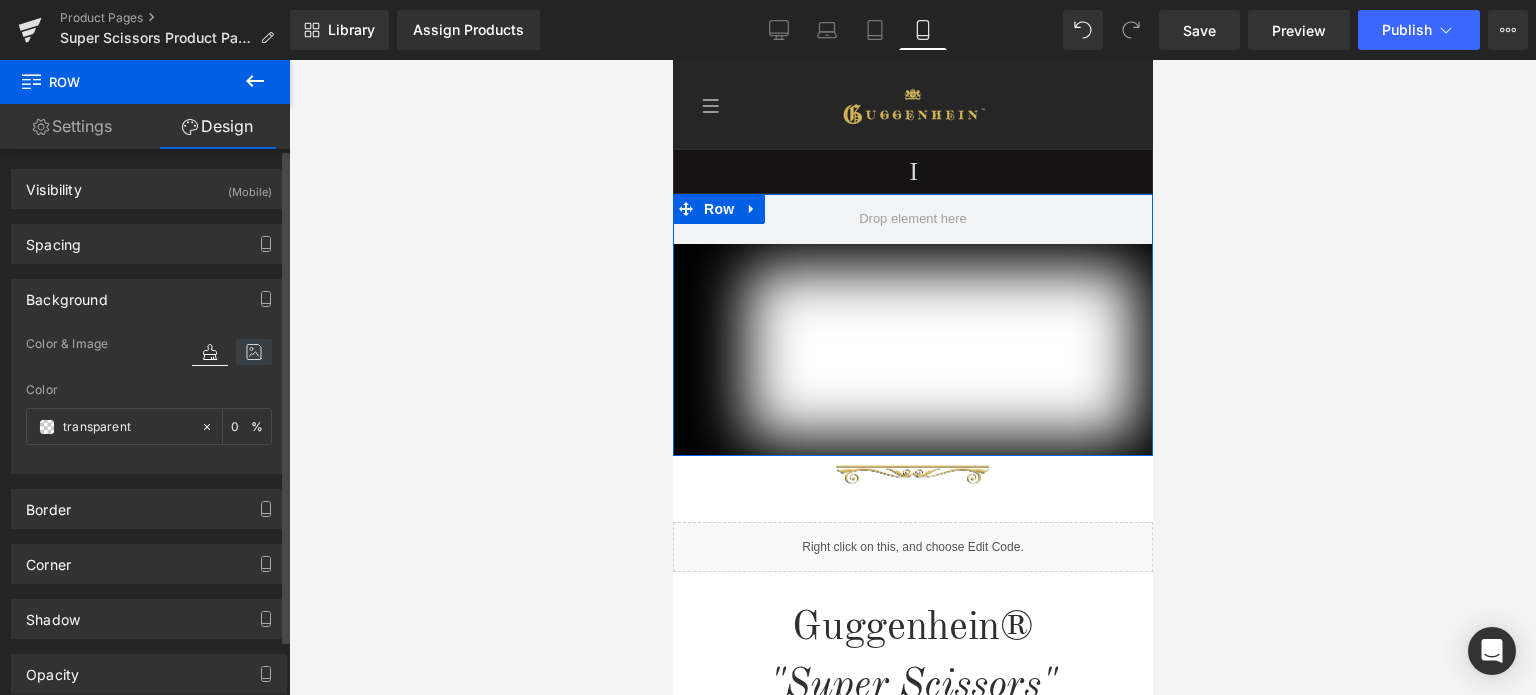 click at bounding box center [254, 352] 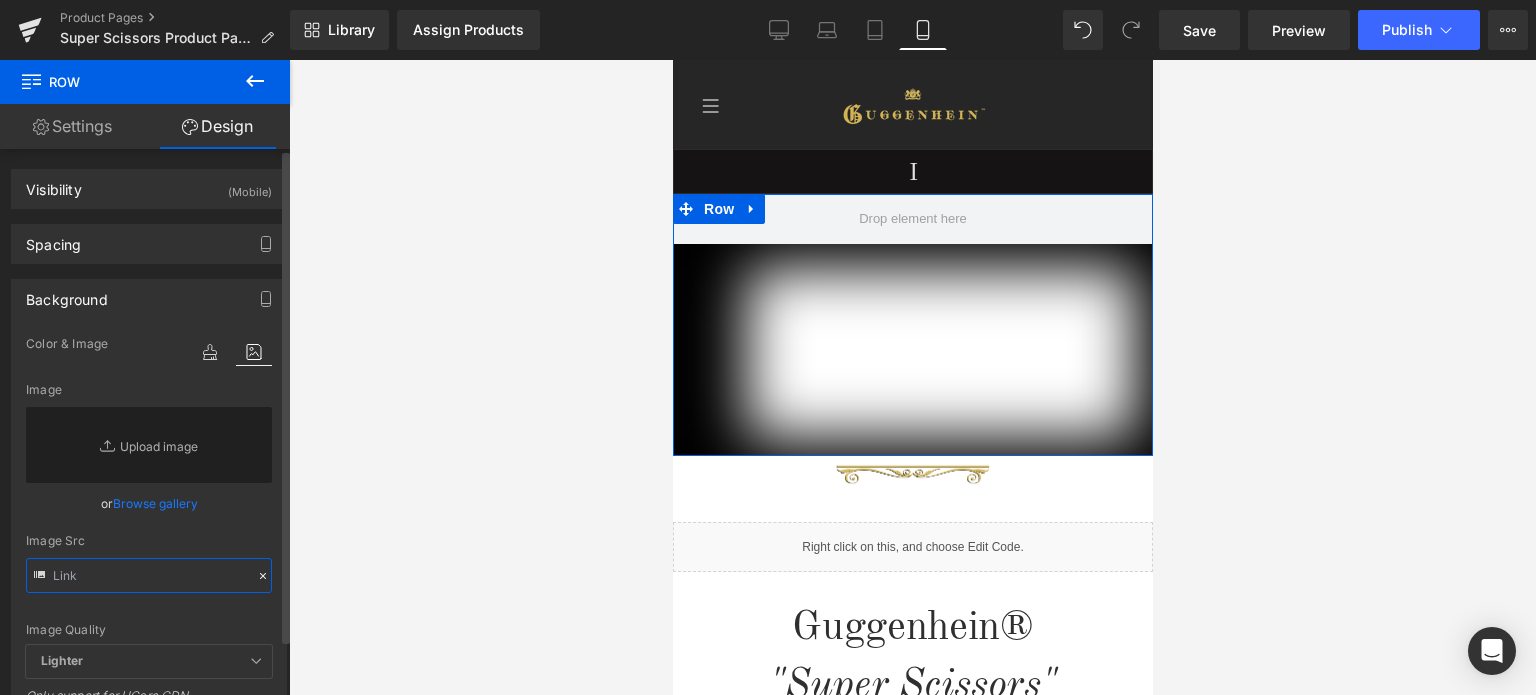 click at bounding box center (149, 575) 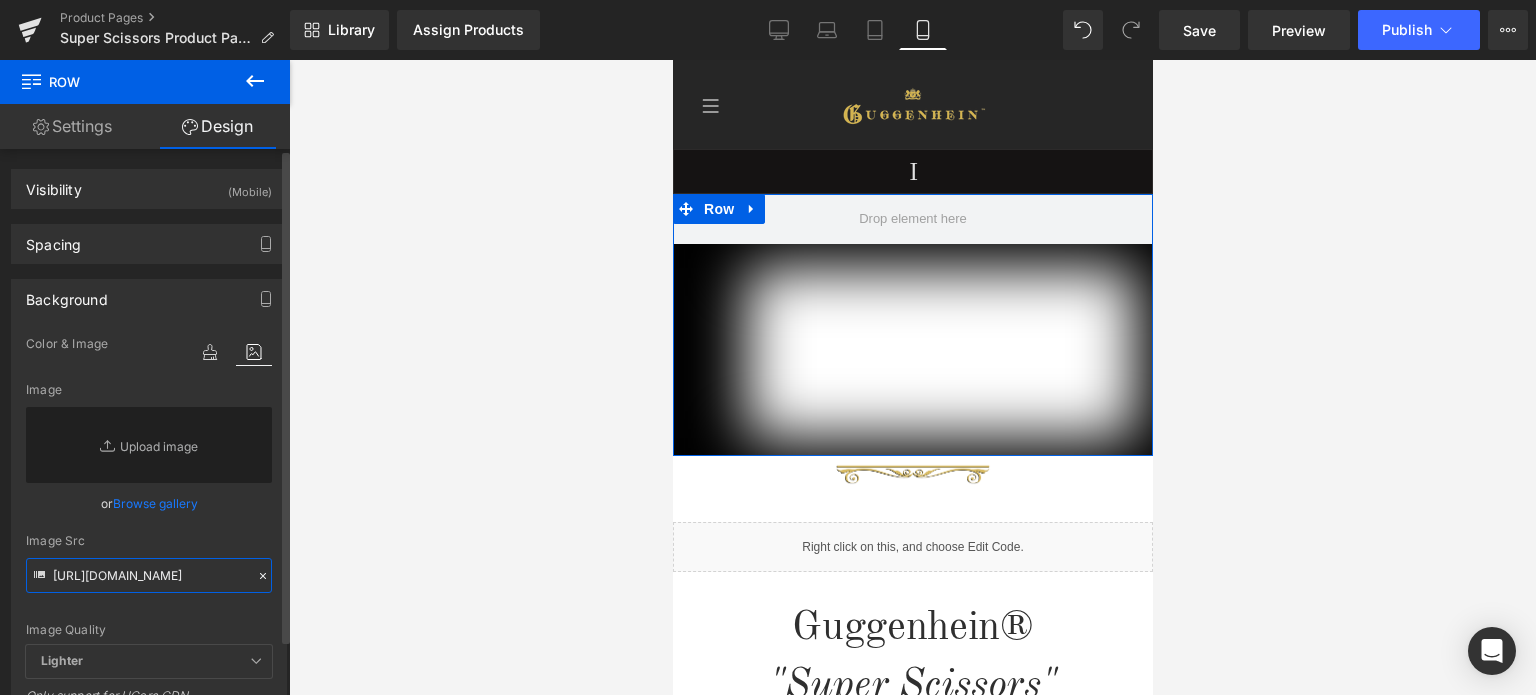 scroll, scrollTop: 0, scrollLeft: 502, axis: horizontal 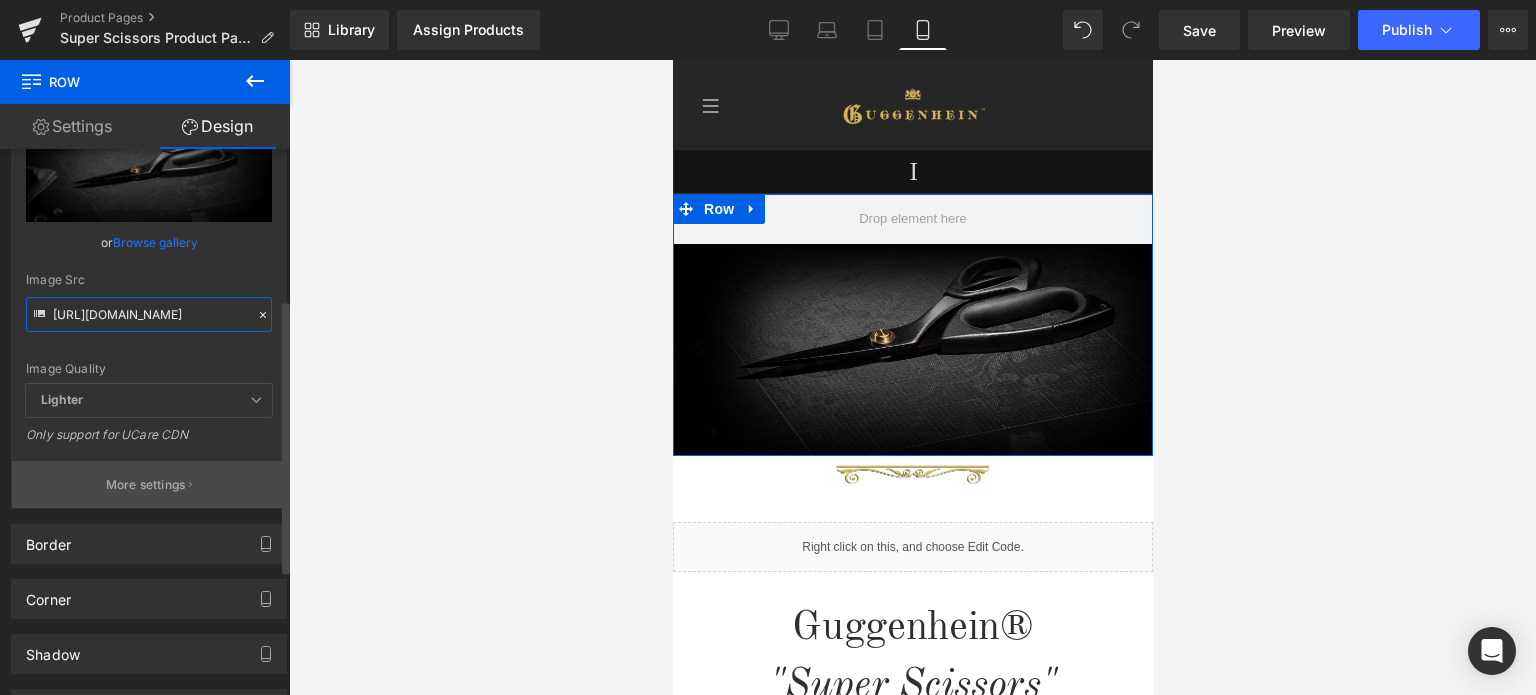 type on "[URL][DOMAIN_NAME]" 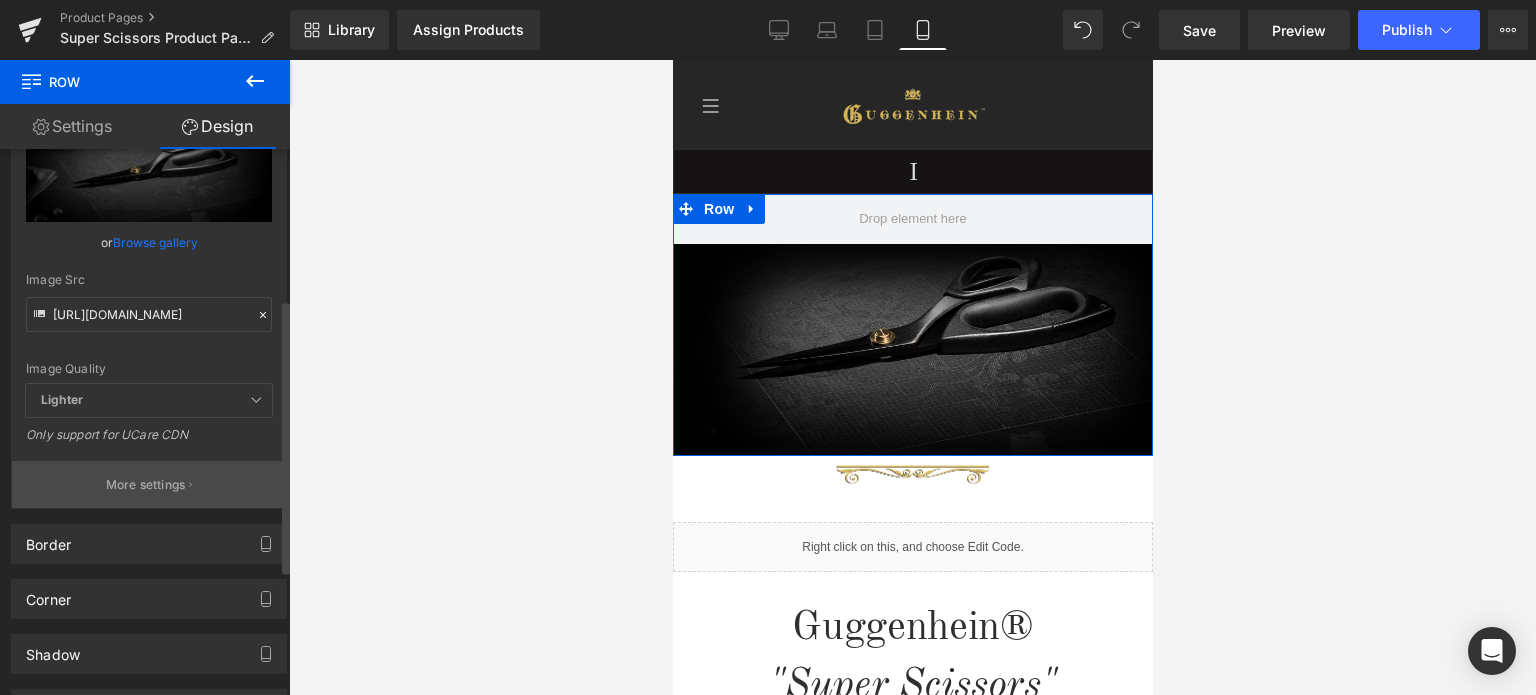 click on "More settings" at bounding box center [146, 485] 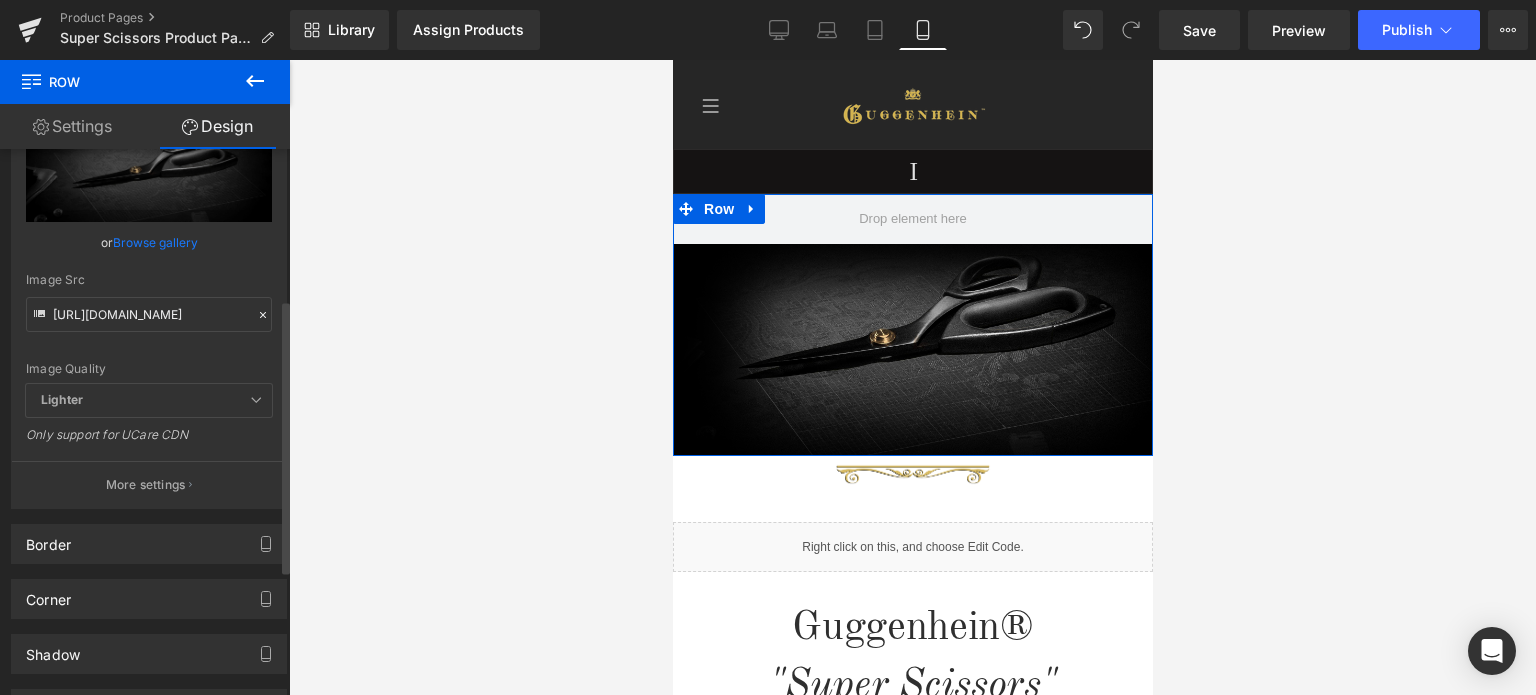scroll, scrollTop: 0, scrollLeft: 0, axis: both 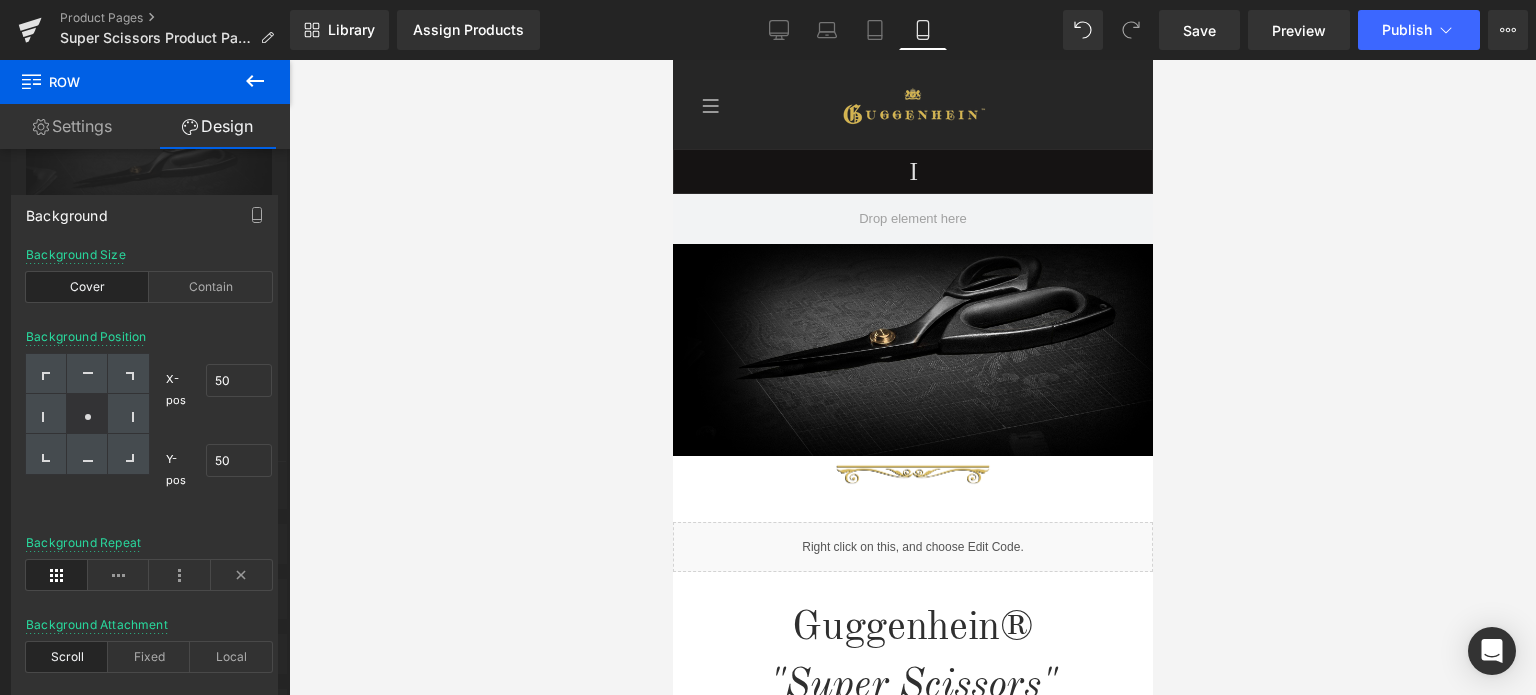 click on "Guggenhein
0
SHOPPING CART
CLOSE
No Products in the Cart
. . .
TOTAL:
$0.00
PROCEED TO CHECKOUT  X" at bounding box center [912, 3431] 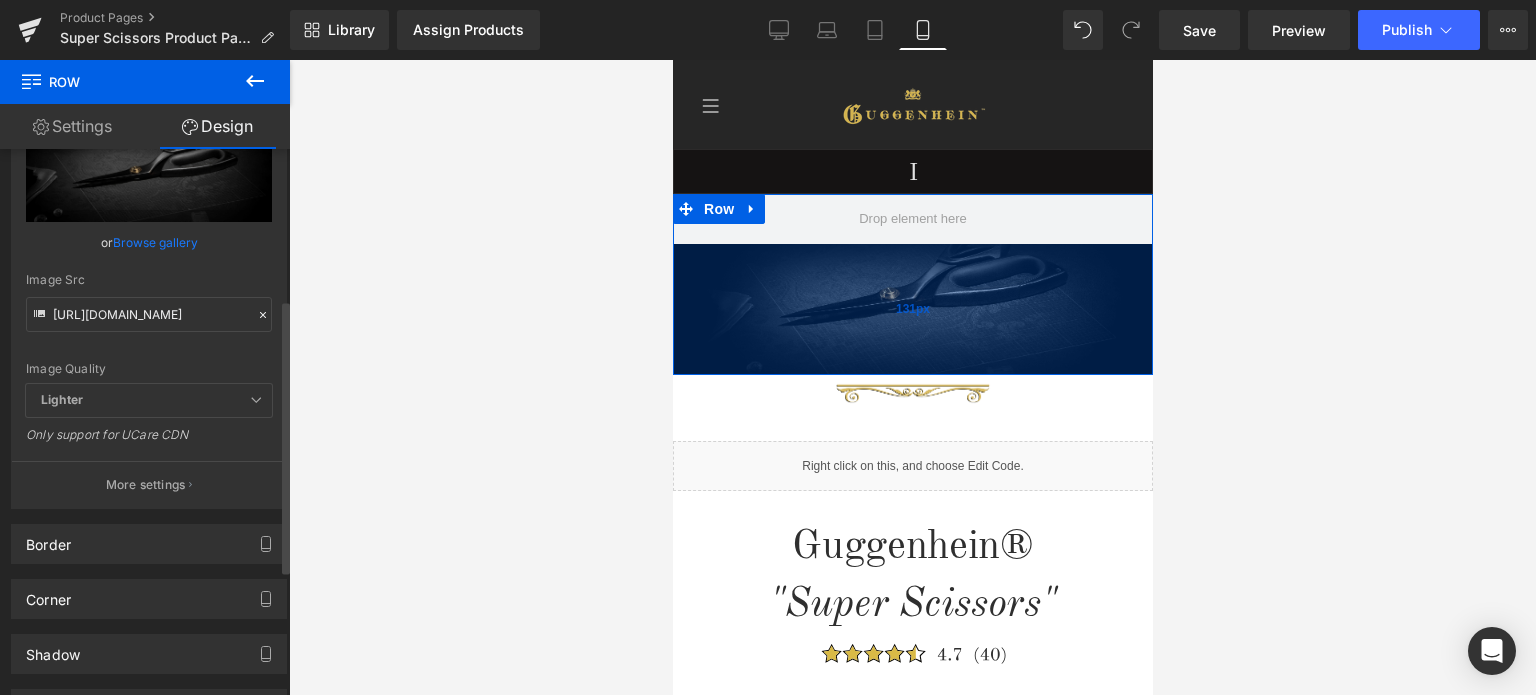 drag, startPoint x: 1033, startPoint y: 444, endPoint x: 1011, endPoint y: 363, distance: 83.9345 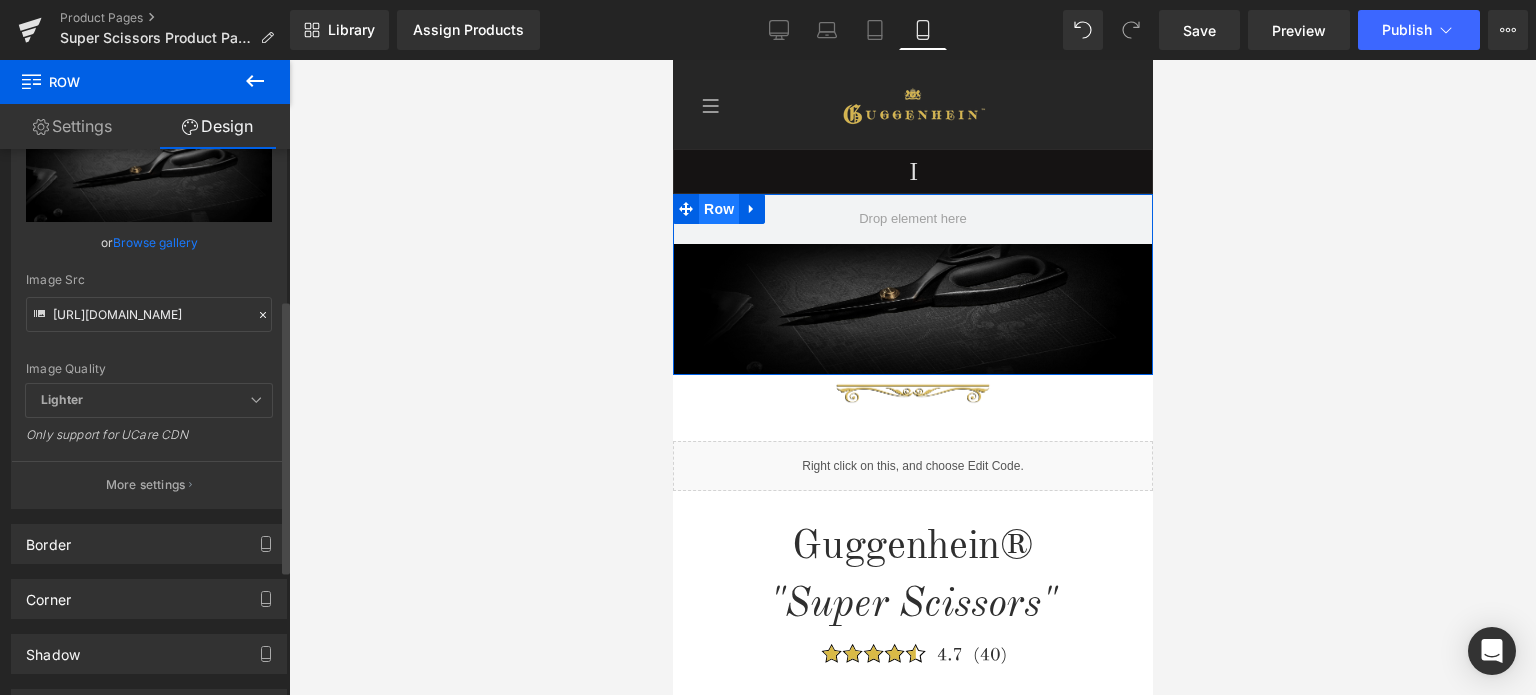 click on "Row" at bounding box center (718, 209) 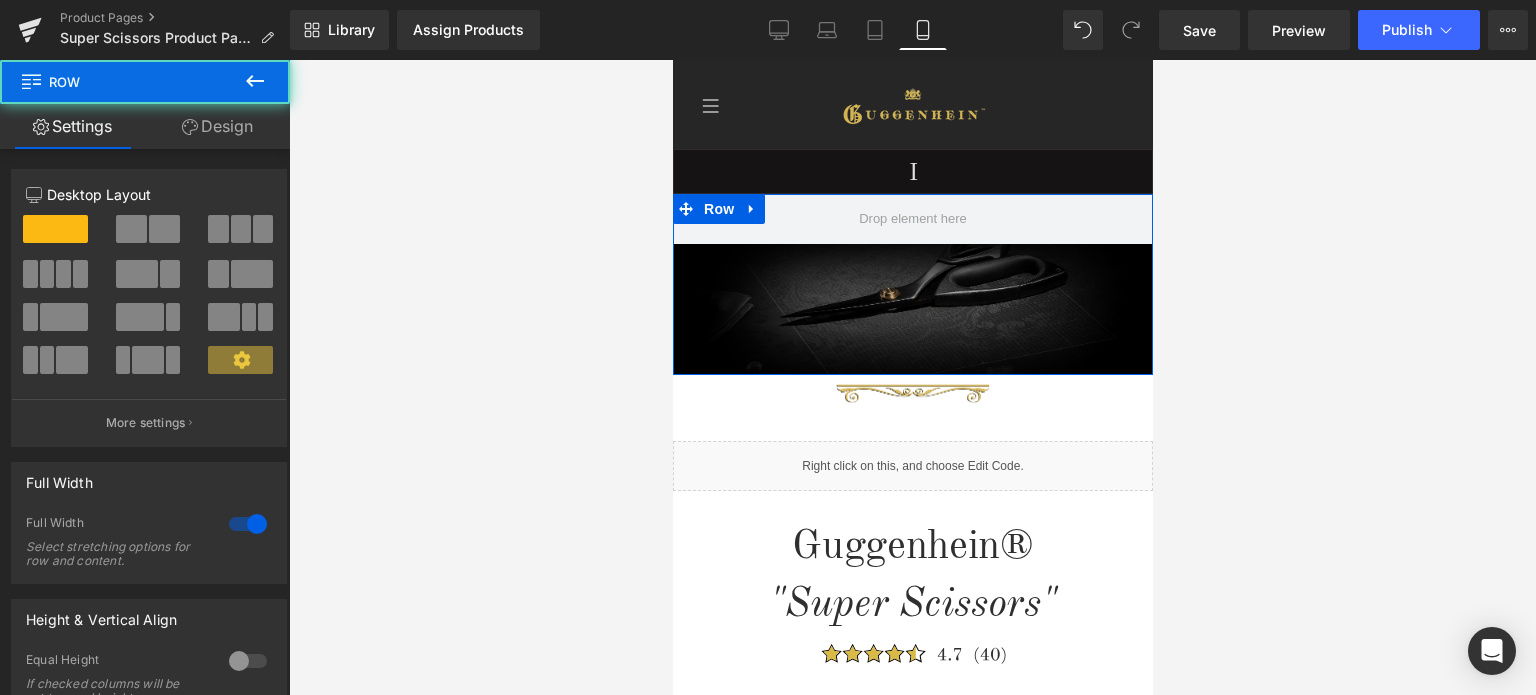 click on "Design" at bounding box center (217, 126) 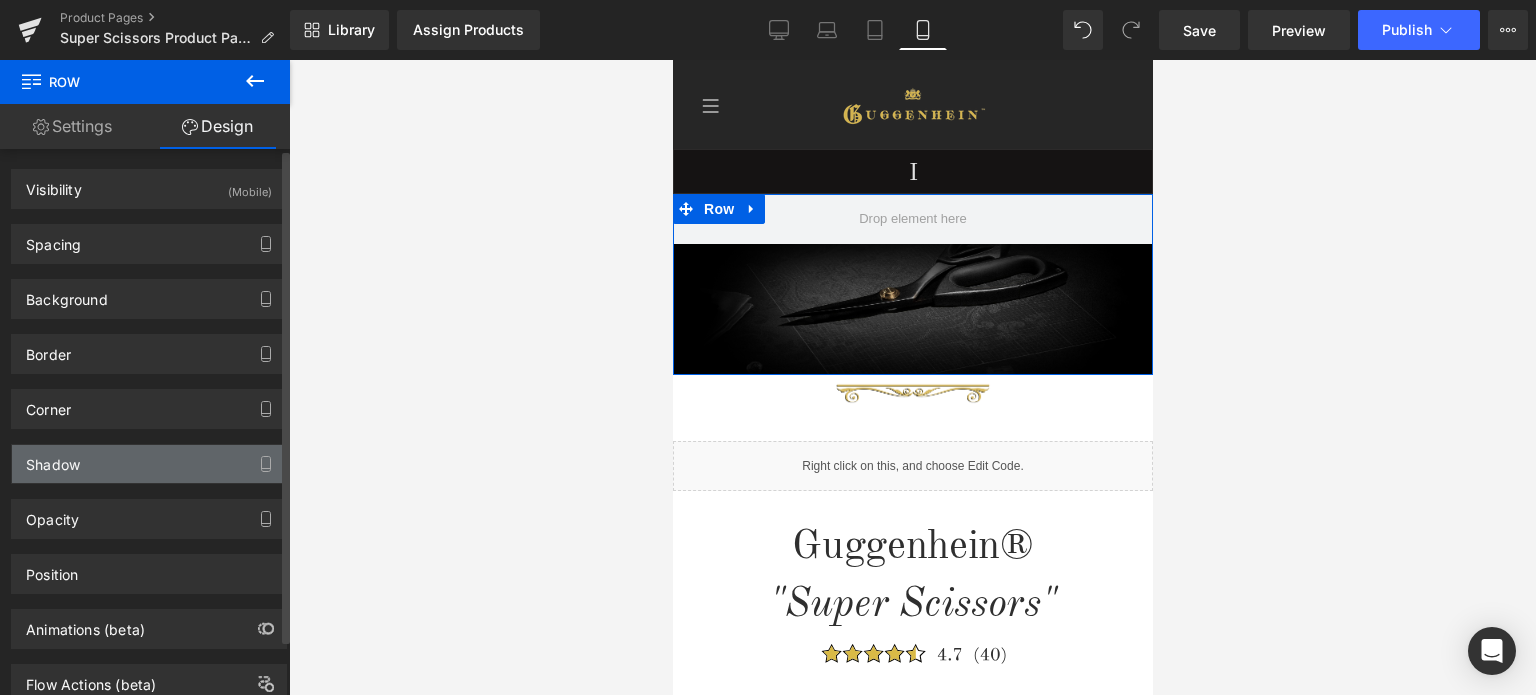 click on "Shadow" at bounding box center [149, 464] 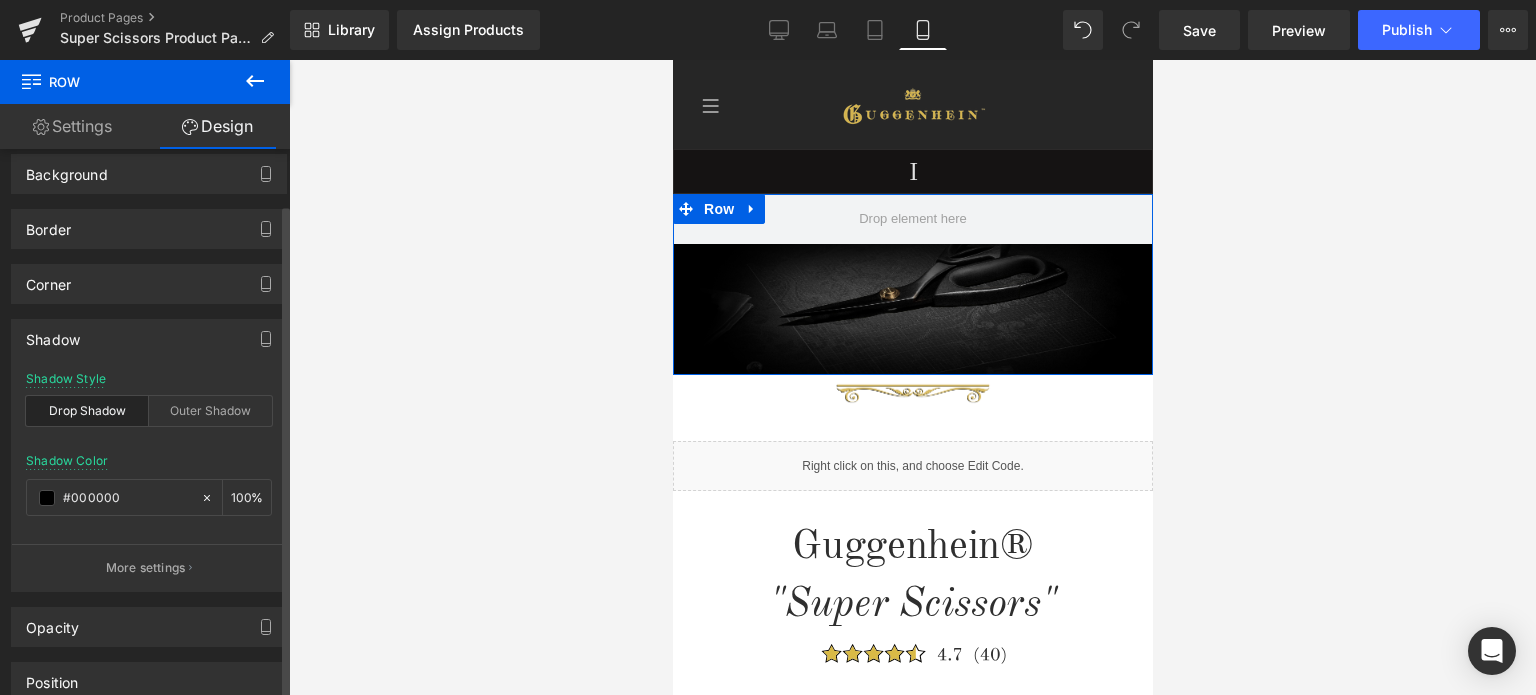 scroll, scrollTop: 293, scrollLeft: 0, axis: vertical 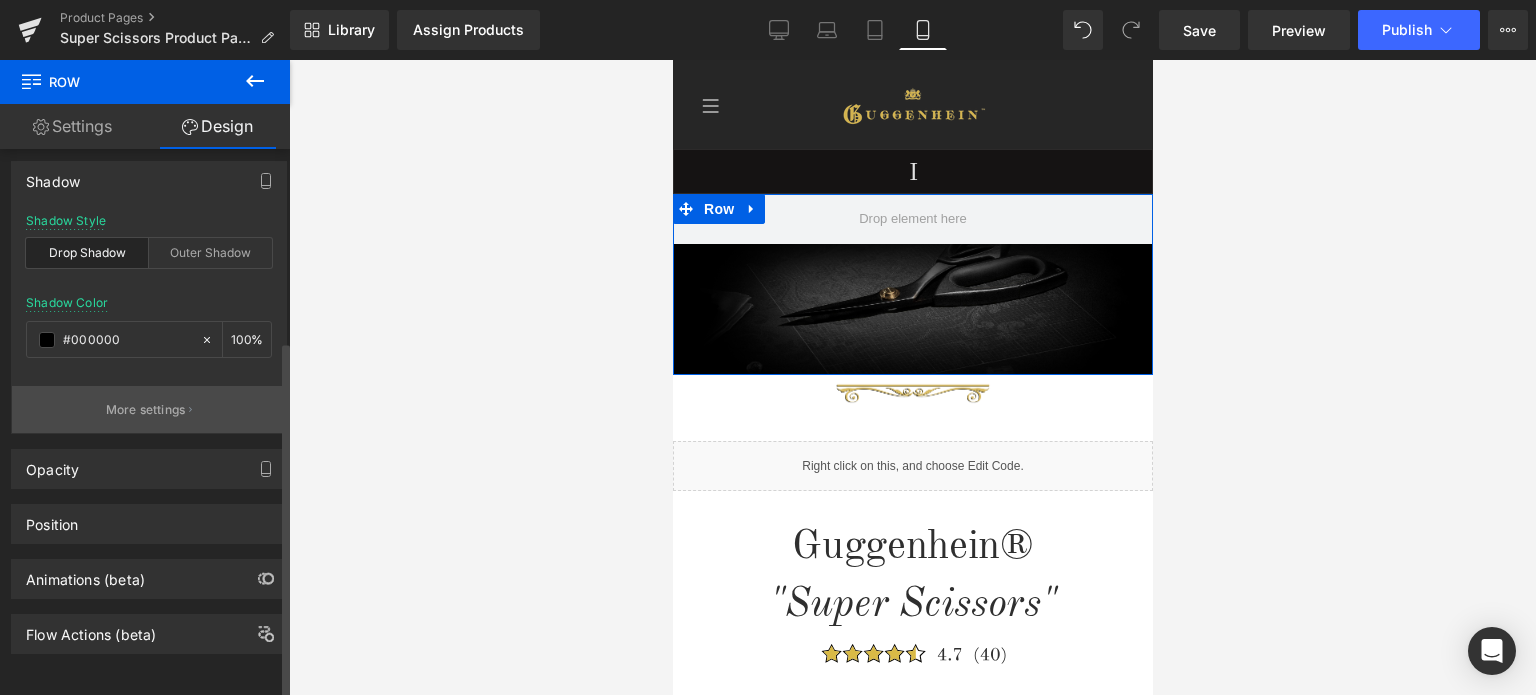 click on "More settings" at bounding box center [146, 410] 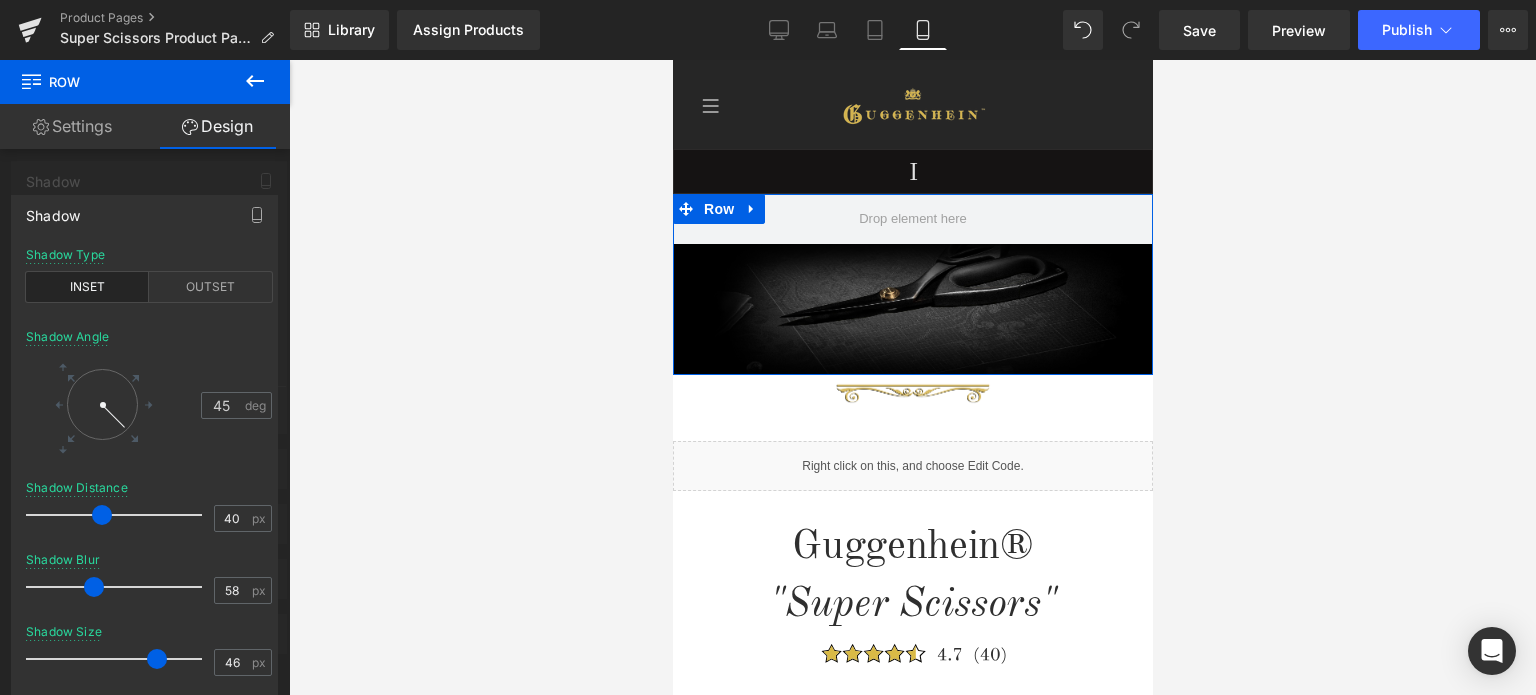 drag, startPoint x: 130, startPoint y: 583, endPoint x: 92, endPoint y: 581, distance: 38.052597 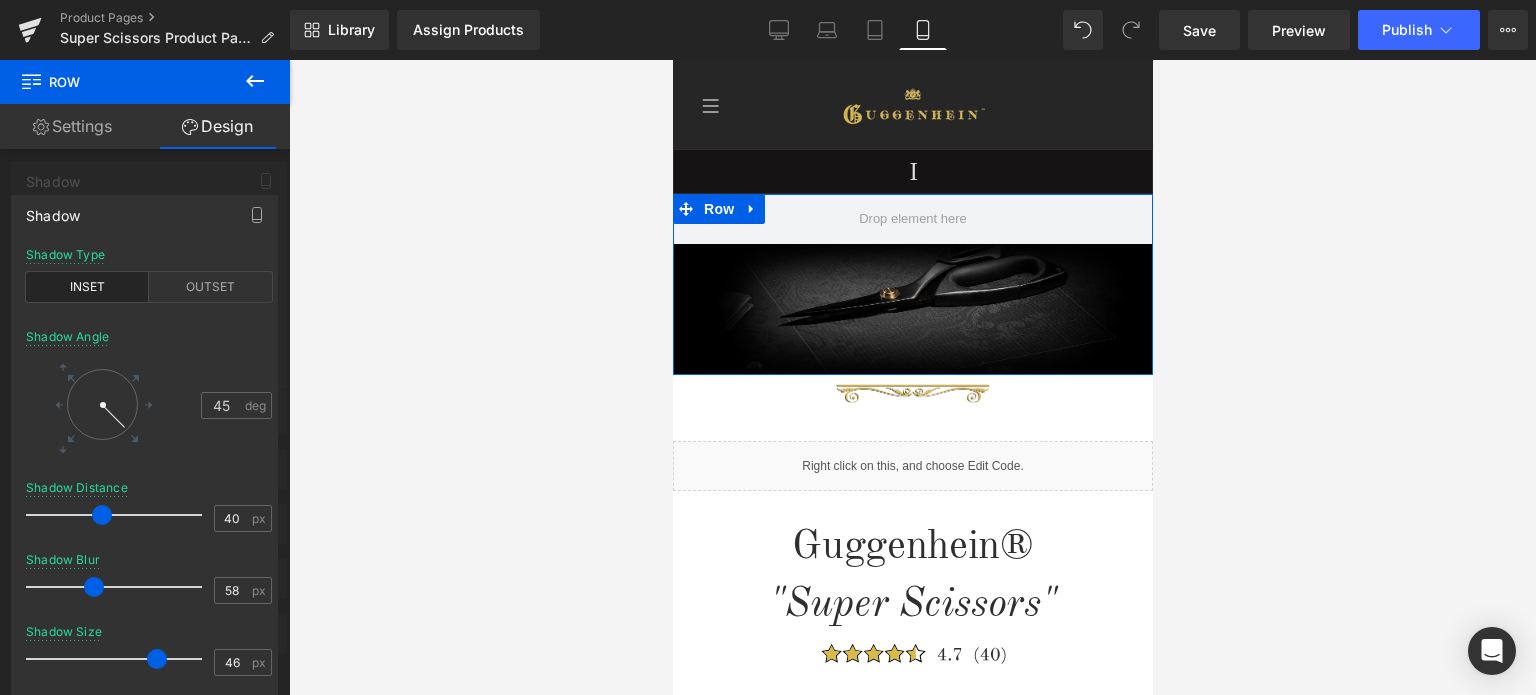 click at bounding box center [94, 587] 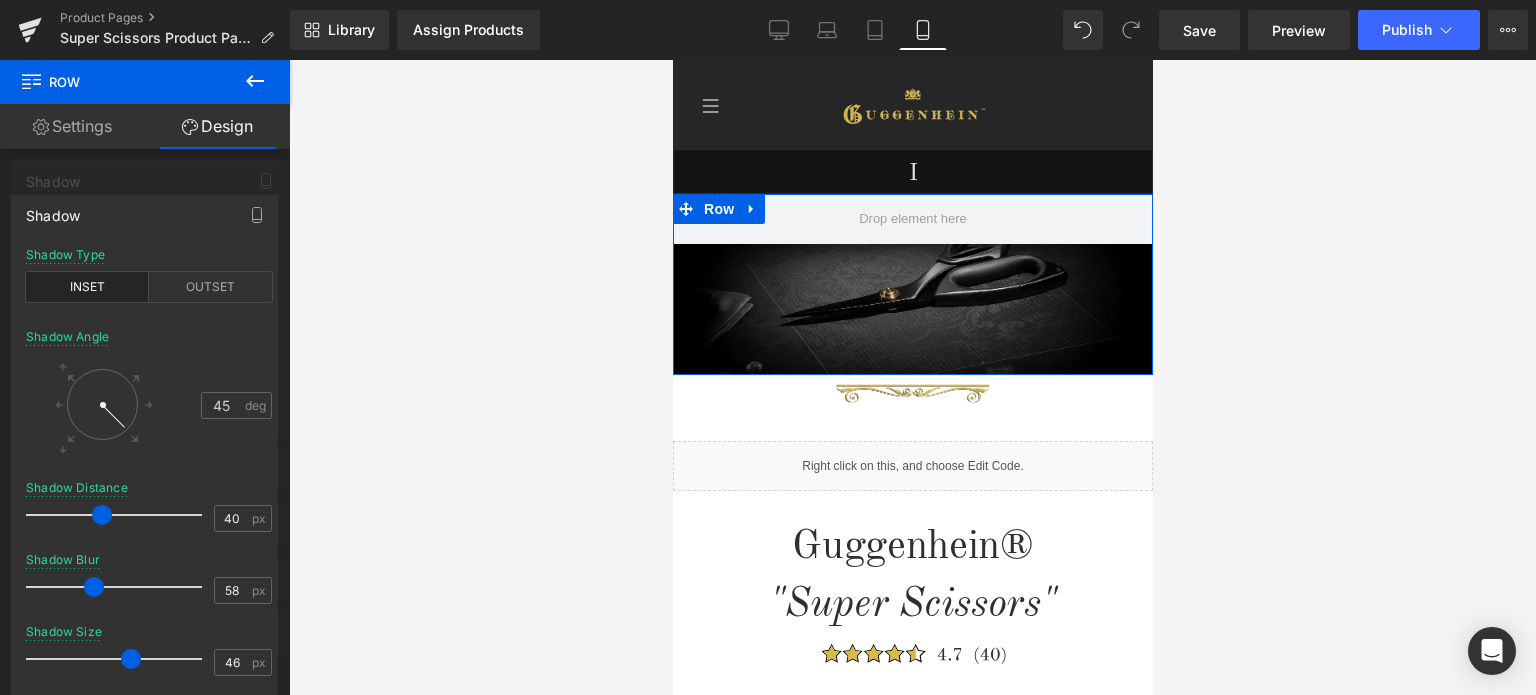 drag, startPoint x: 153, startPoint y: 655, endPoint x: 127, endPoint y: 656, distance: 26.019224 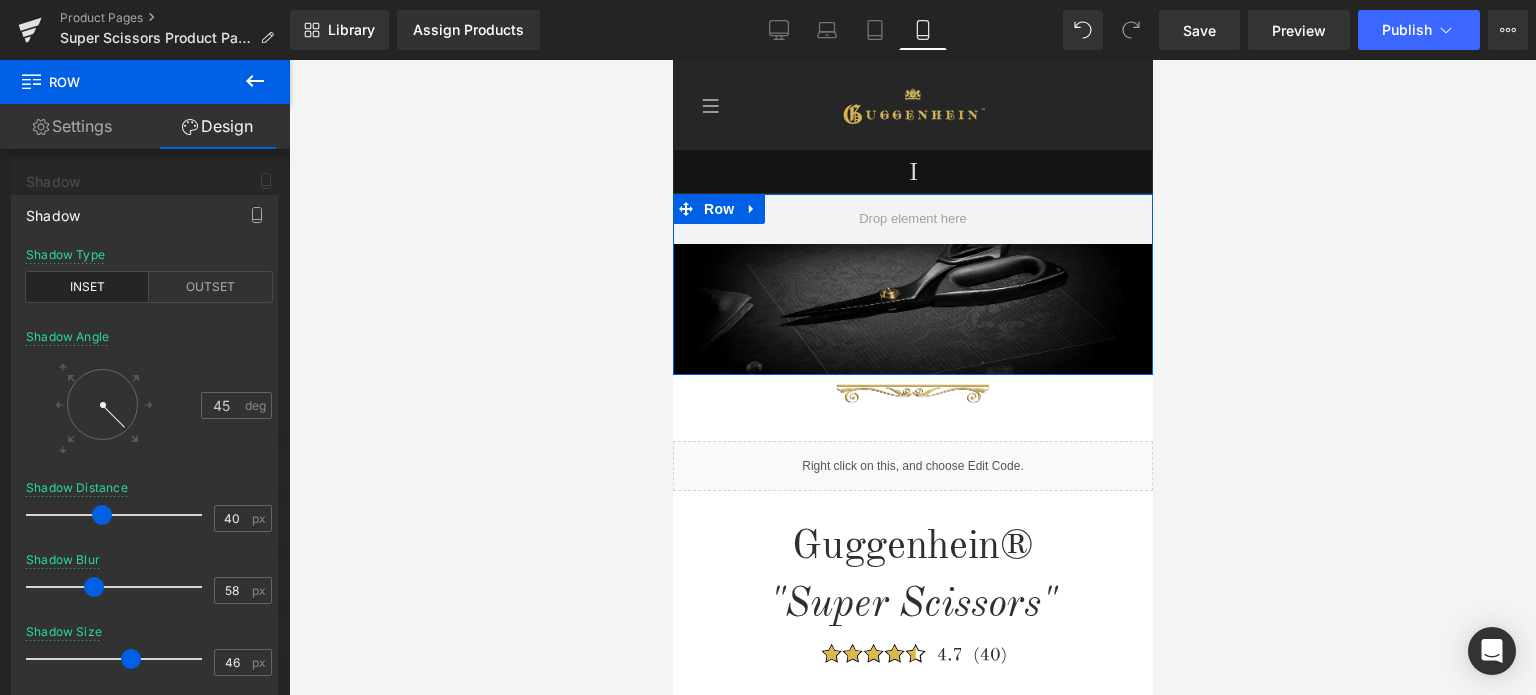 click at bounding box center [131, 659] 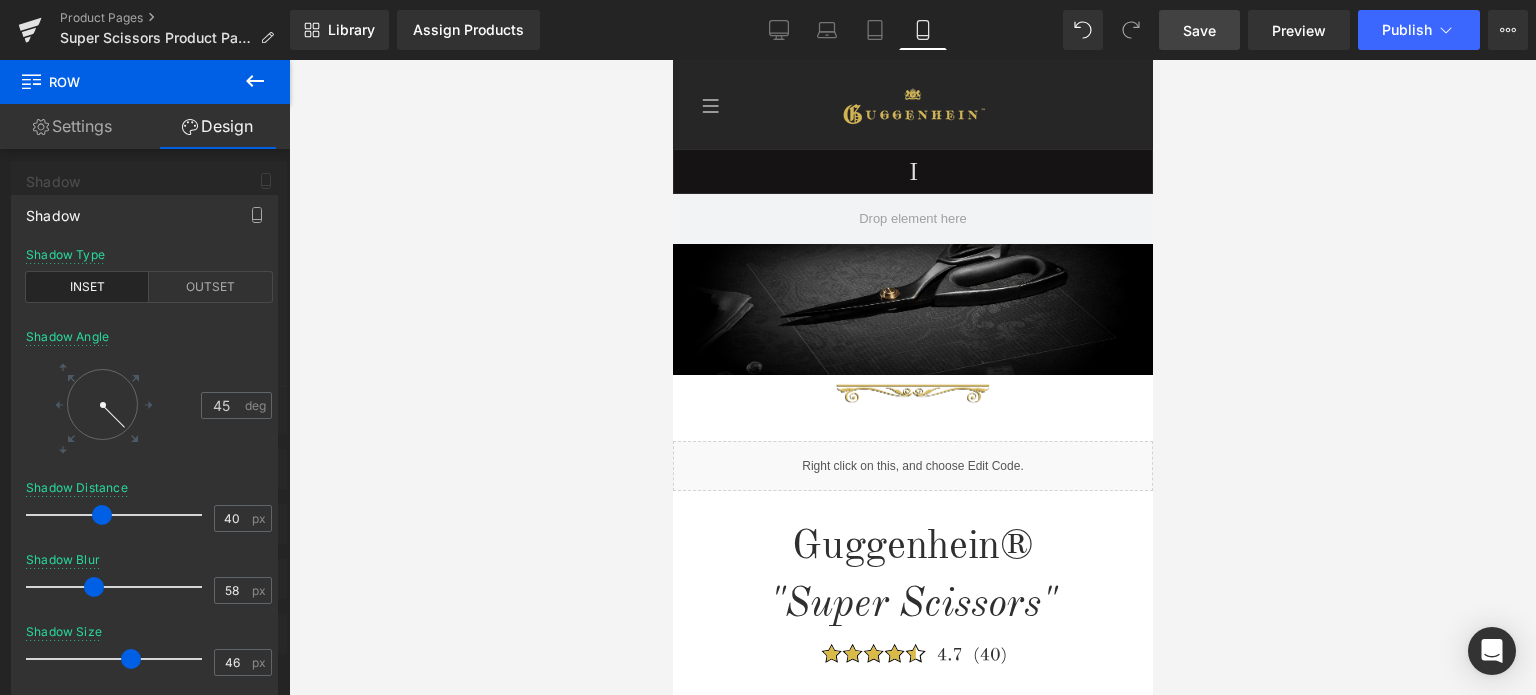 click on "Save" at bounding box center (1199, 30) 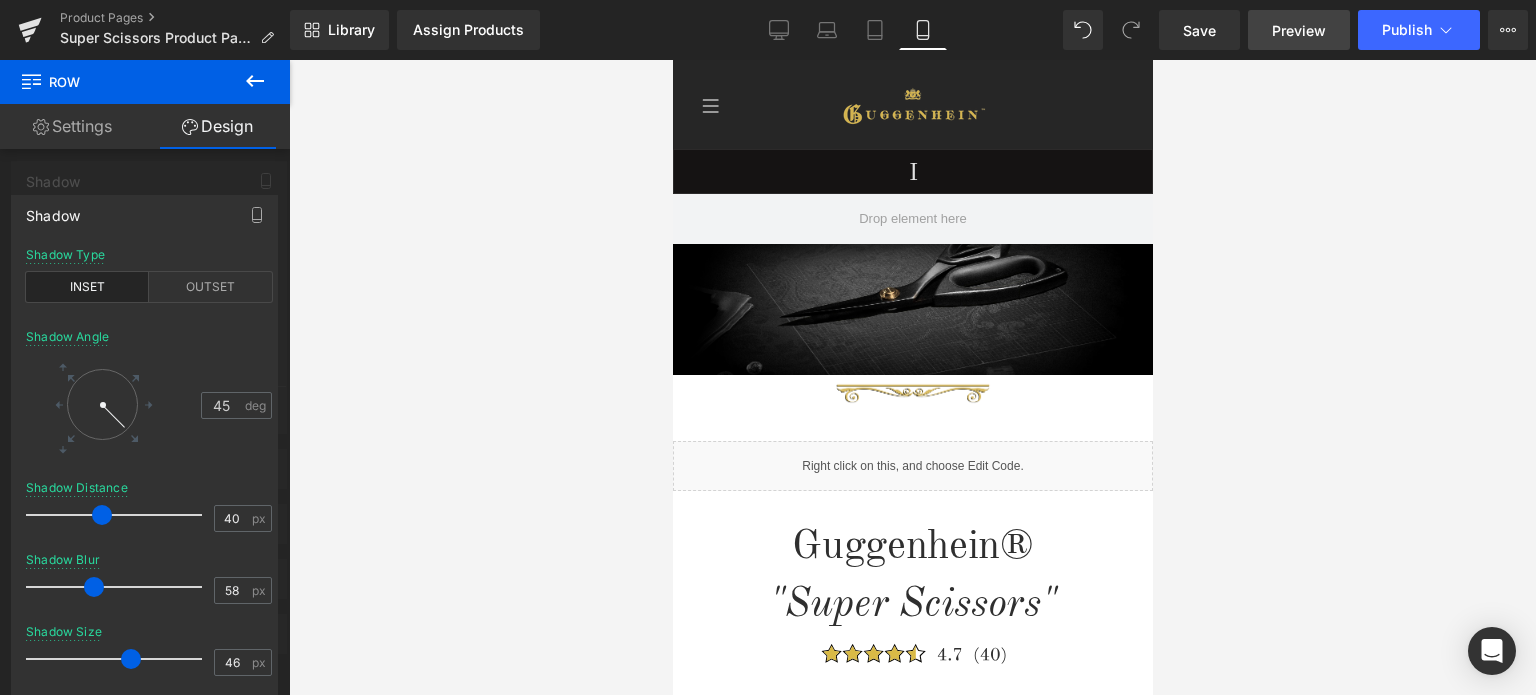 click on "Preview" at bounding box center [1299, 30] 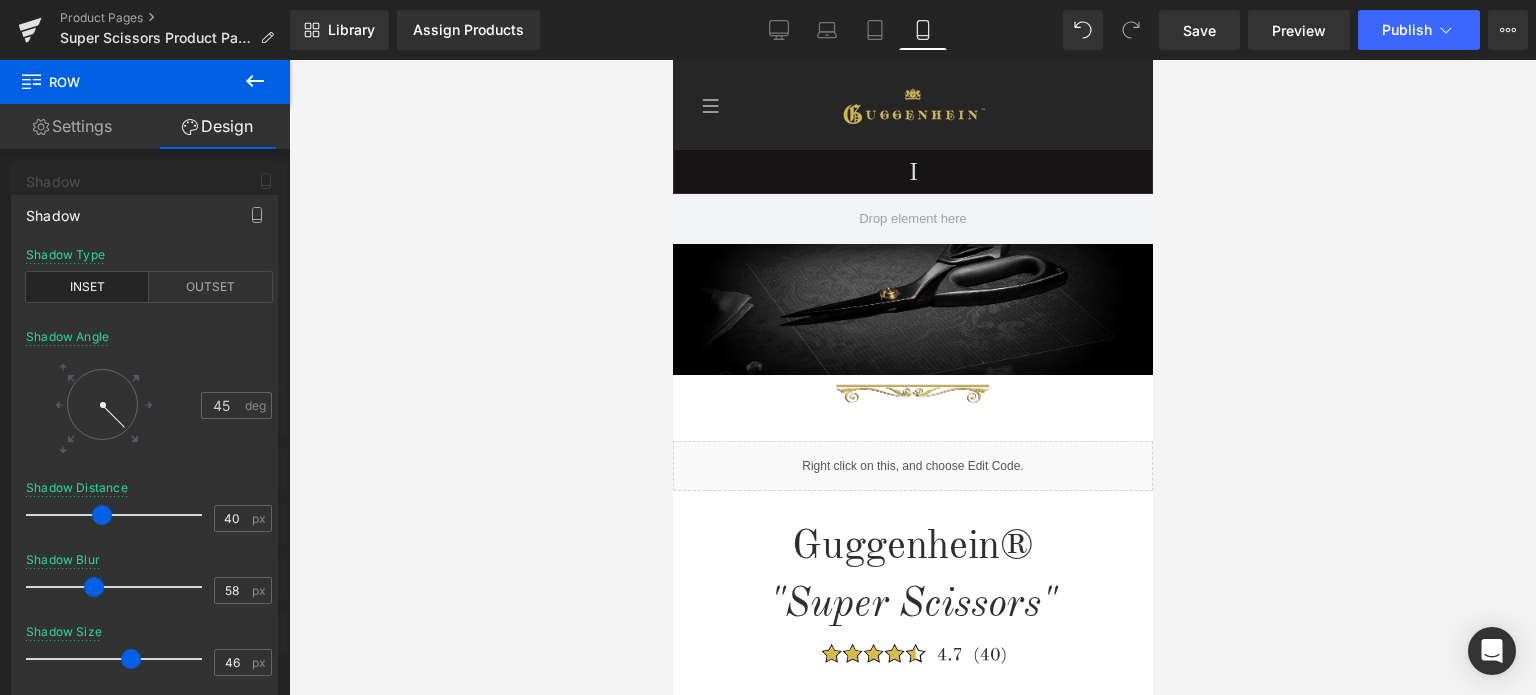 click on "Guggenhein
0
SHOPPING CART
CLOSE
No Products in the Cart
. . .
TOTAL:
$0.00
PROCEED TO CHECKOUT  X" at bounding box center (912, 3391) 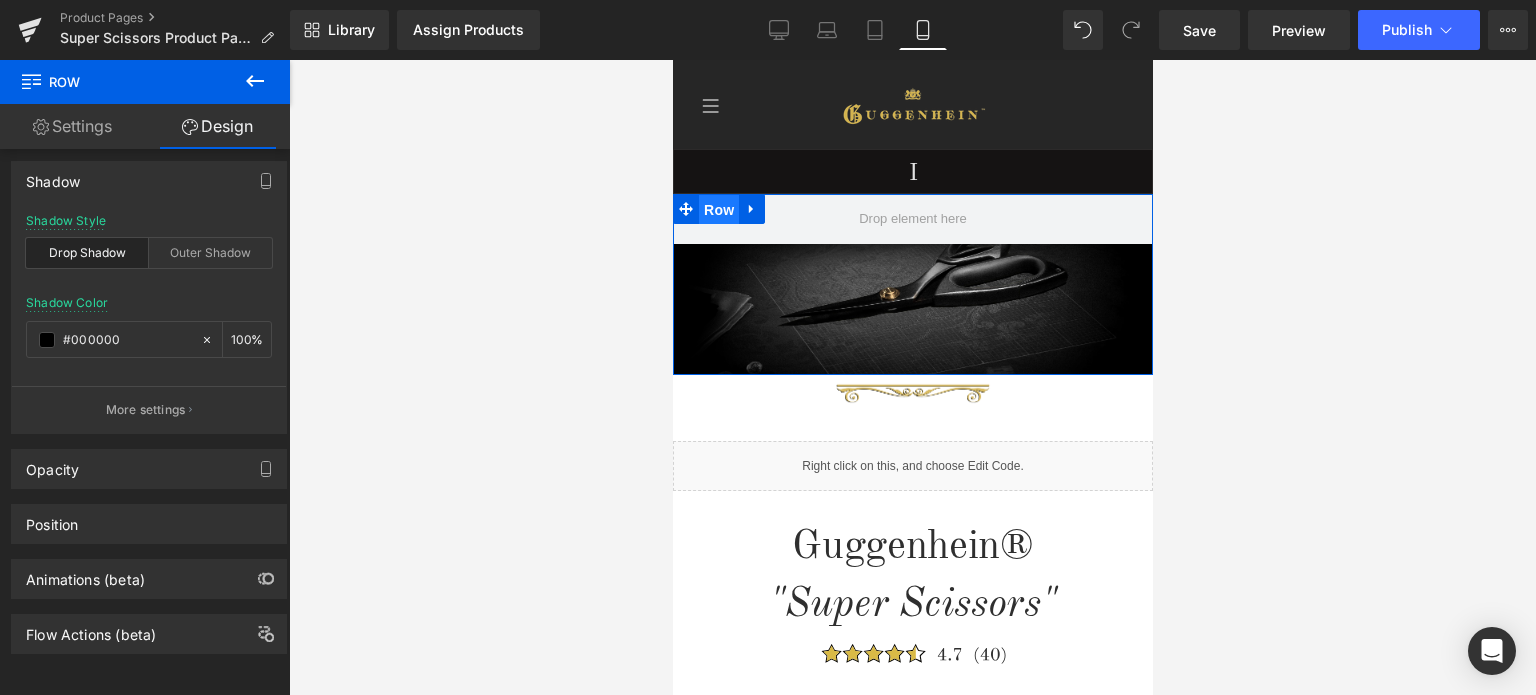 click on "Row" at bounding box center (718, 210) 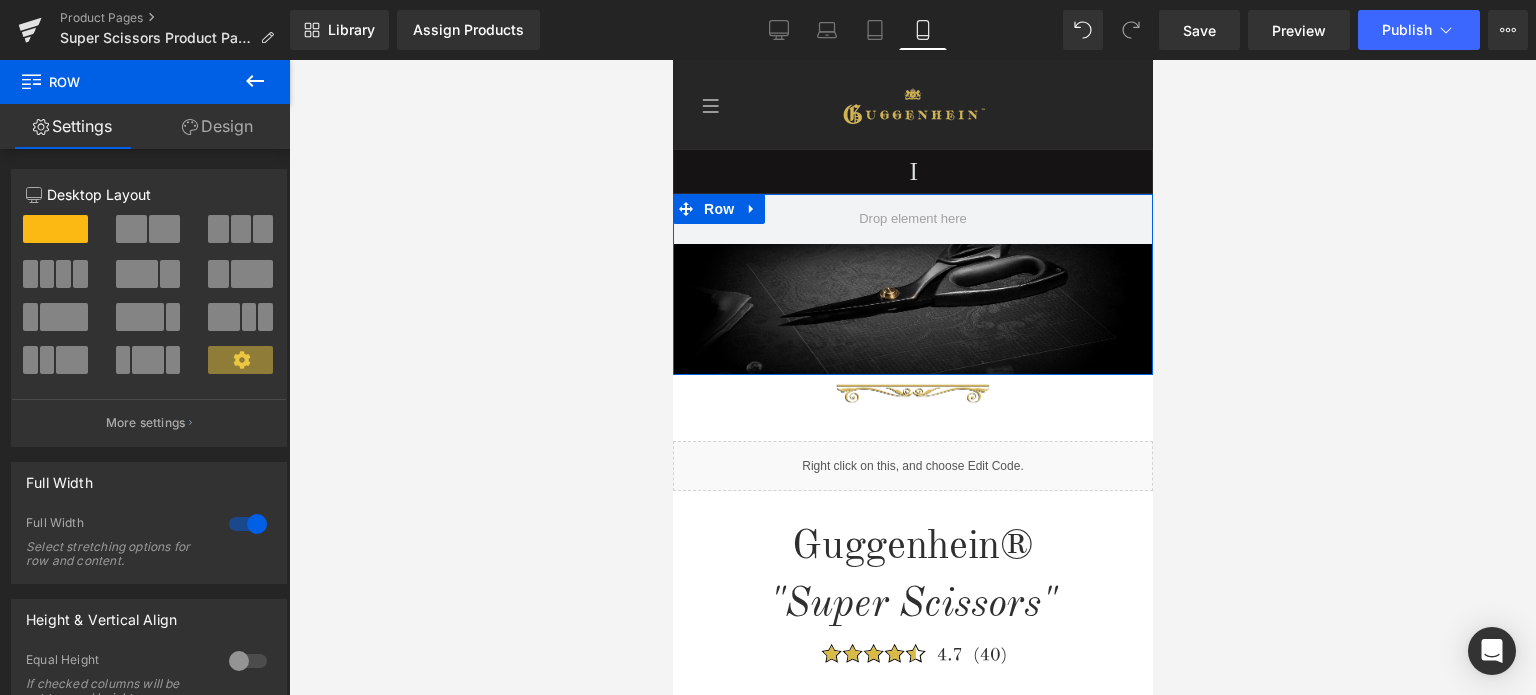 click on "Design" at bounding box center (217, 126) 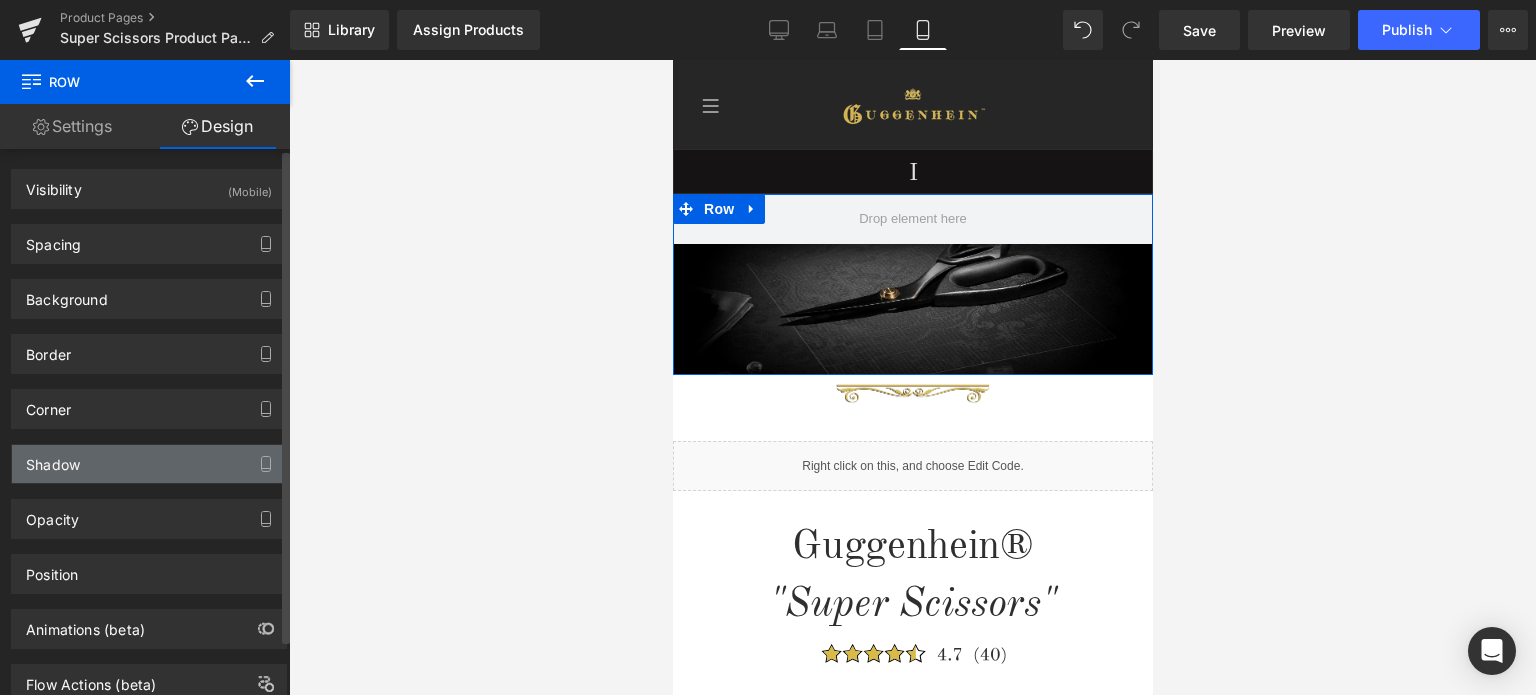 click on "Shadow" at bounding box center [149, 464] 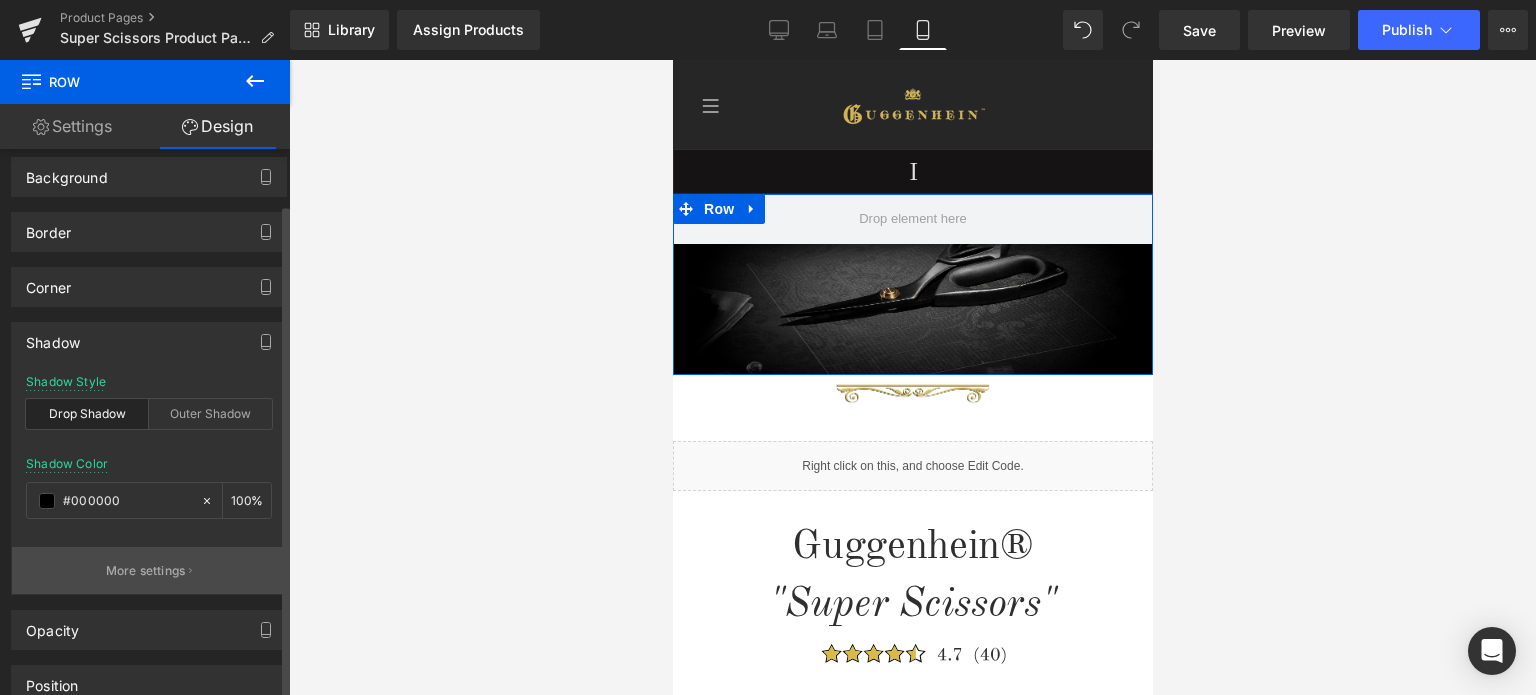 scroll, scrollTop: 200, scrollLeft: 0, axis: vertical 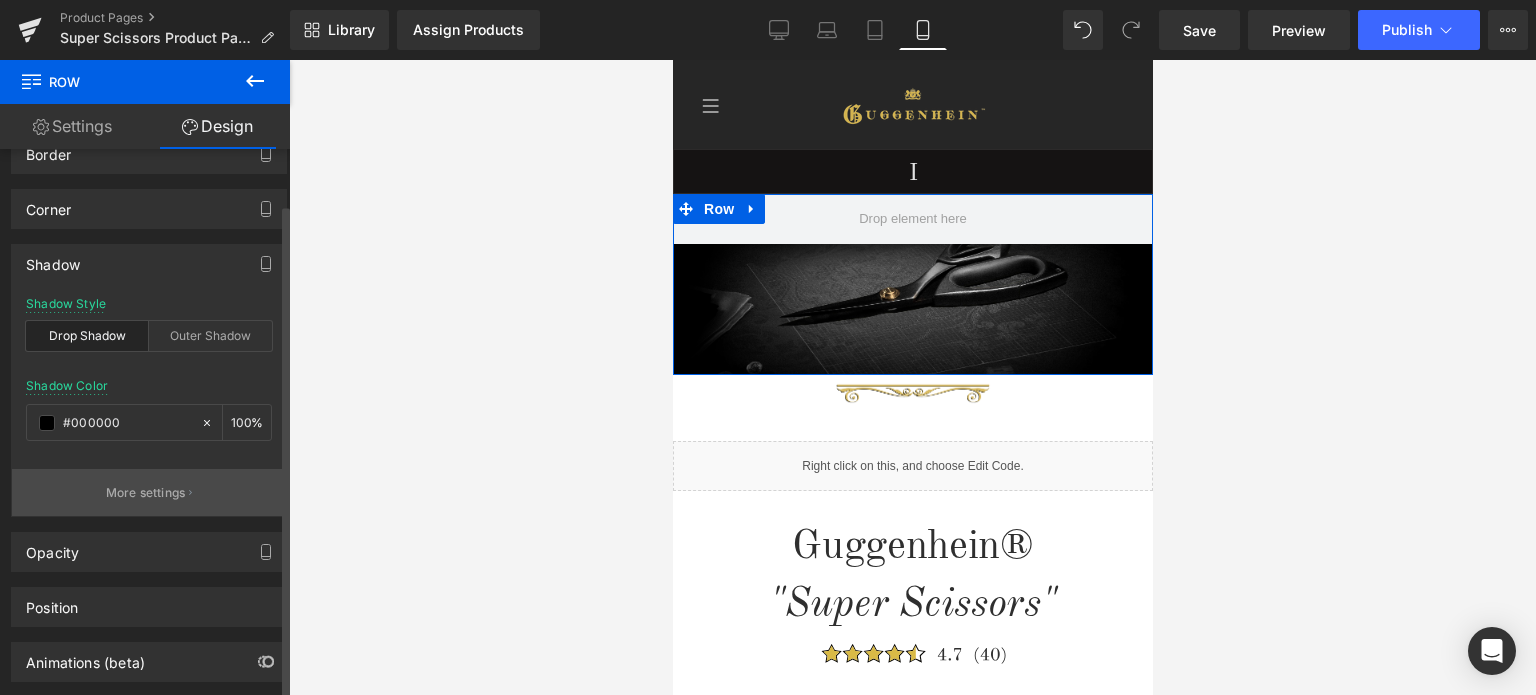 click on "More settings" at bounding box center (146, 493) 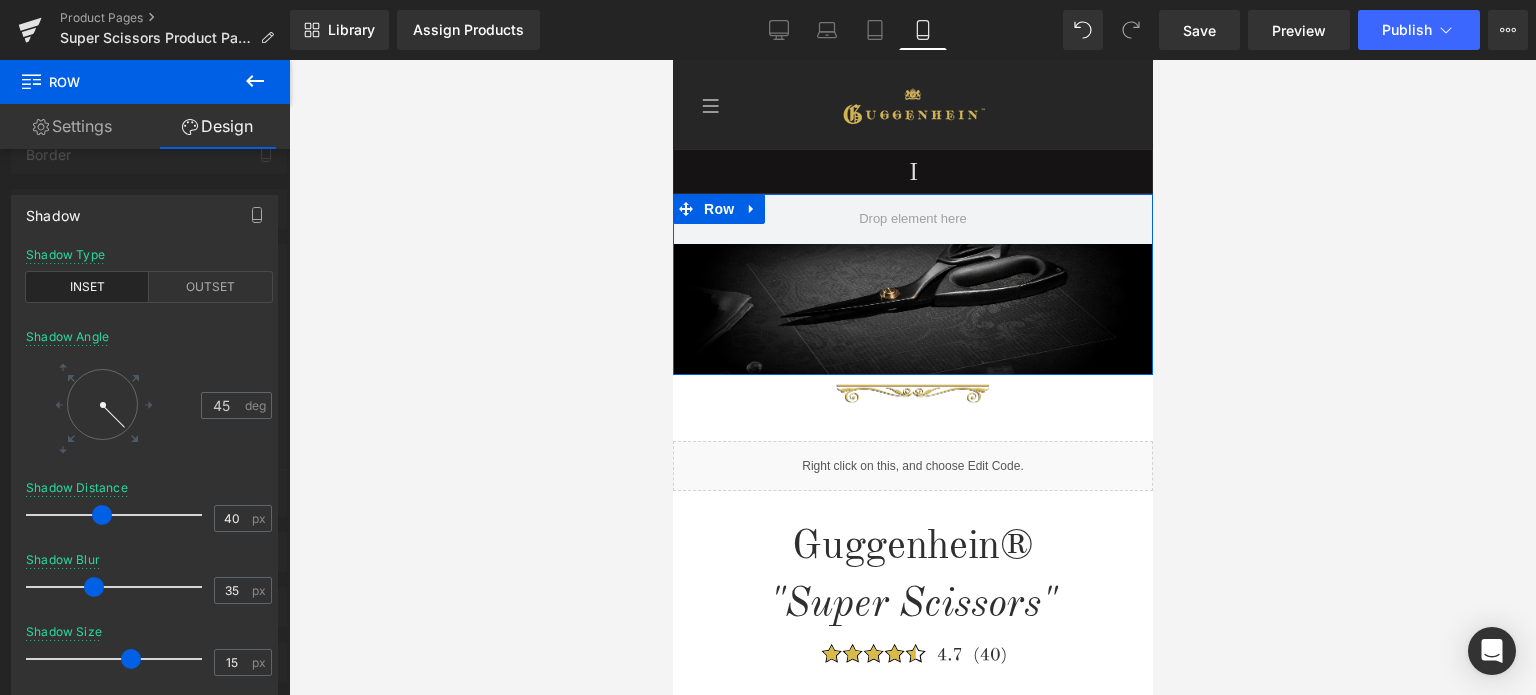 click at bounding box center [102, 404] 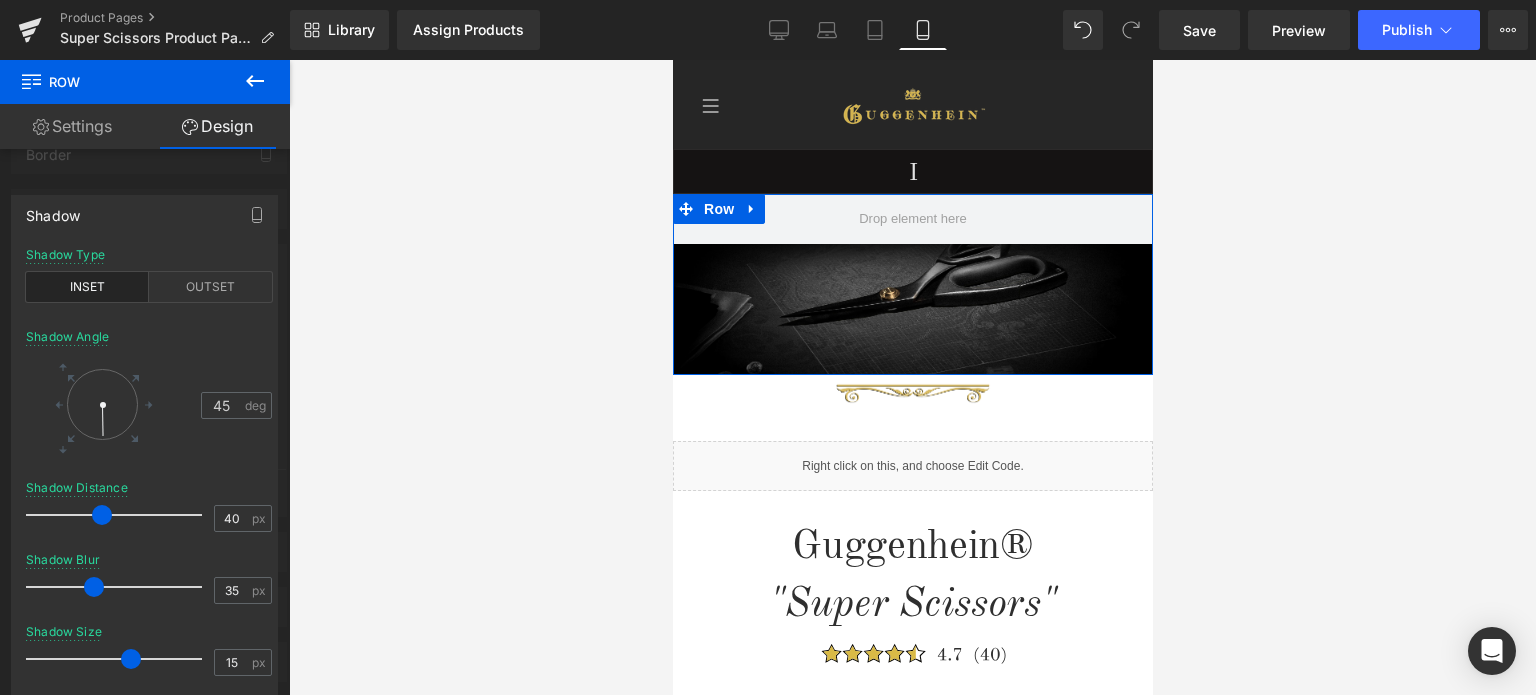 click at bounding box center (102, 404) 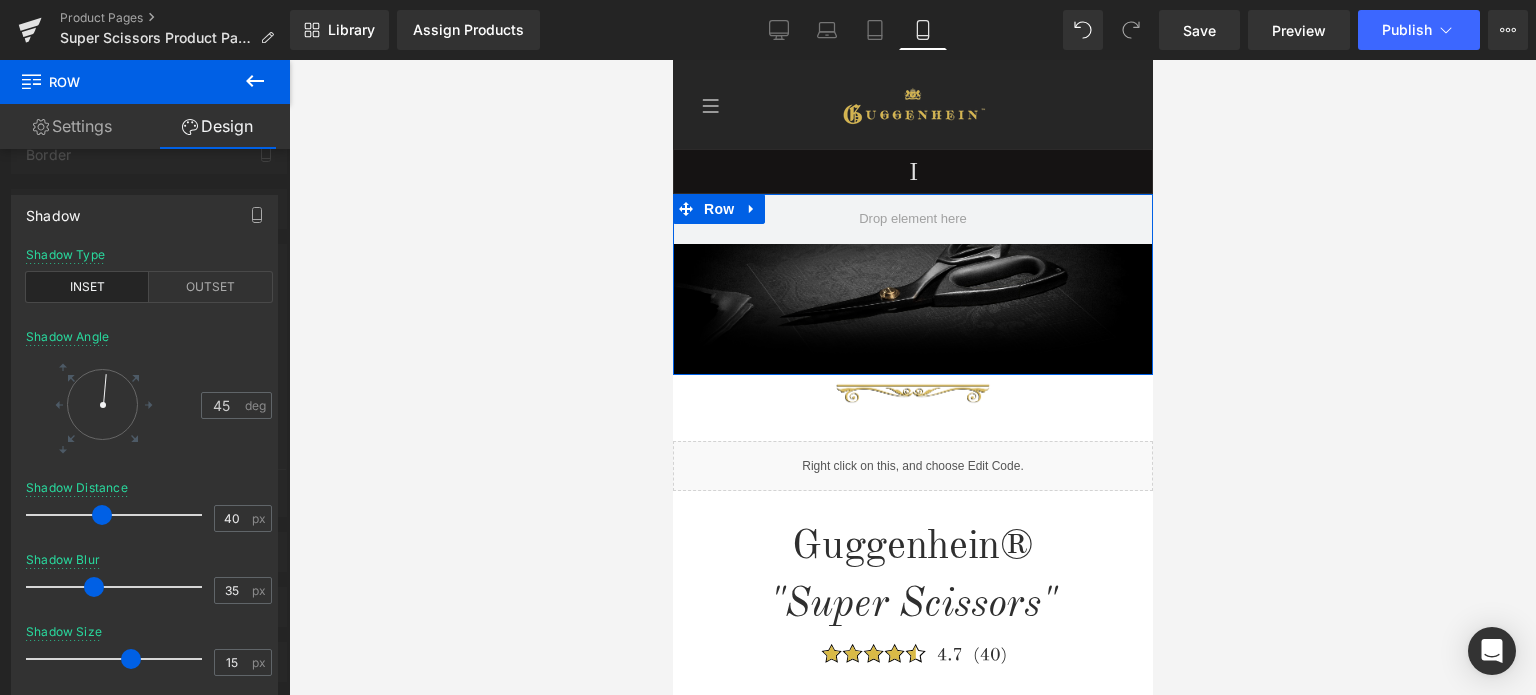 click at bounding box center [102, 404] 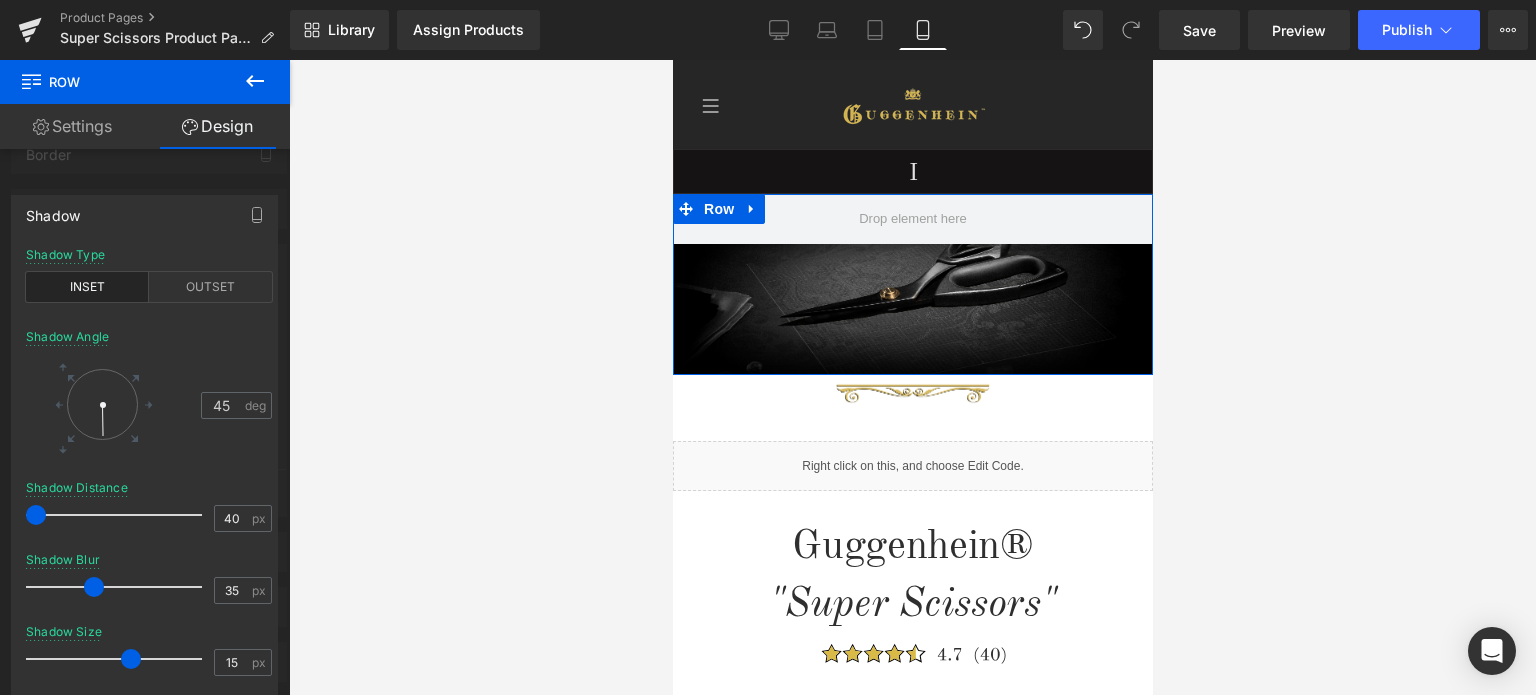 drag, startPoint x: 101, startPoint y: 513, endPoint x: 34, endPoint y: 513, distance: 67 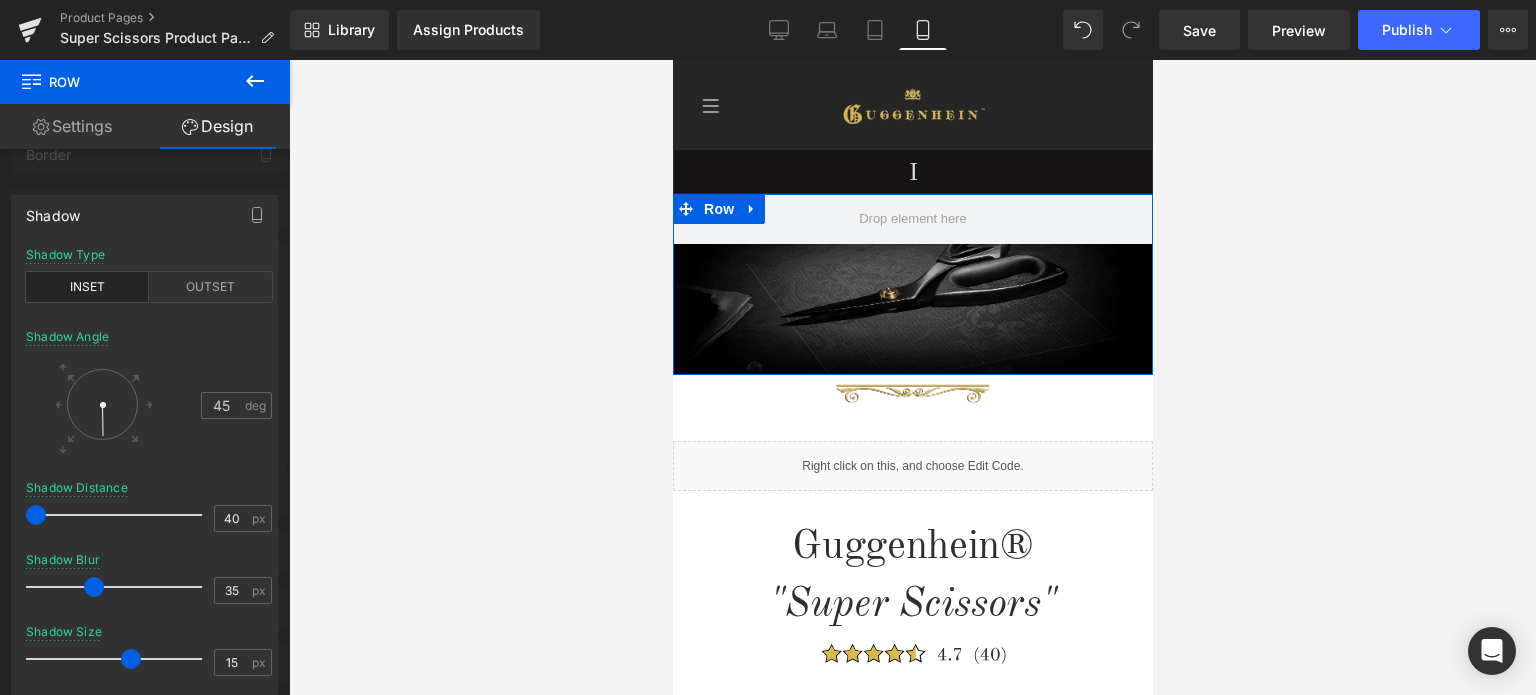 click at bounding box center (36, 515) 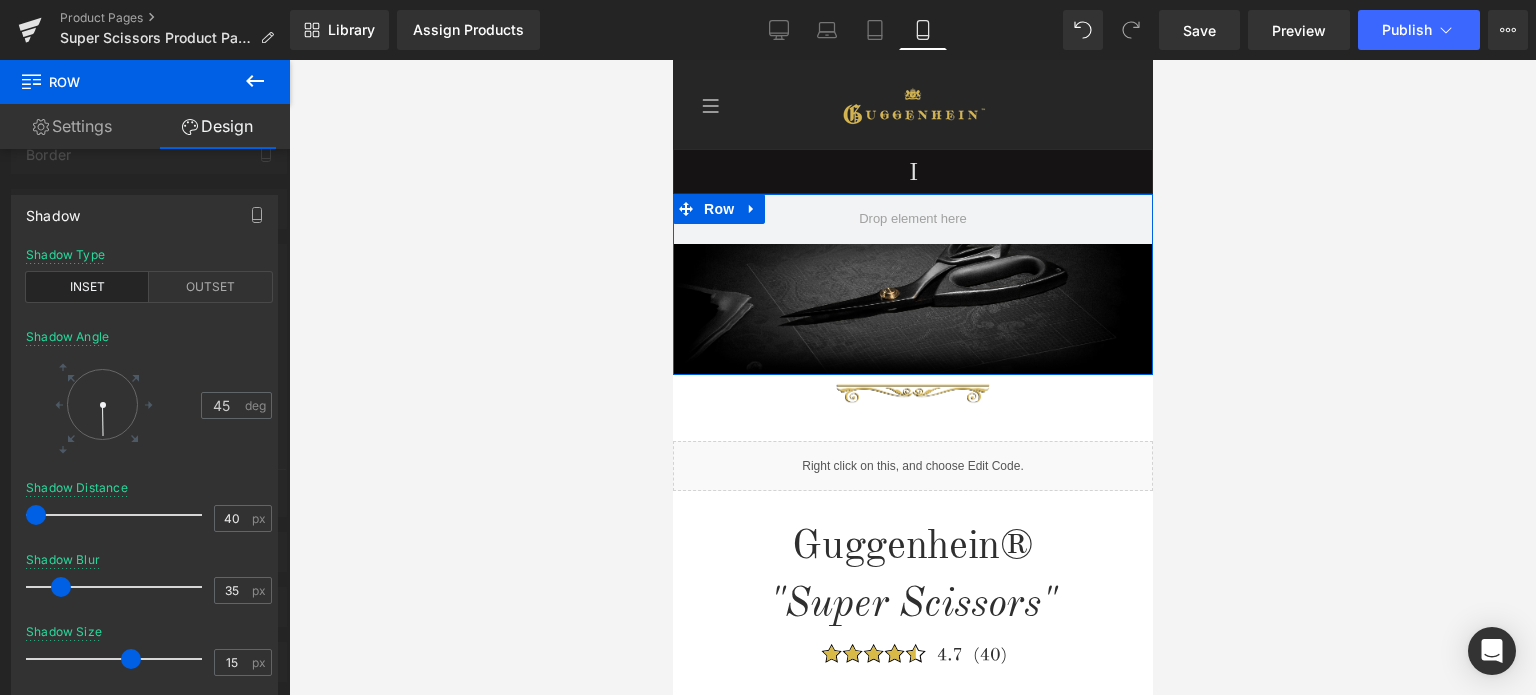 drag, startPoint x: 88, startPoint y: 583, endPoint x: 55, endPoint y: 576, distance: 33.734257 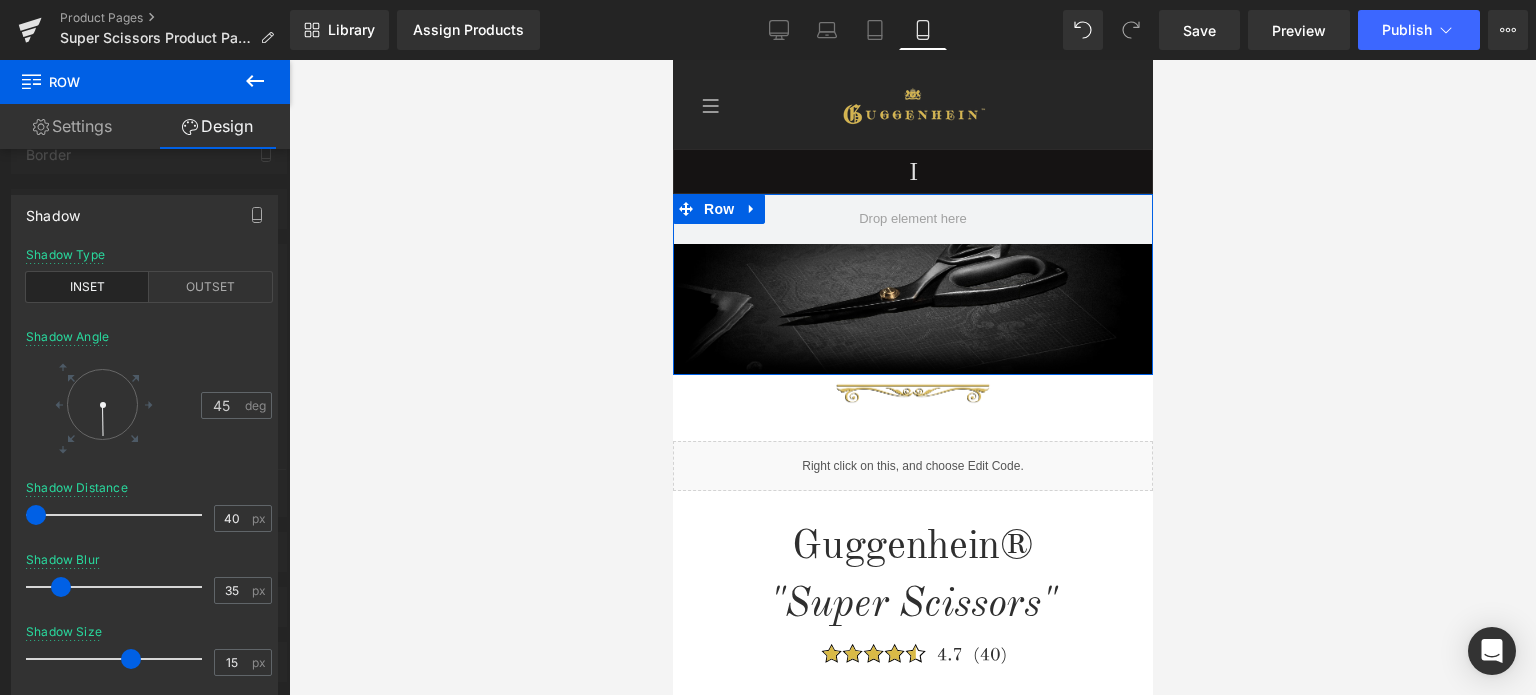 click at bounding box center [119, 587] 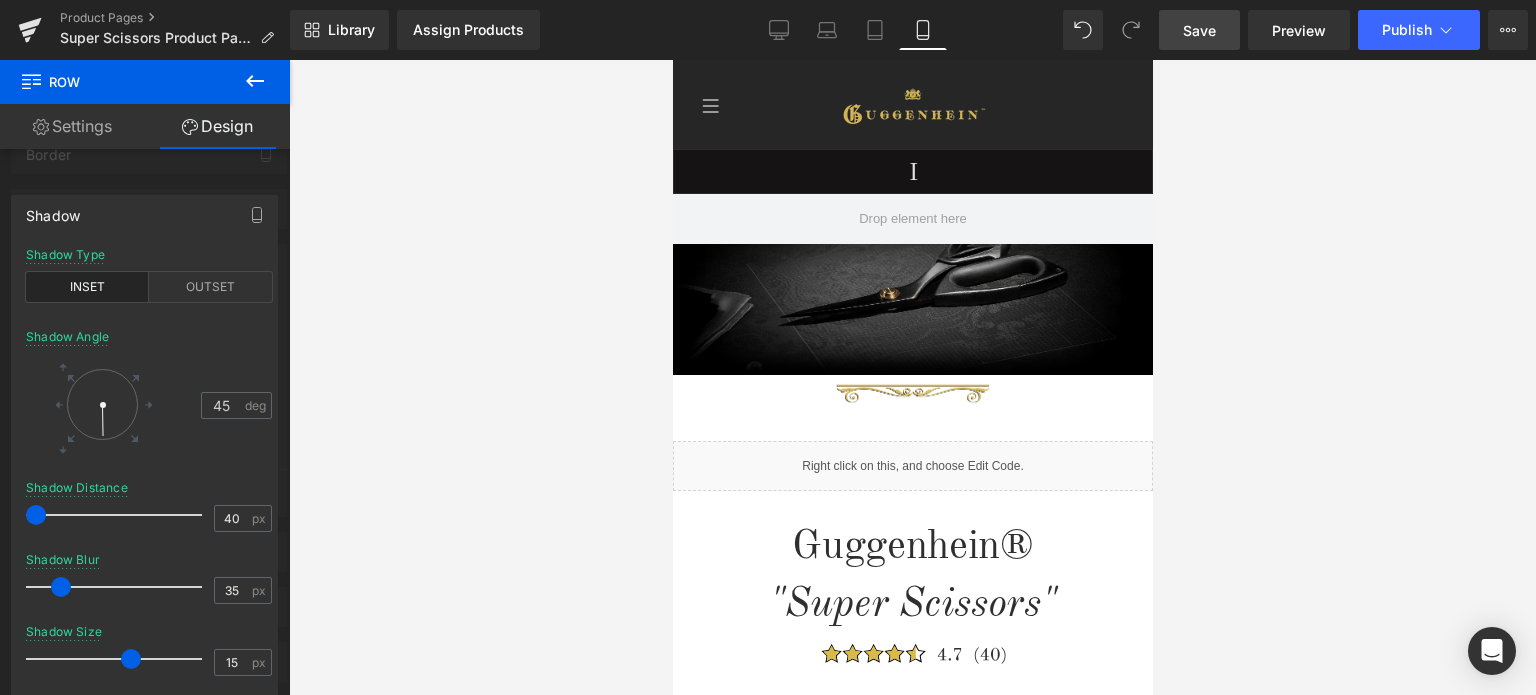 click on "Save" at bounding box center [1199, 30] 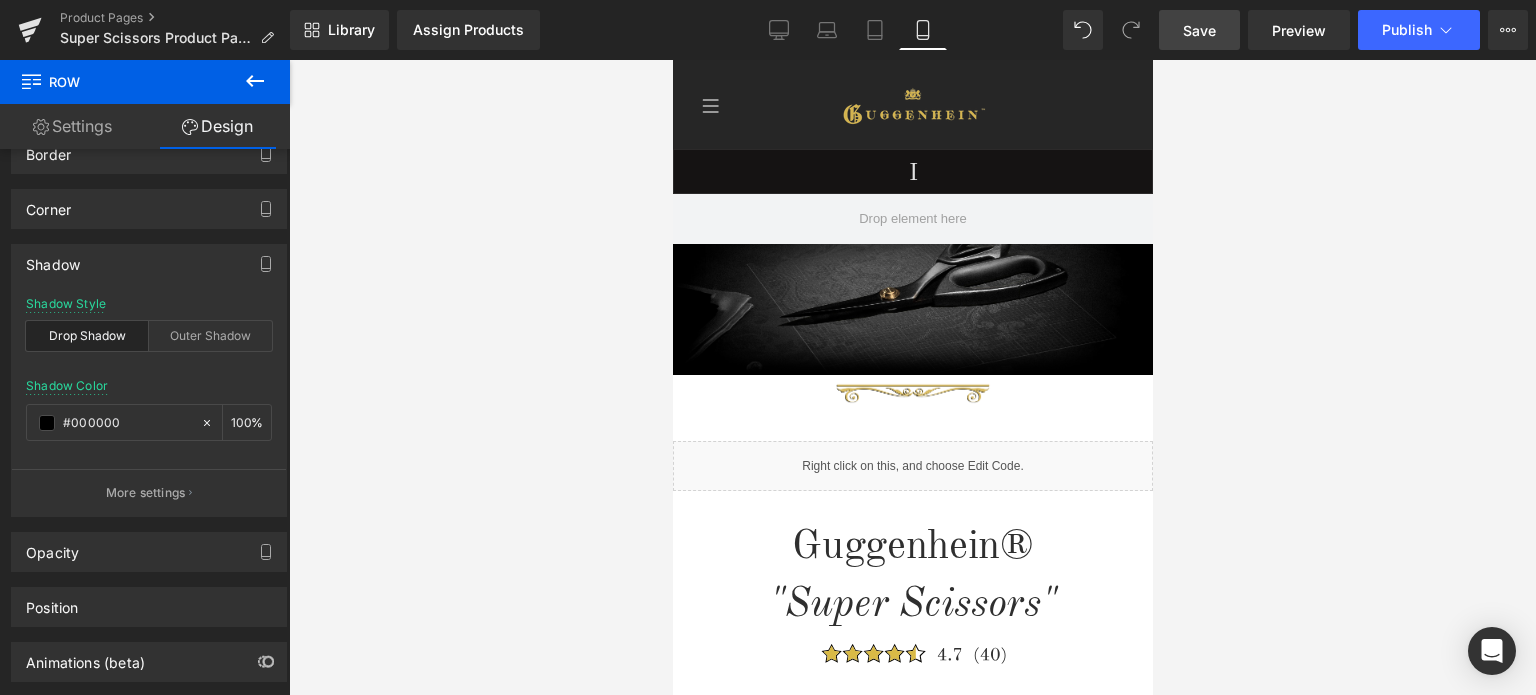click on "Guggenhein
0
SHOPPING CART
CLOSE
No Products in the Cart
. . .
TOTAL:
$0.00
PROCEED TO CHECKOUT  X" at bounding box center (912, 3391) 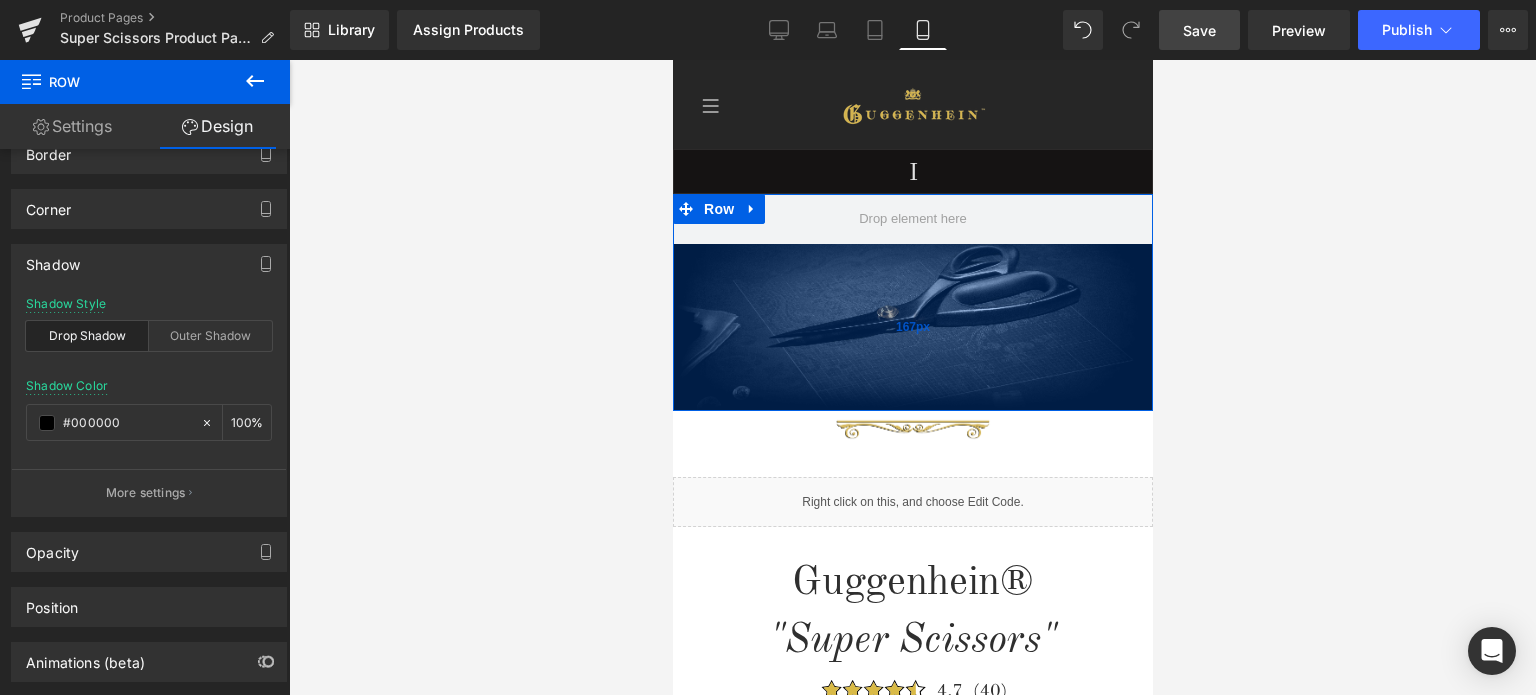 drag, startPoint x: 1025, startPoint y: 333, endPoint x: 1027, endPoint y: 369, distance: 36.05551 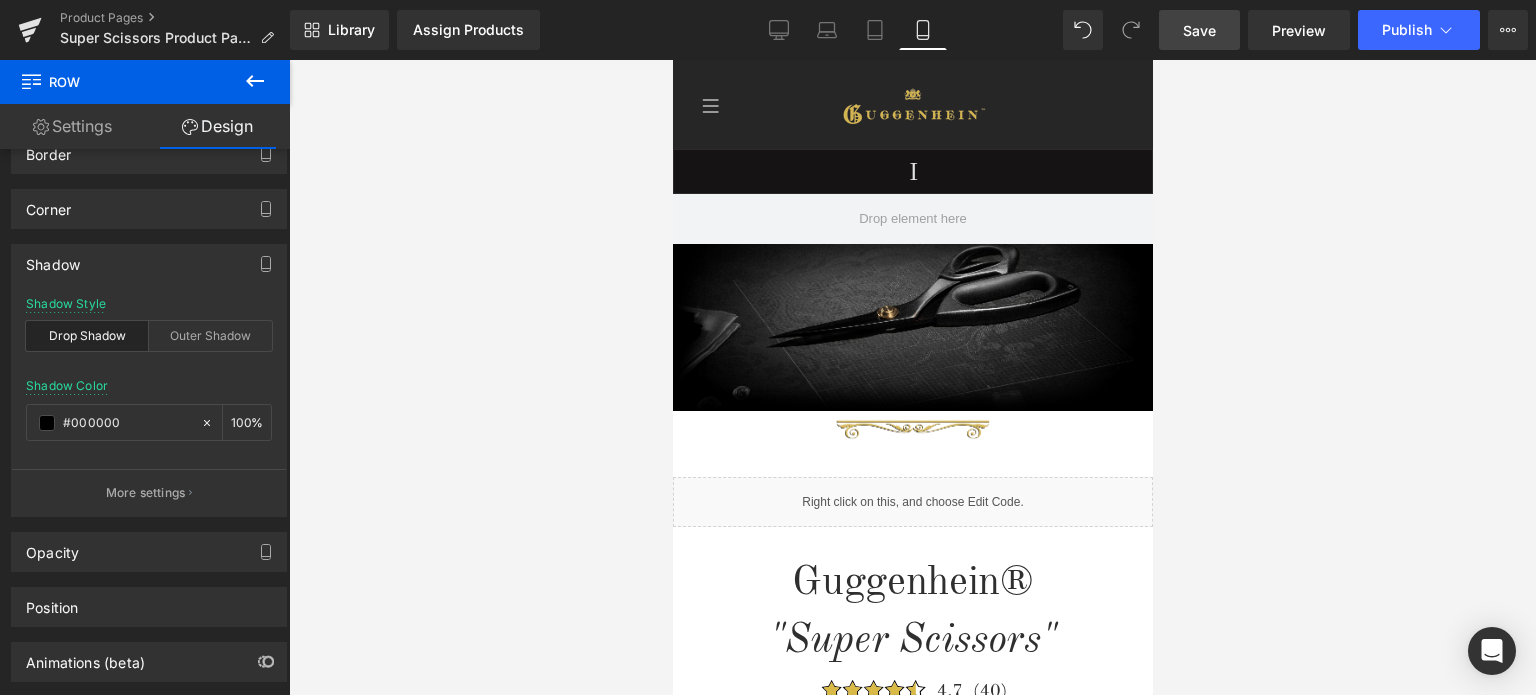 click on "Save" at bounding box center (1199, 30) 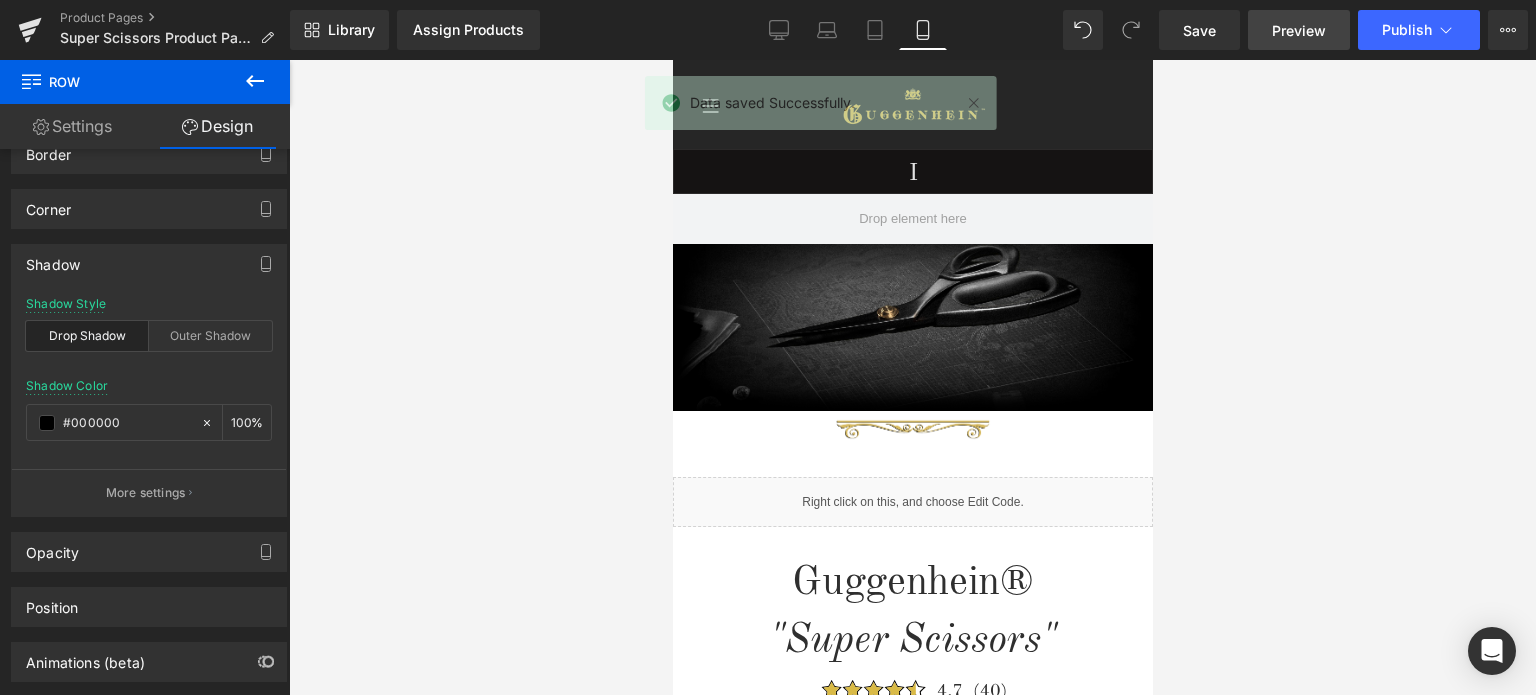 click on "Preview" at bounding box center (1299, 30) 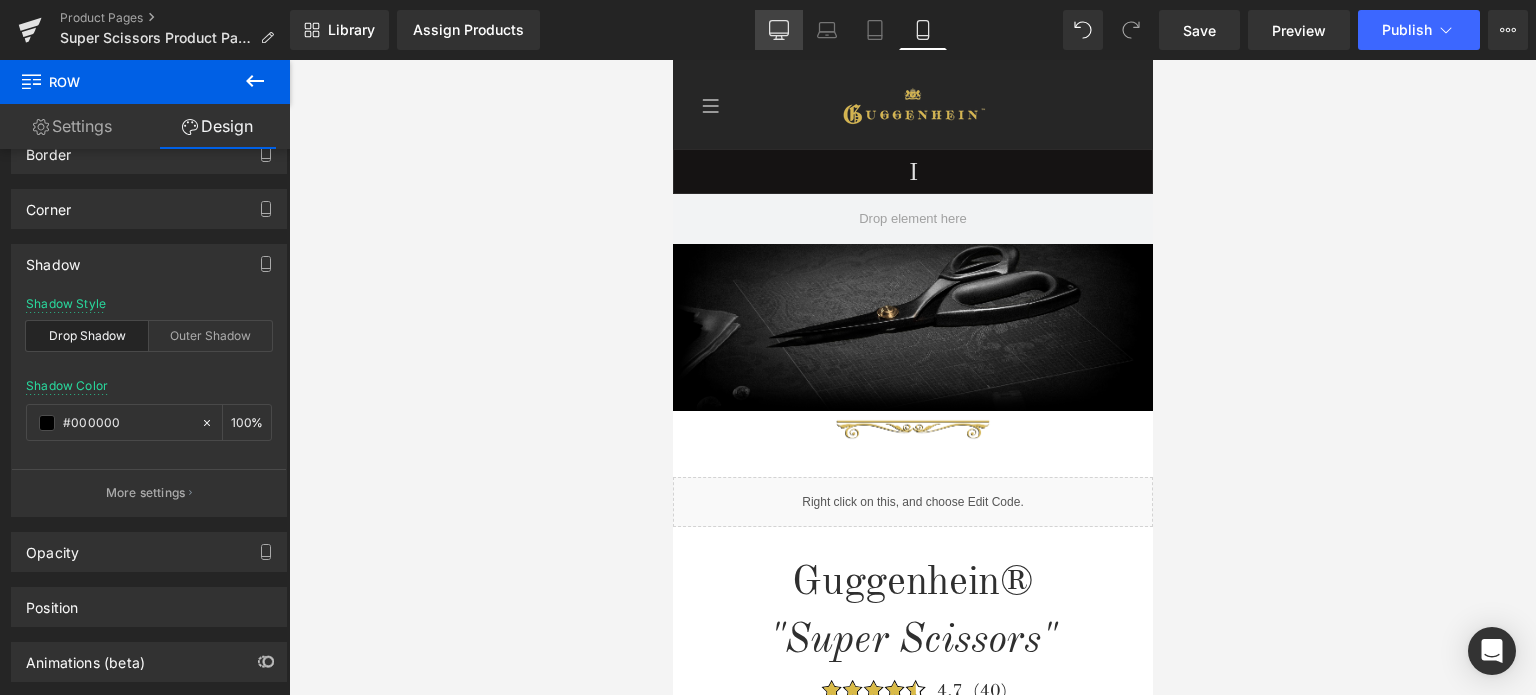 click on "Desktop" at bounding box center [779, 30] 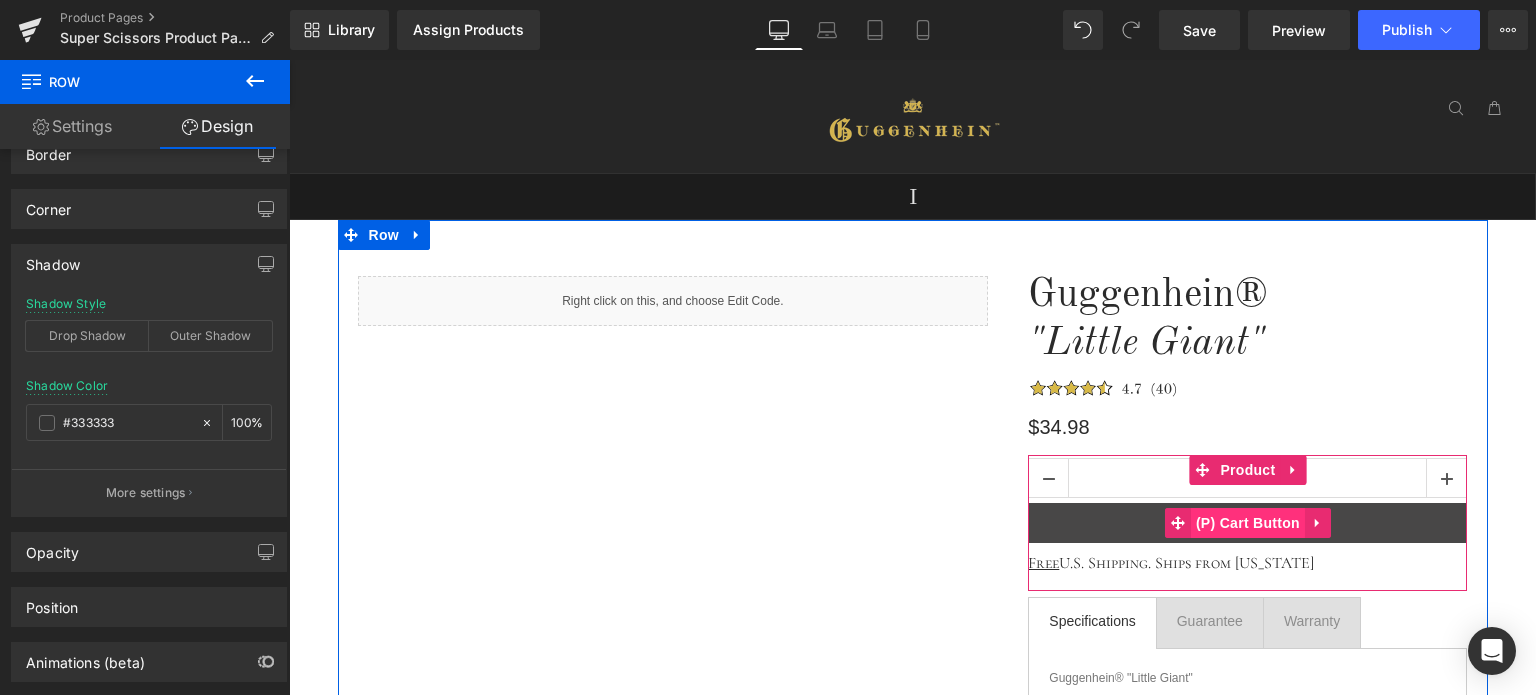click on "(P) Cart Button" at bounding box center [1248, 523] 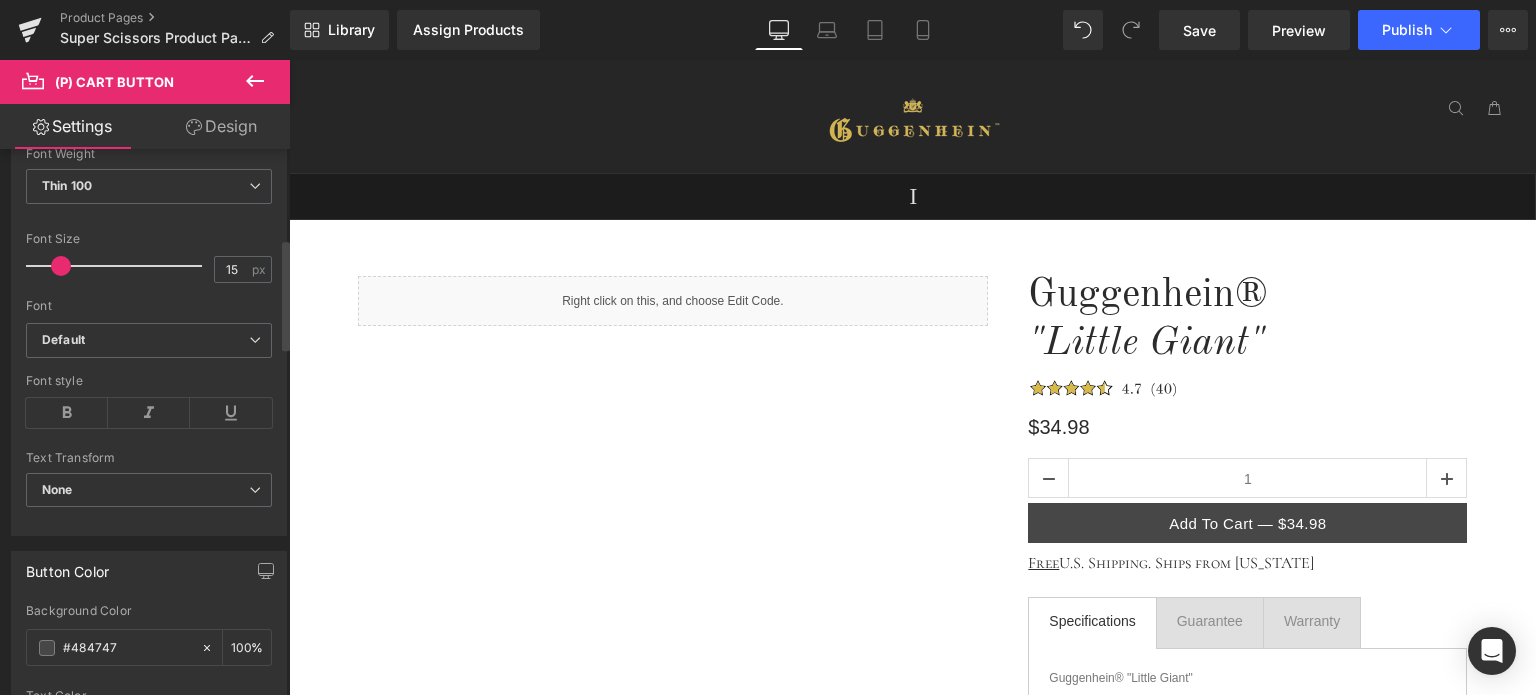 scroll, scrollTop: 800, scrollLeft: 0, axis: vertical 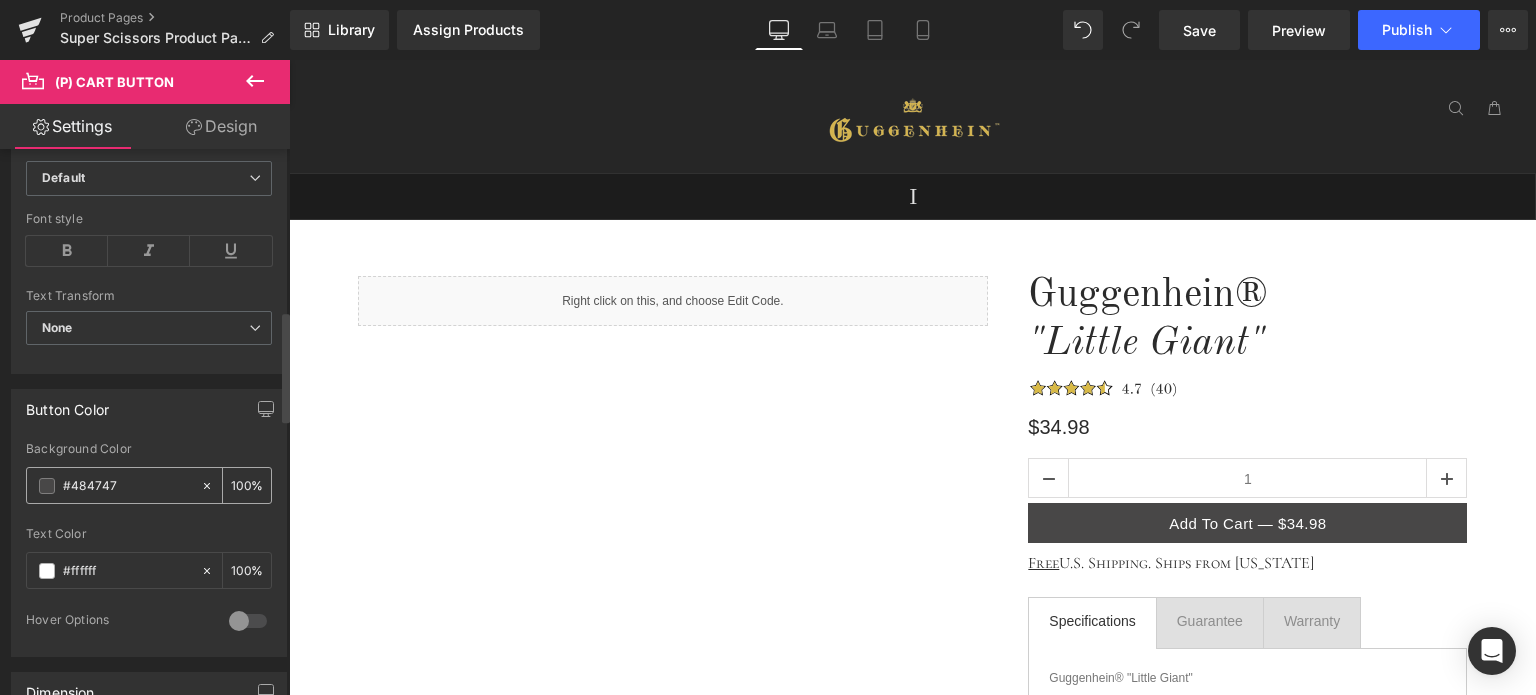 drag, startPoint x: 126, startPoint y: 486, endPoint x: 59, endPoint y: 484, distance: 67.02985 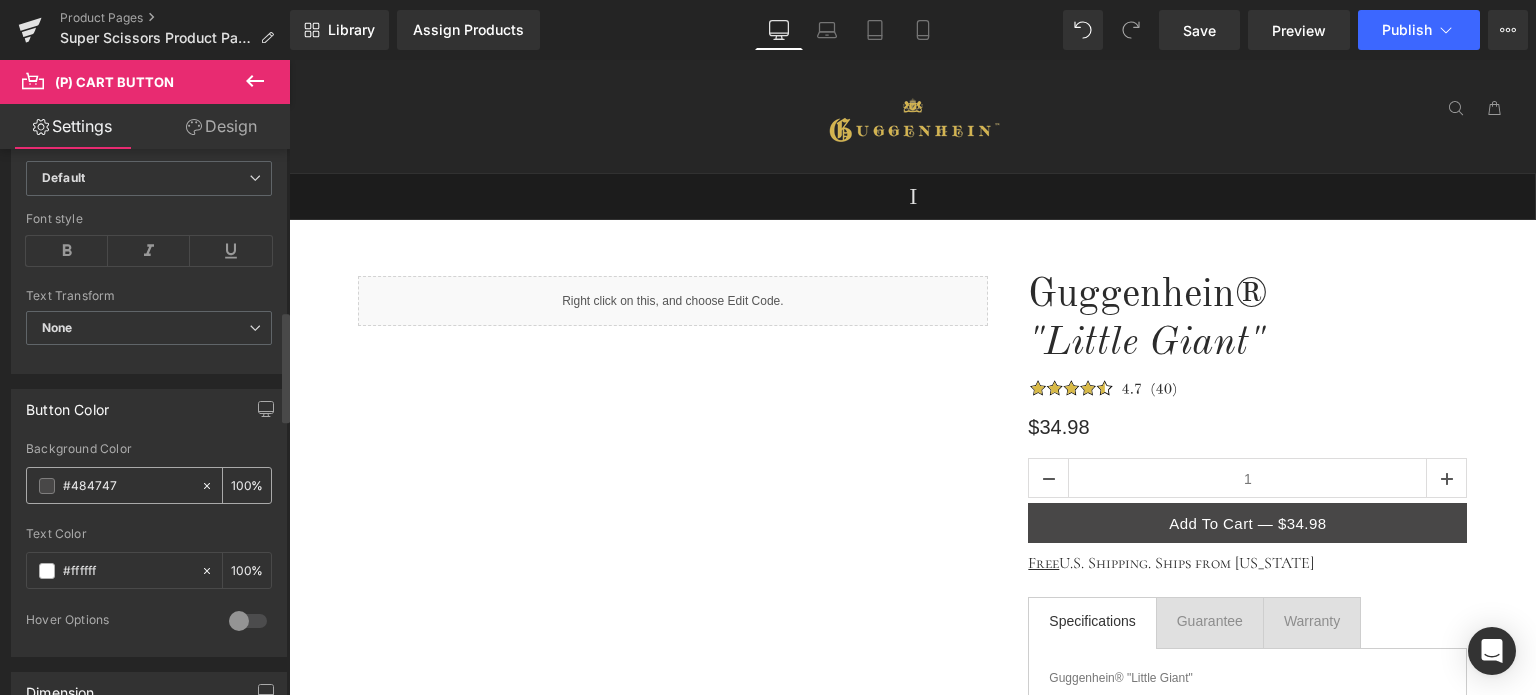 click on "#484747" at bounding box center [127, 486] 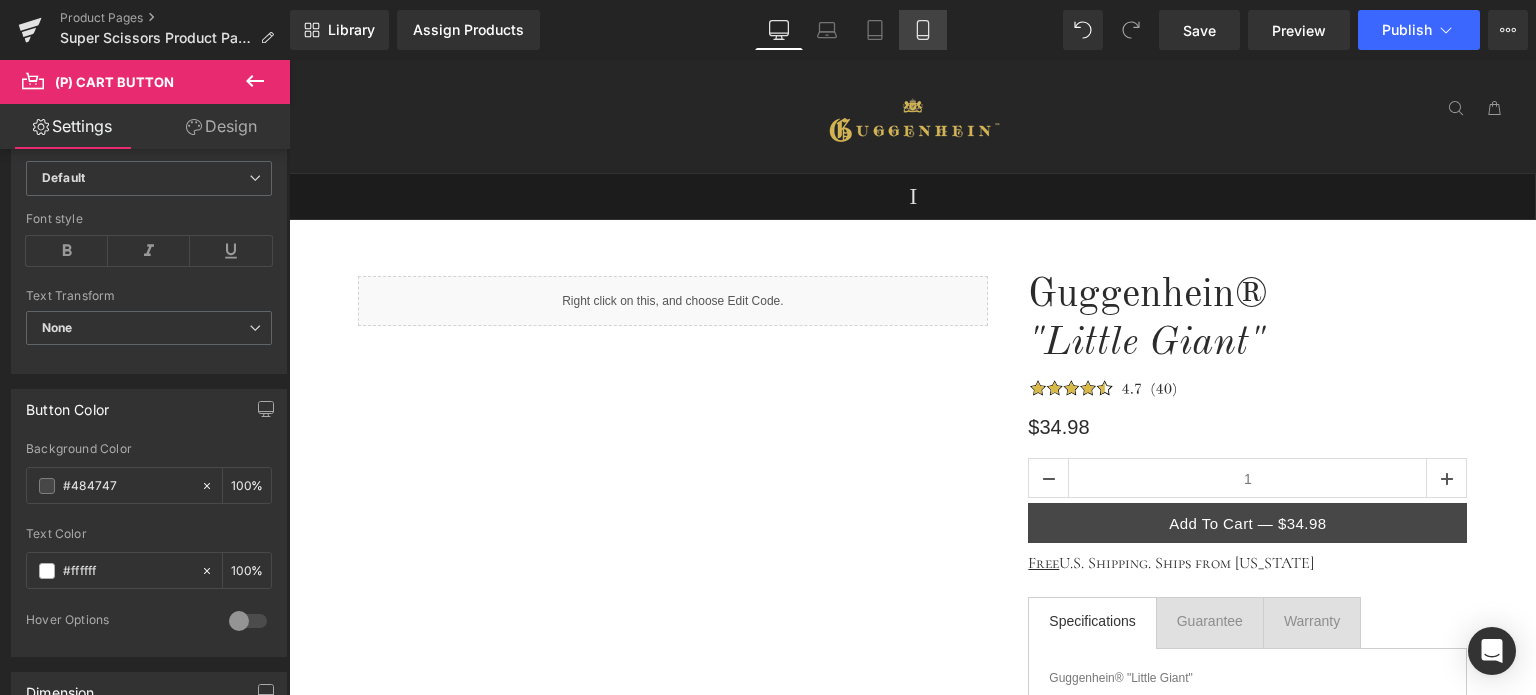 click 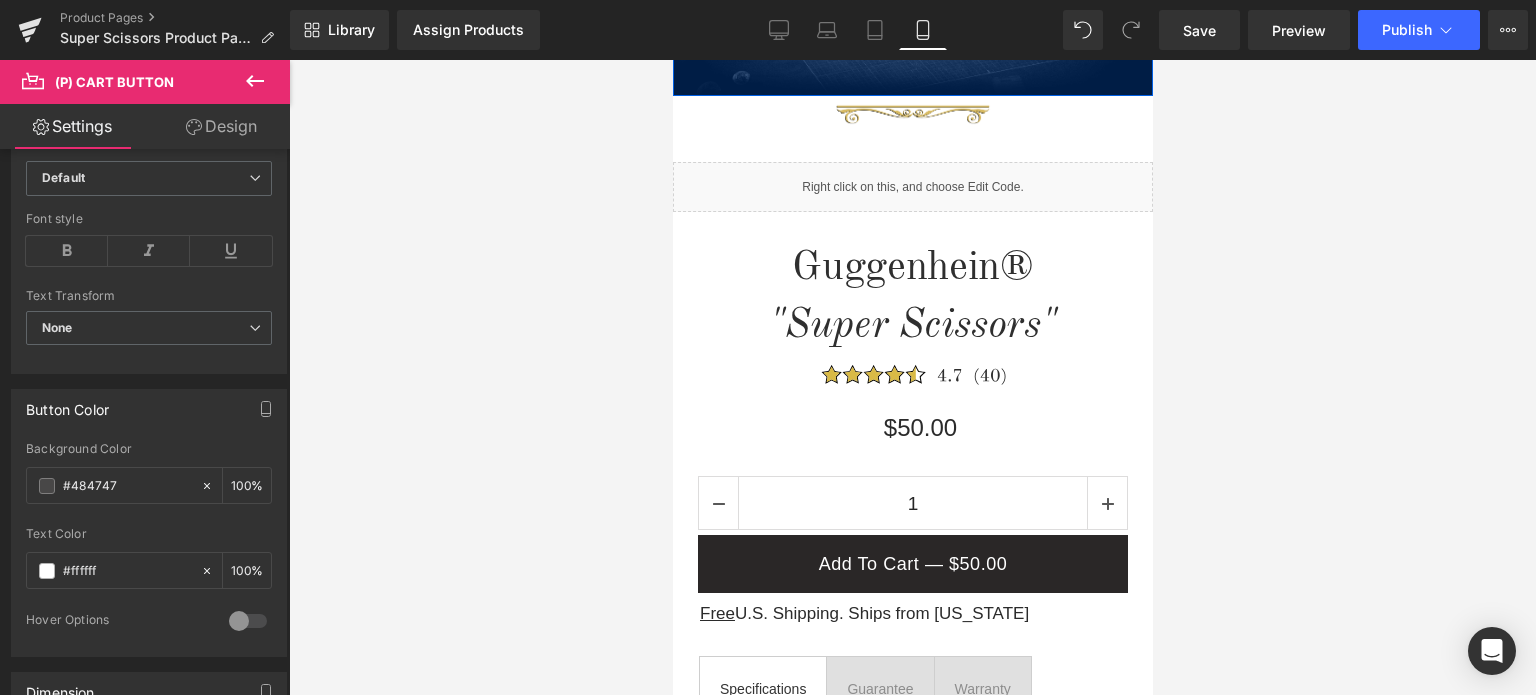 scroll, scrollTop: 500, scrollLeft: 0, axis: vertical 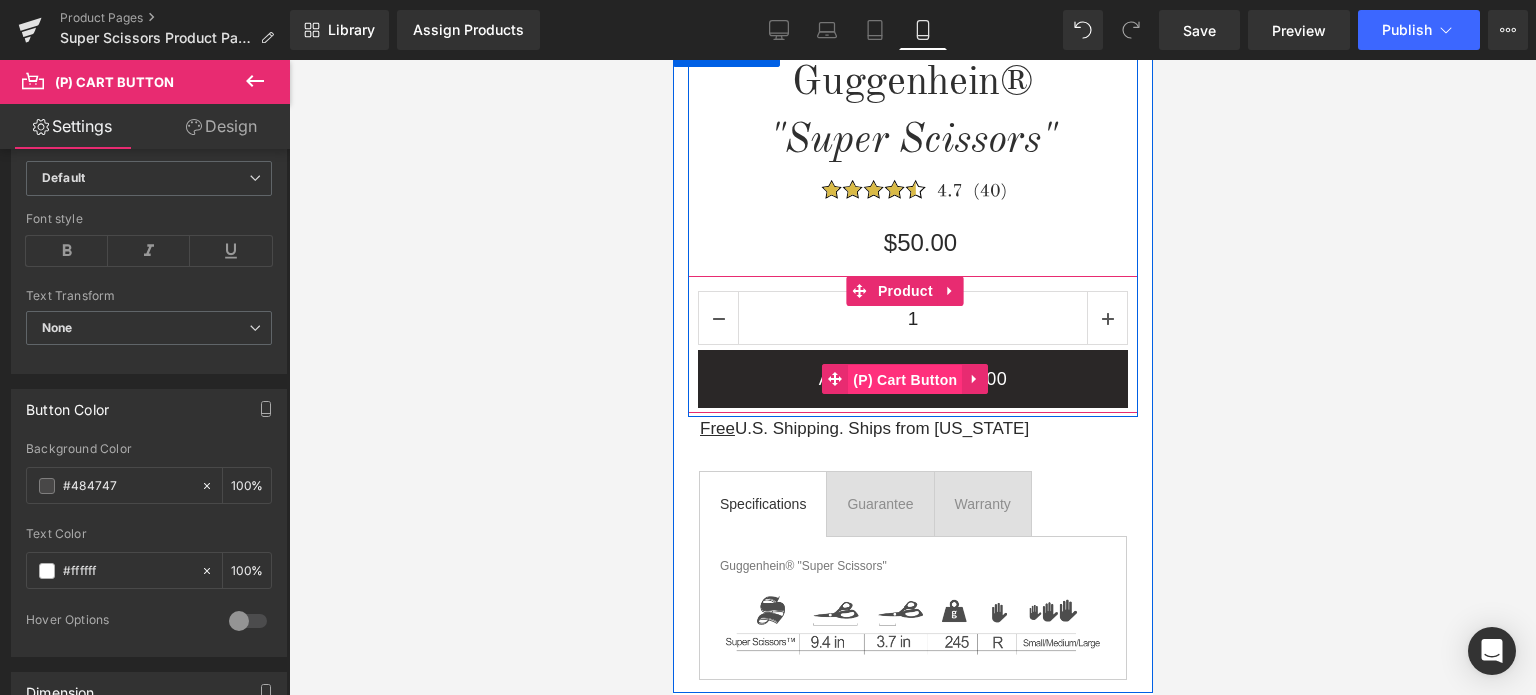 click on "(P) Cart Button" at bounding box center (904, 380) 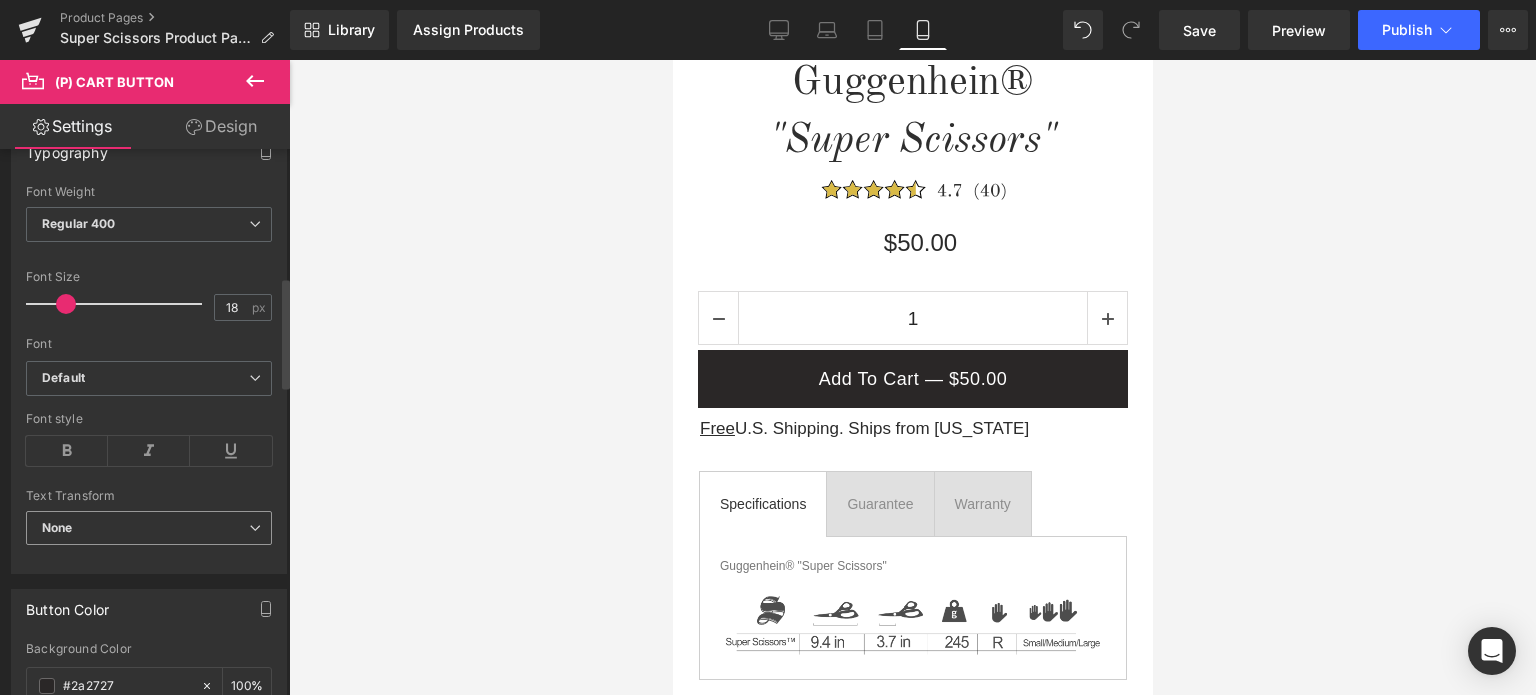 scroll, scrollTop: 900, scrollLeft: 0, axis: vertical 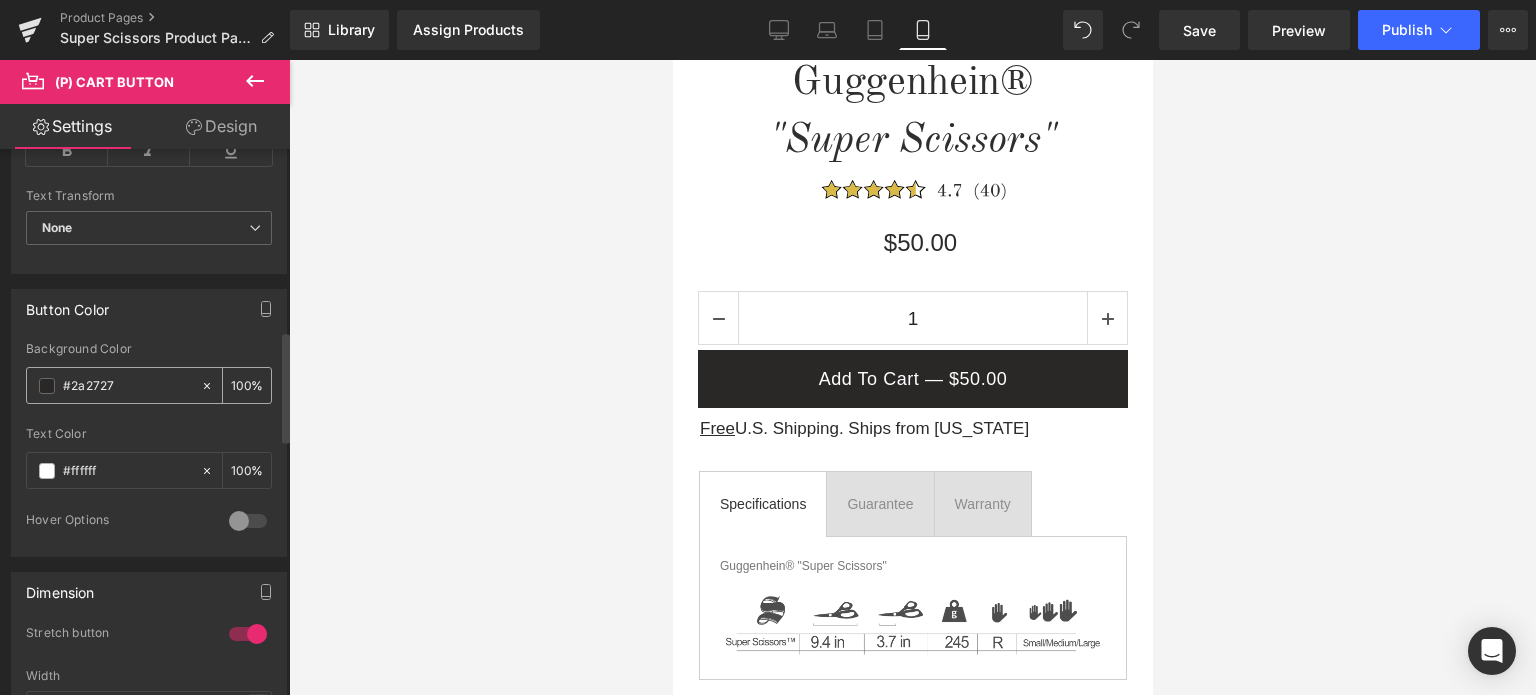 drag, startPoint x: 131, startPoint y: 381, endPoint x: 60, endPoint y: 383, distance: 71.02816 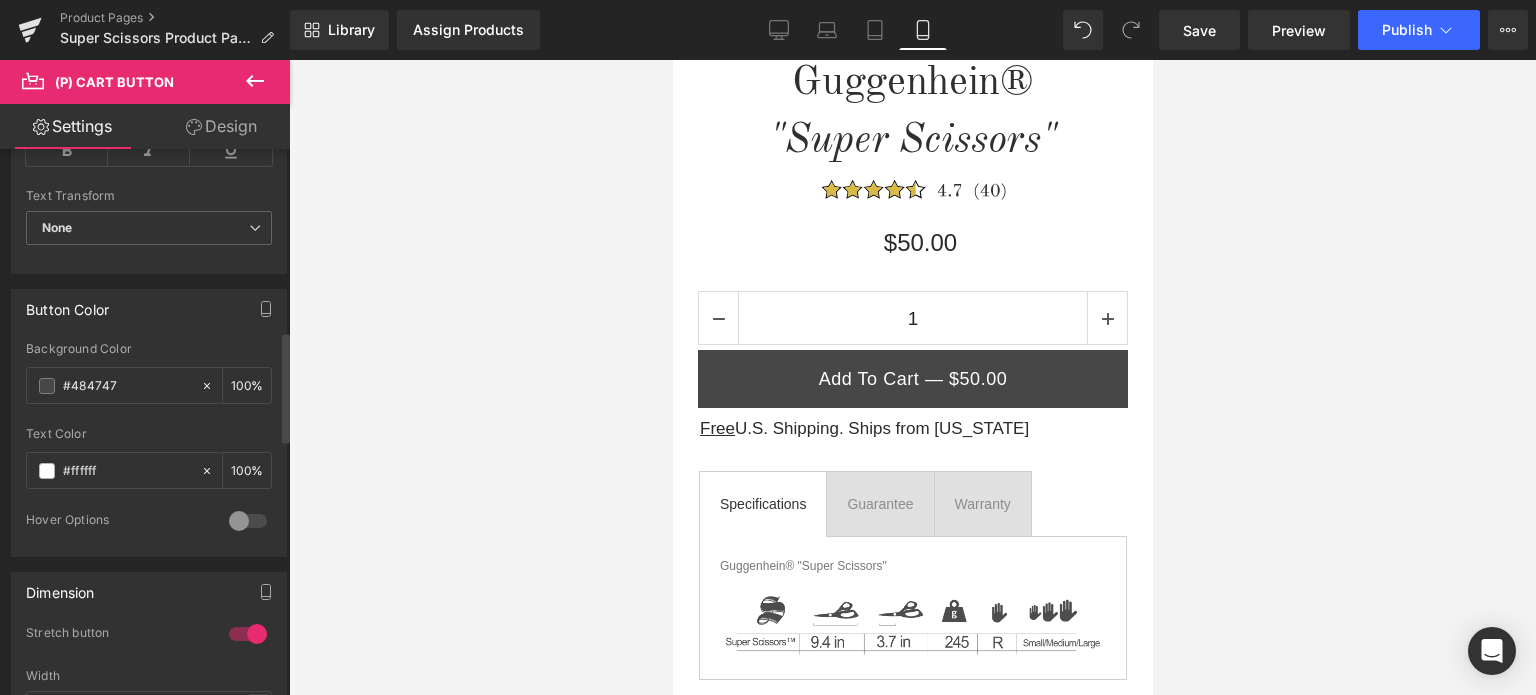 type on "#484747" 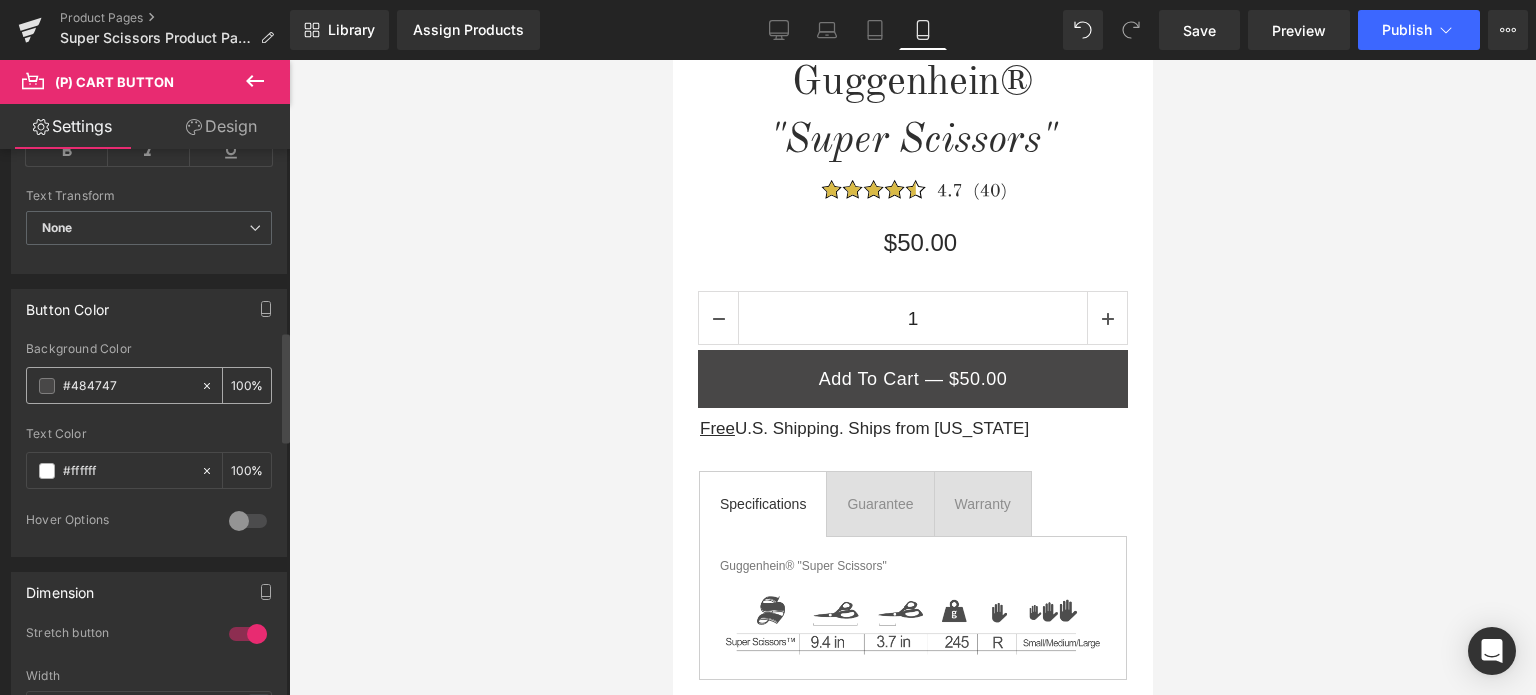 click at bounding box center (149, 420) 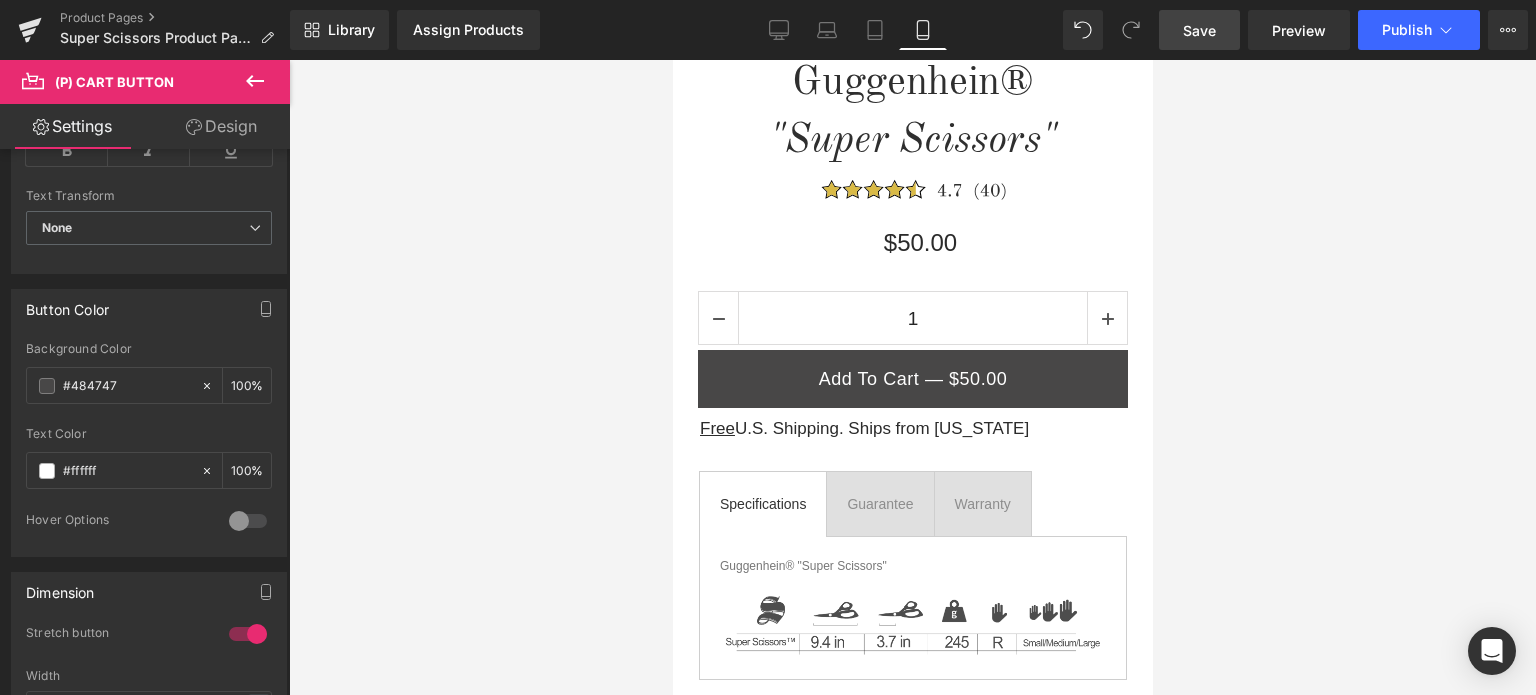 click on "Save" at bounding box center [1199, 30] 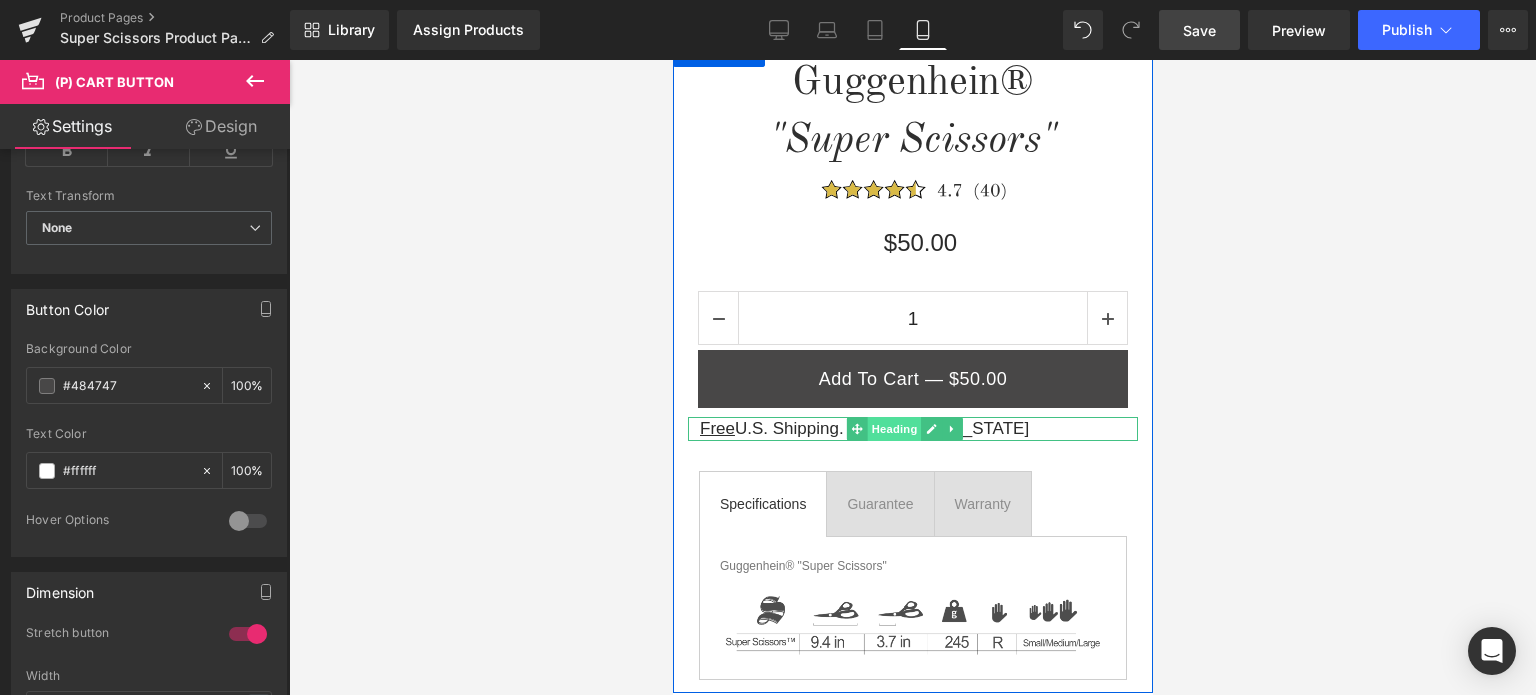 click on "Heading" at bounding box center (894, 429) 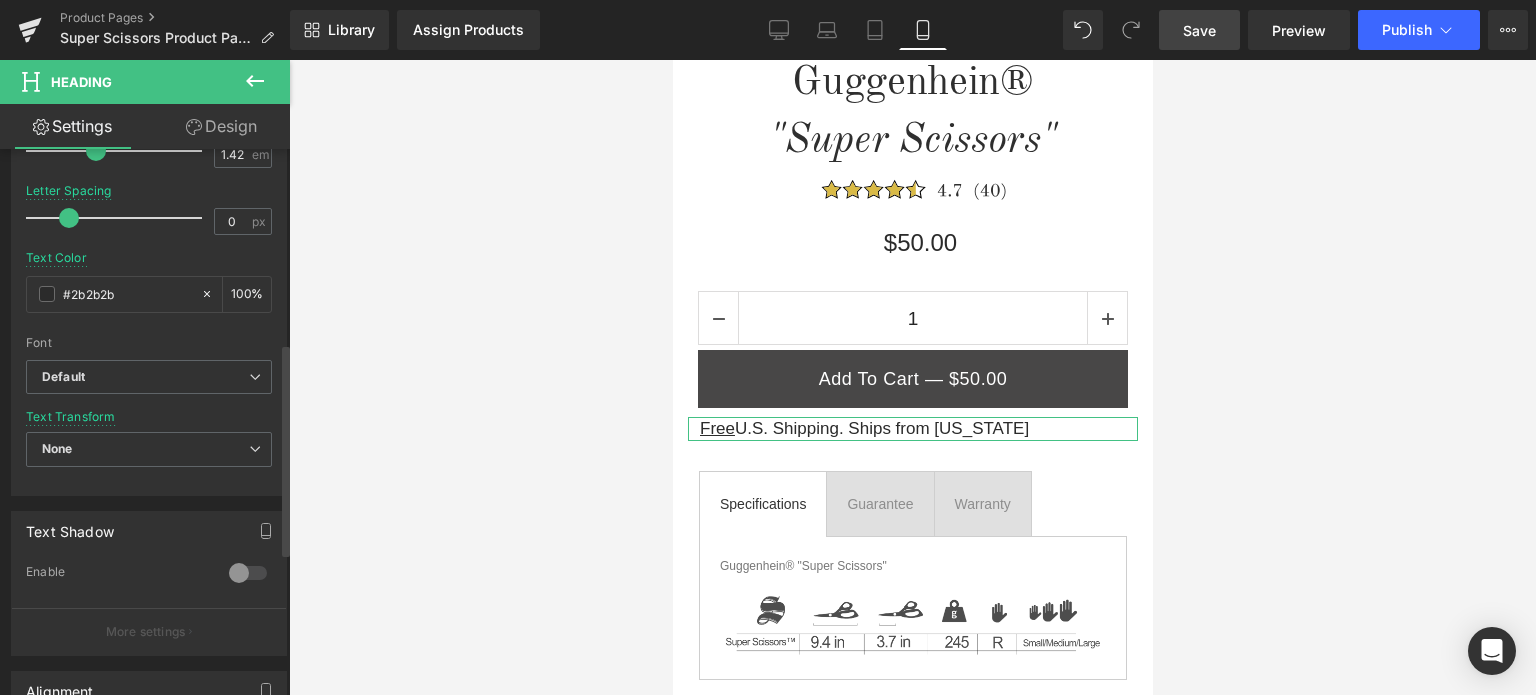 scroll, scrollTop: 500, scrollLeft: 0, axis: vertical 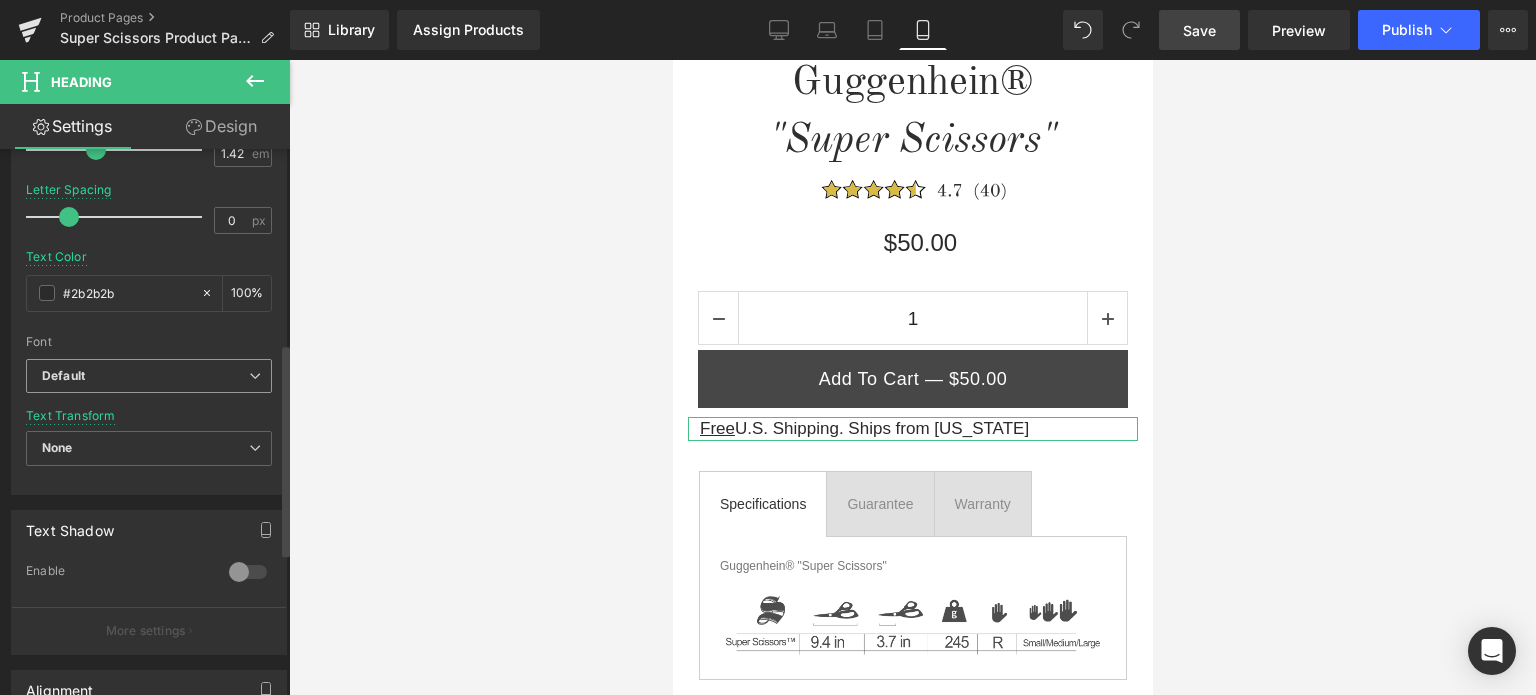 click on "Default" at bounding box center (145, 376) 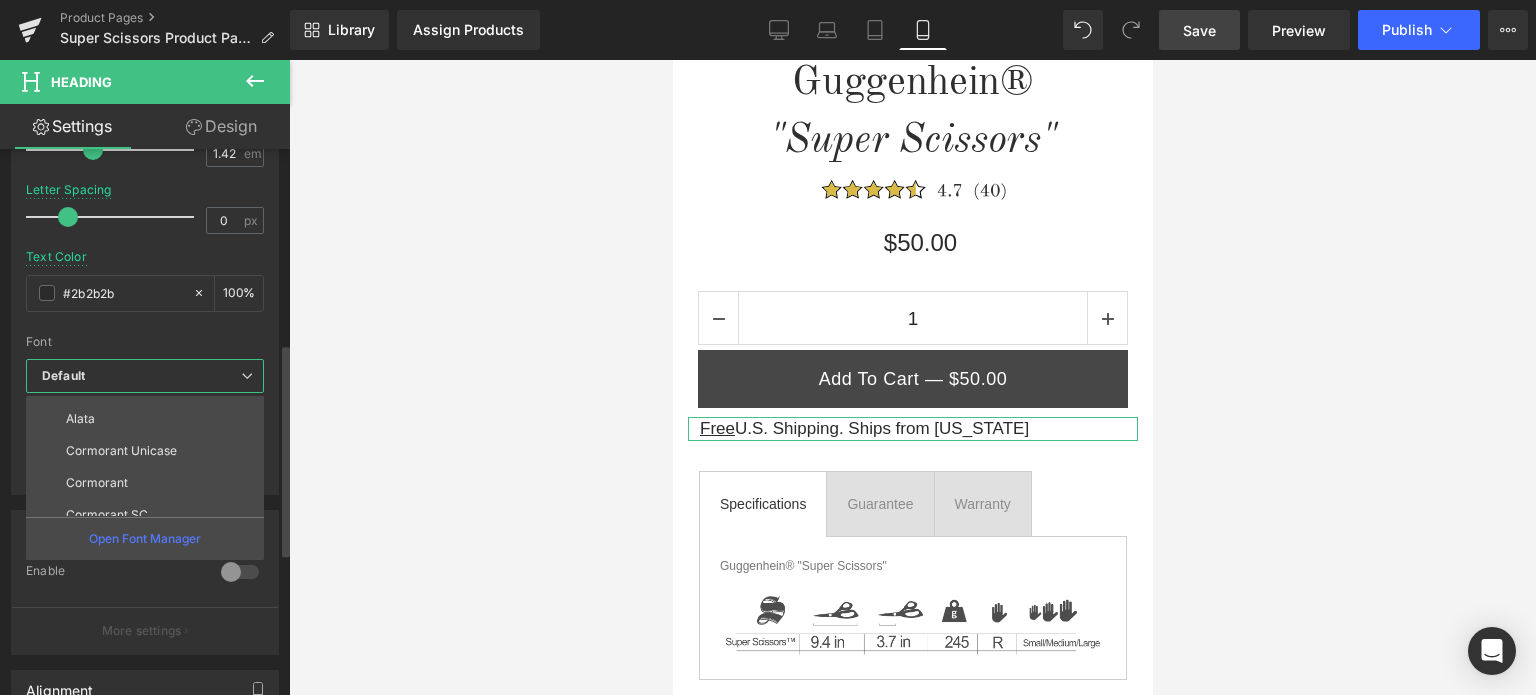 scroll, scrollTop: 500, scrollLeft: 0, axis: vertical 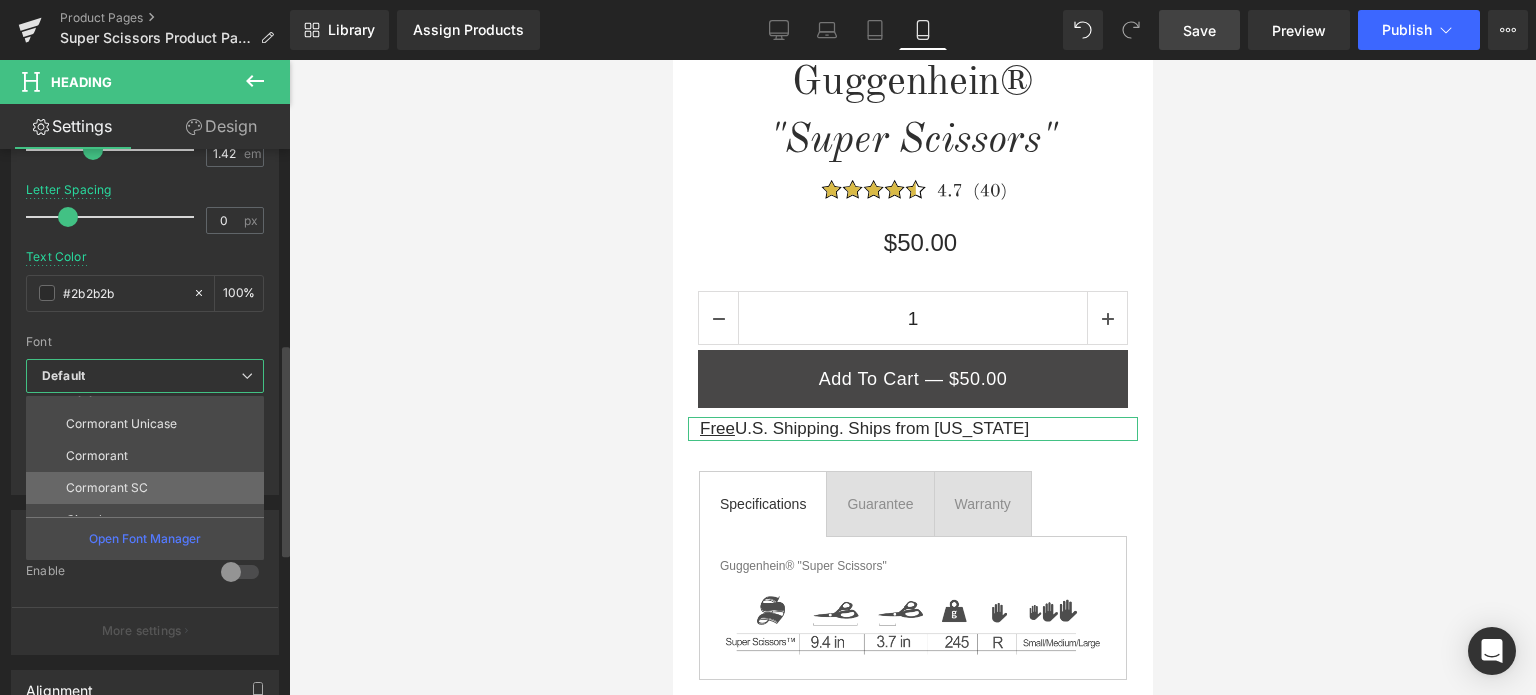 click on "Cormorant SC" at bounding box center (149, 488) 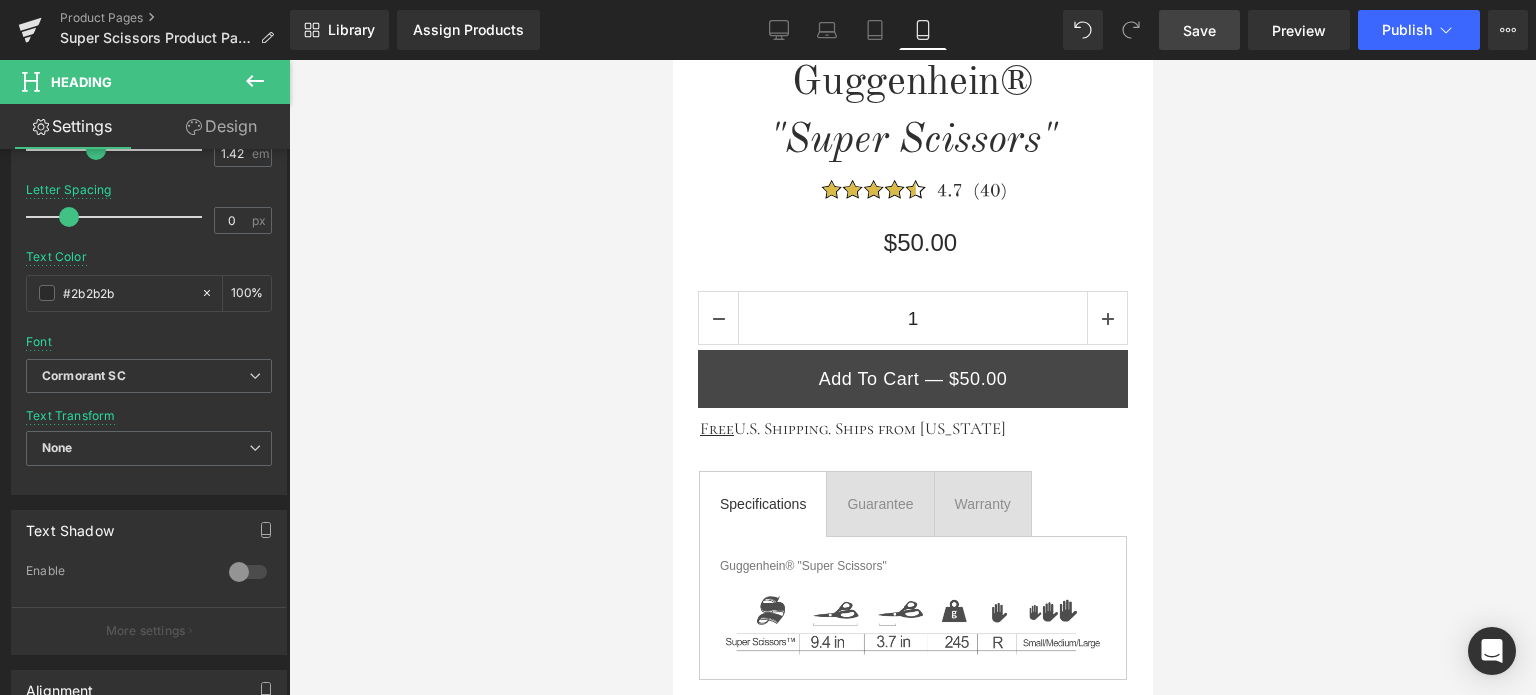 click on "Save" at bounding box center (1199, 30) 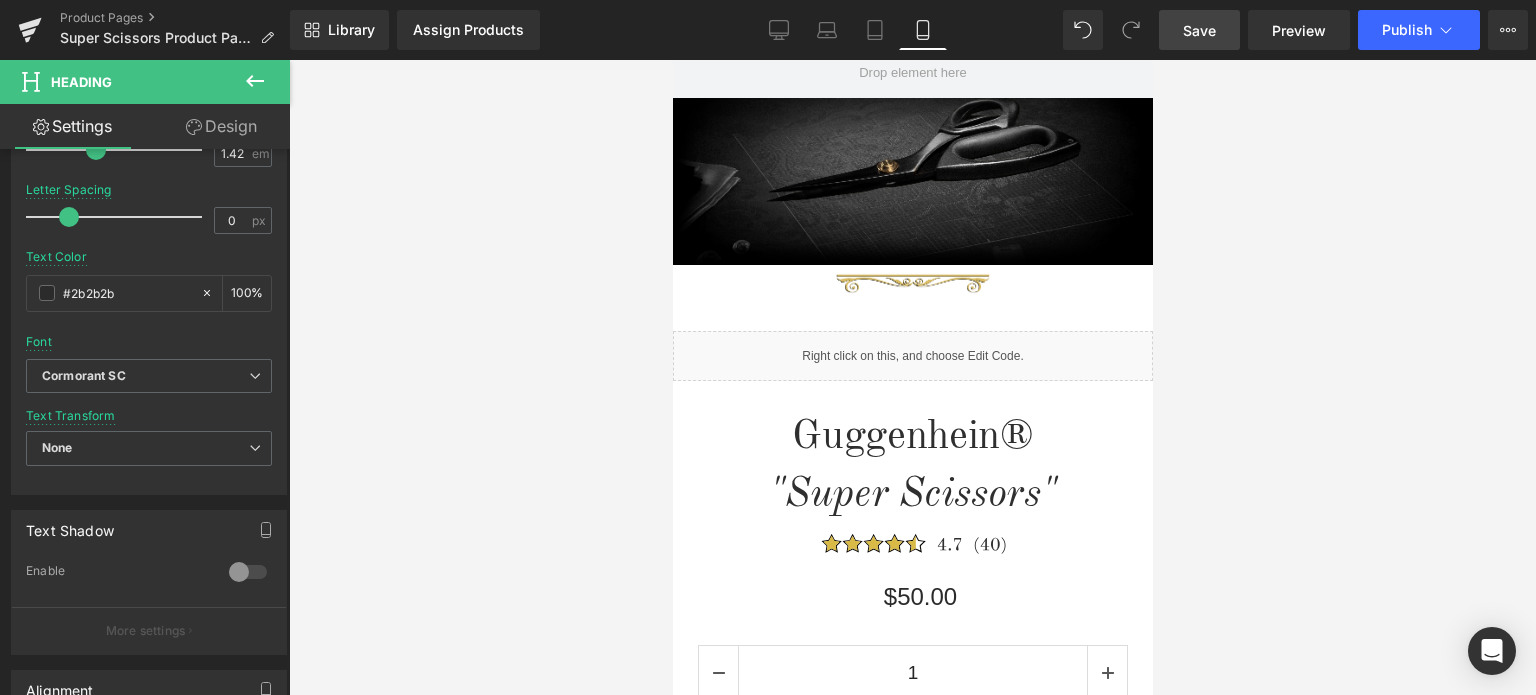 scroll, scrollTop: 0, scrollLeft: 0, axis: both 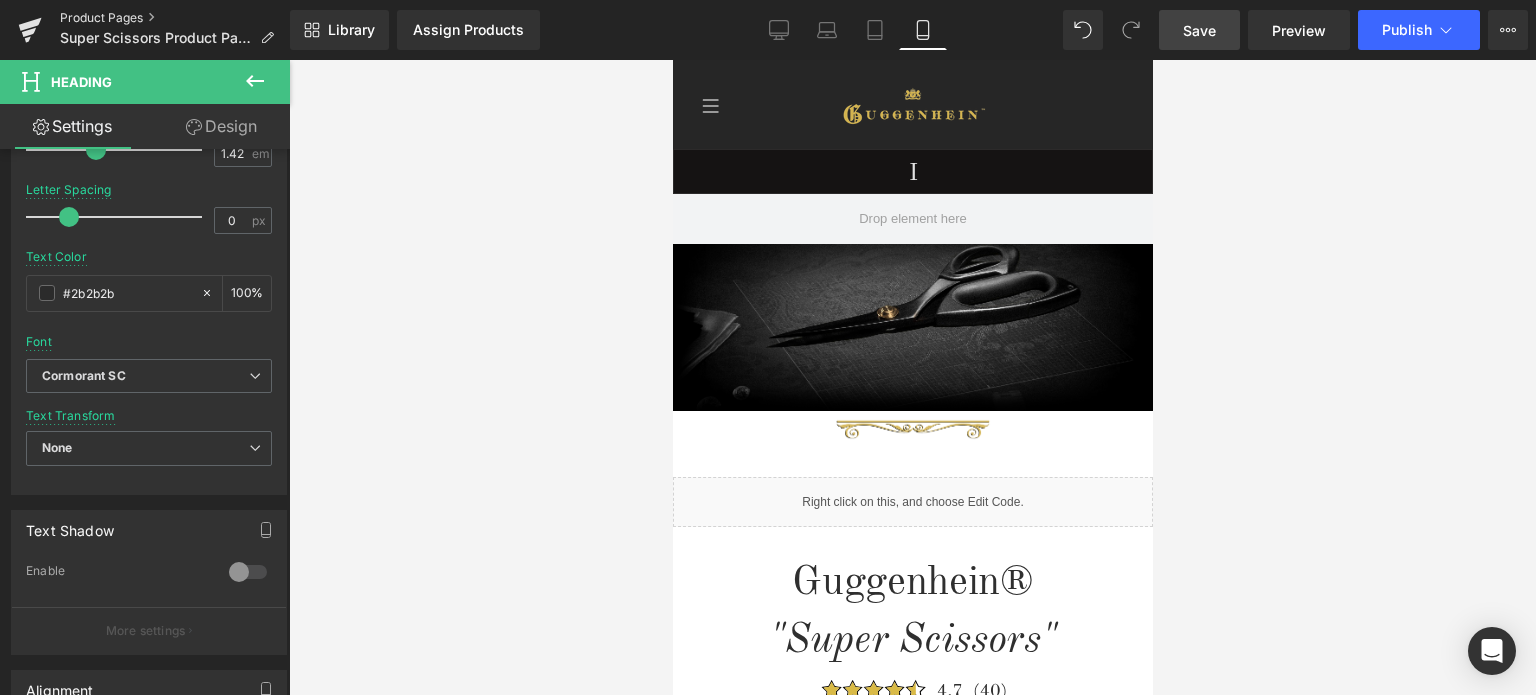 click on "Product Pages" at bounding box center [175, 18] 